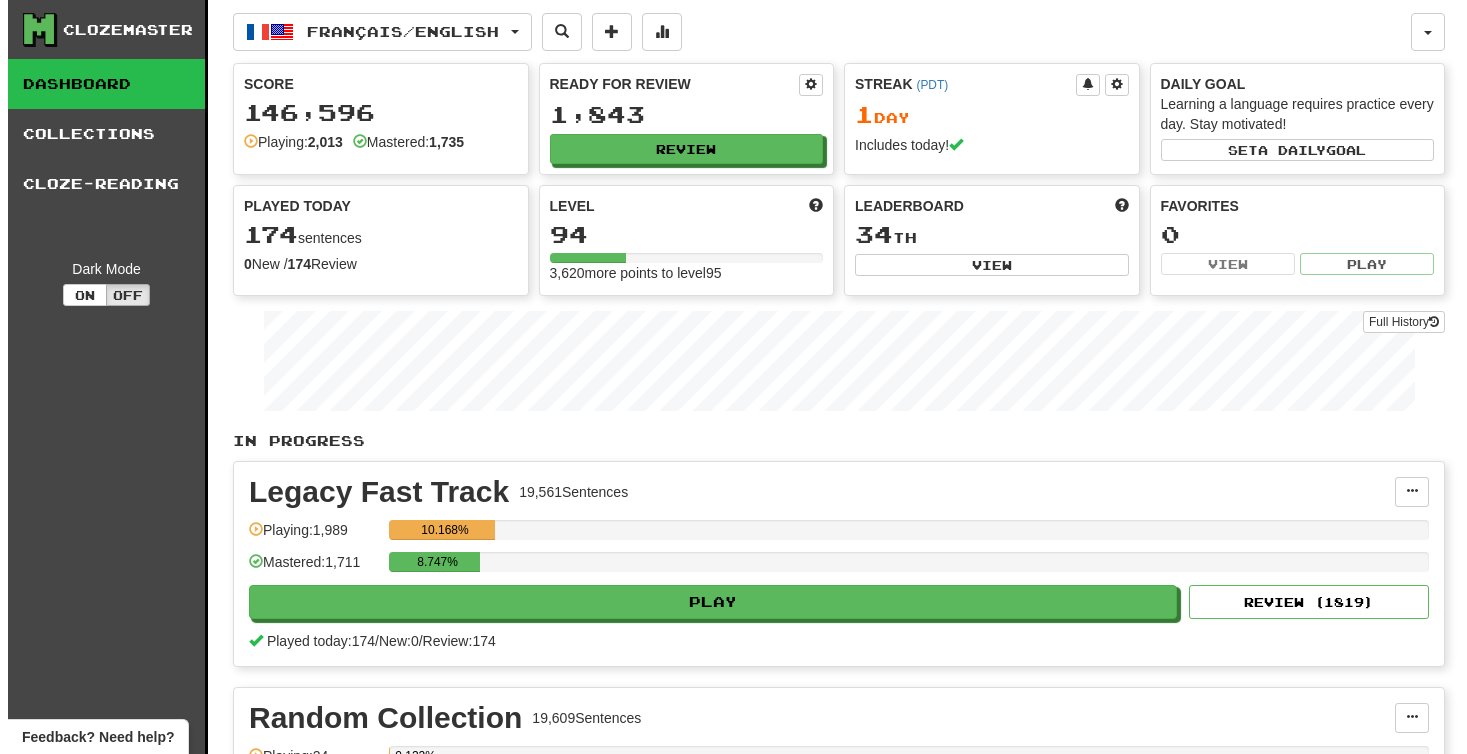 scroll, scrollTop: 0, scrollLeft: 0, axis: both 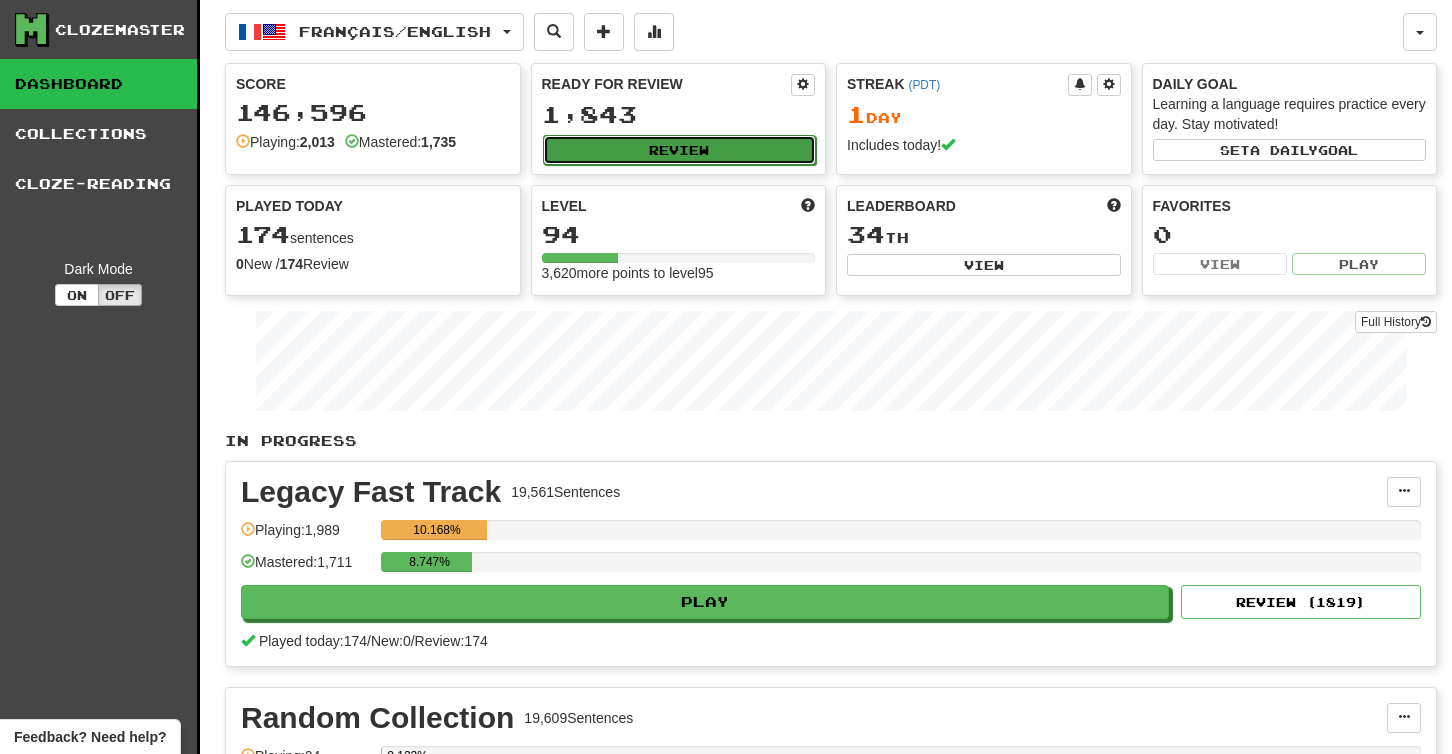 click on "Review" at bounding box center [680, 150] 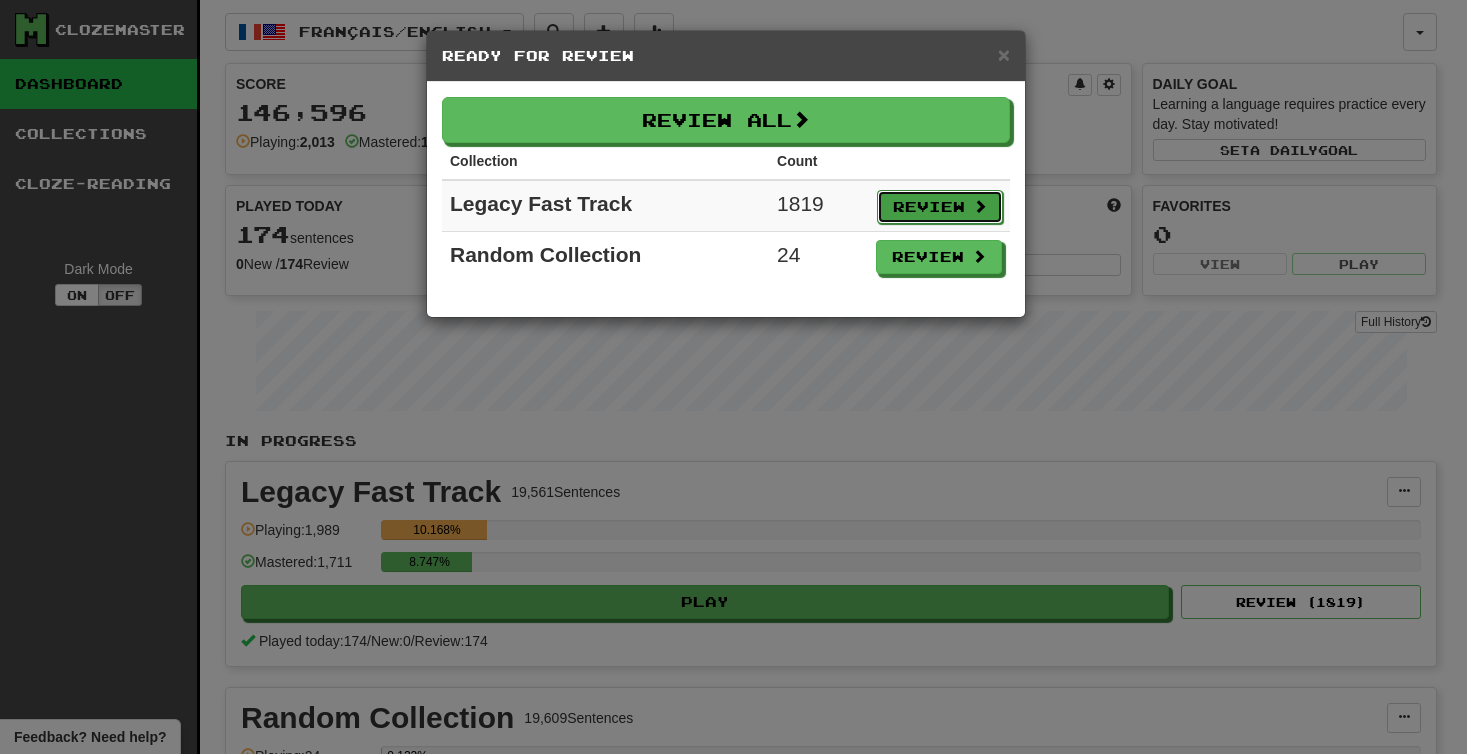click on "Review" at bounding box center [940, 207] 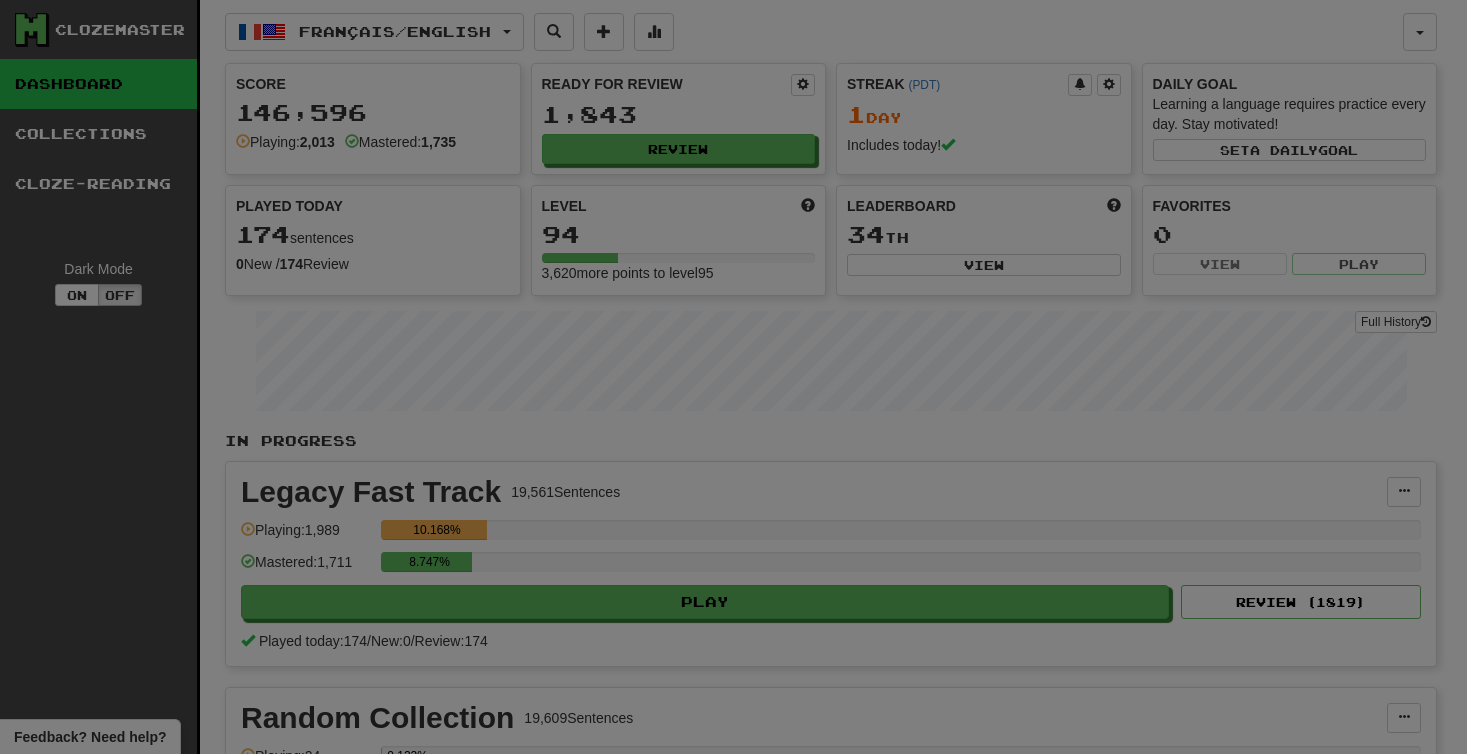 select on "**" 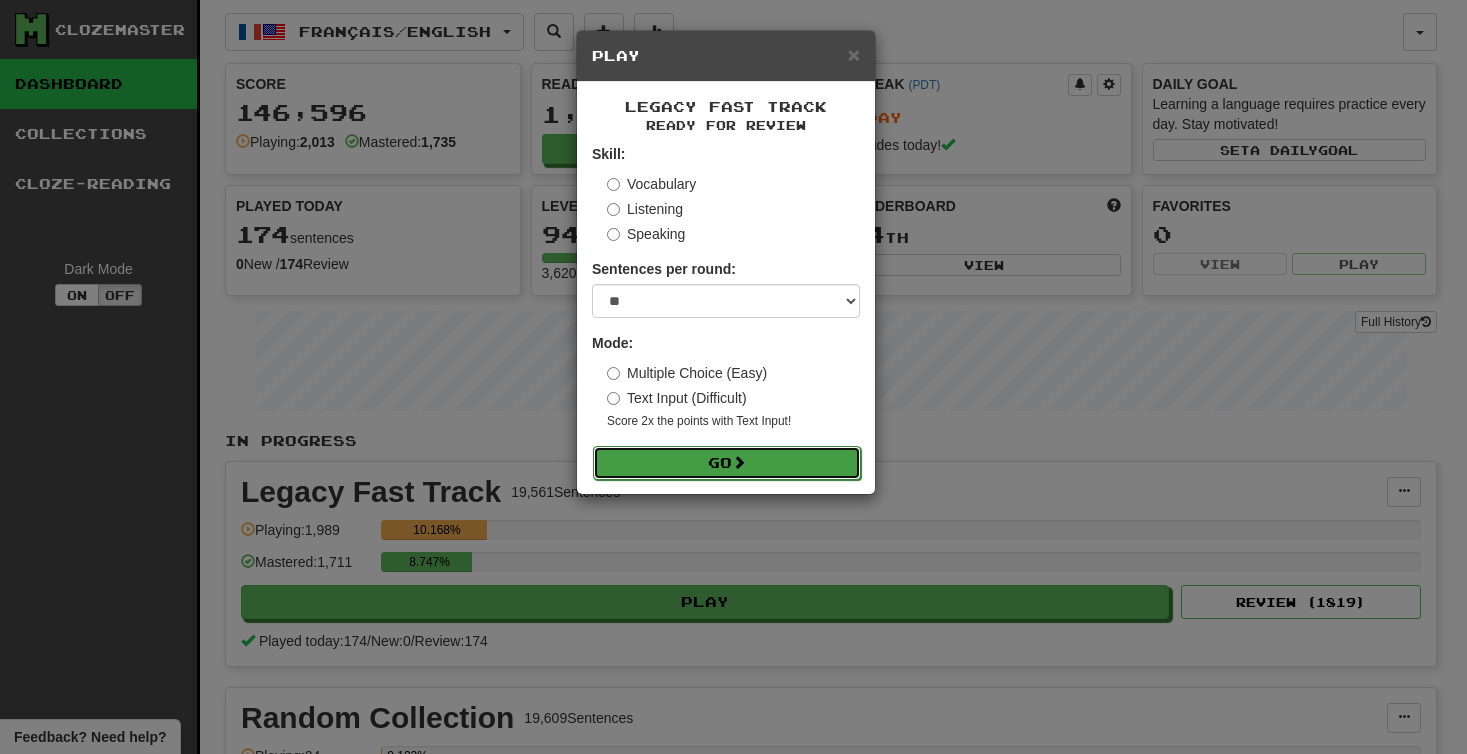 click on "Go" at bounding box center [727, 463] 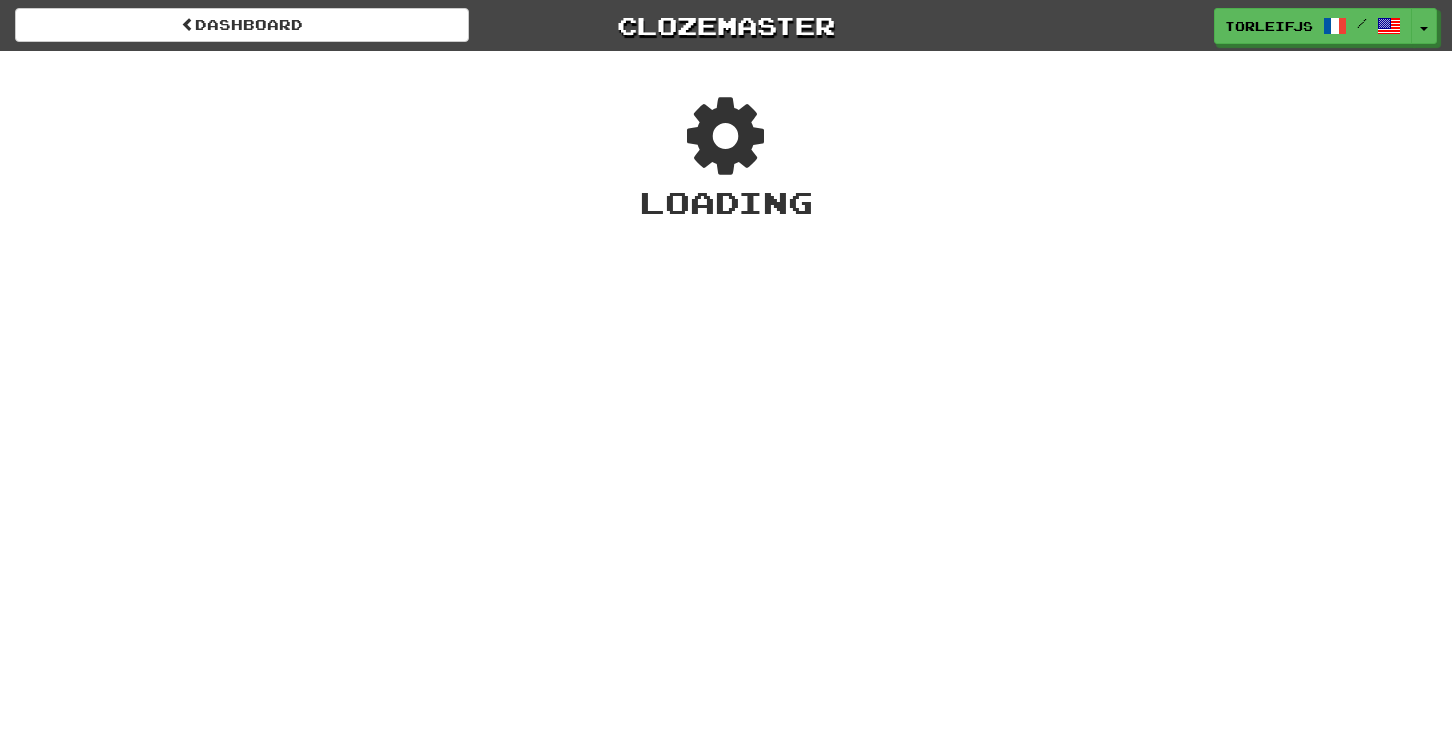 scroll, scrollTop: 0, scrollLeft: 0, axis: both 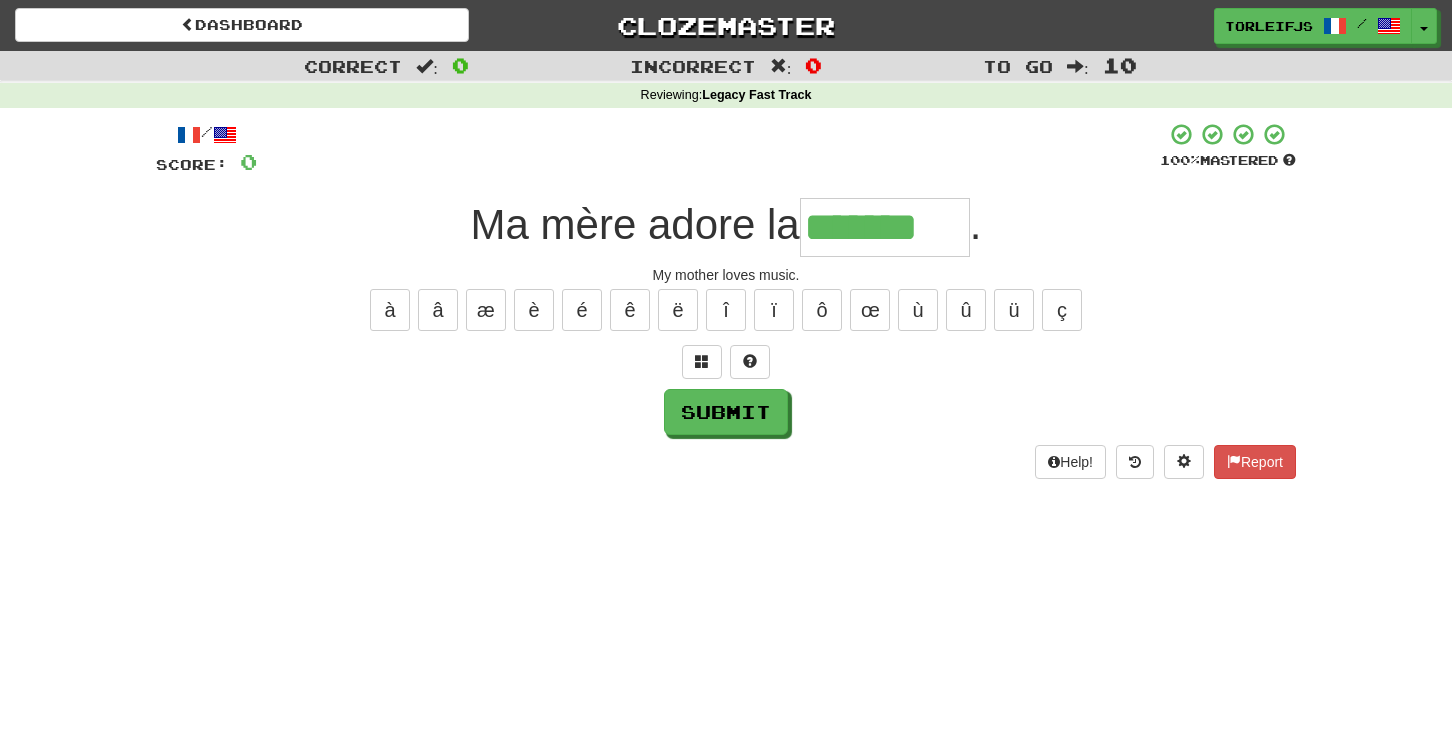 type on "*******" 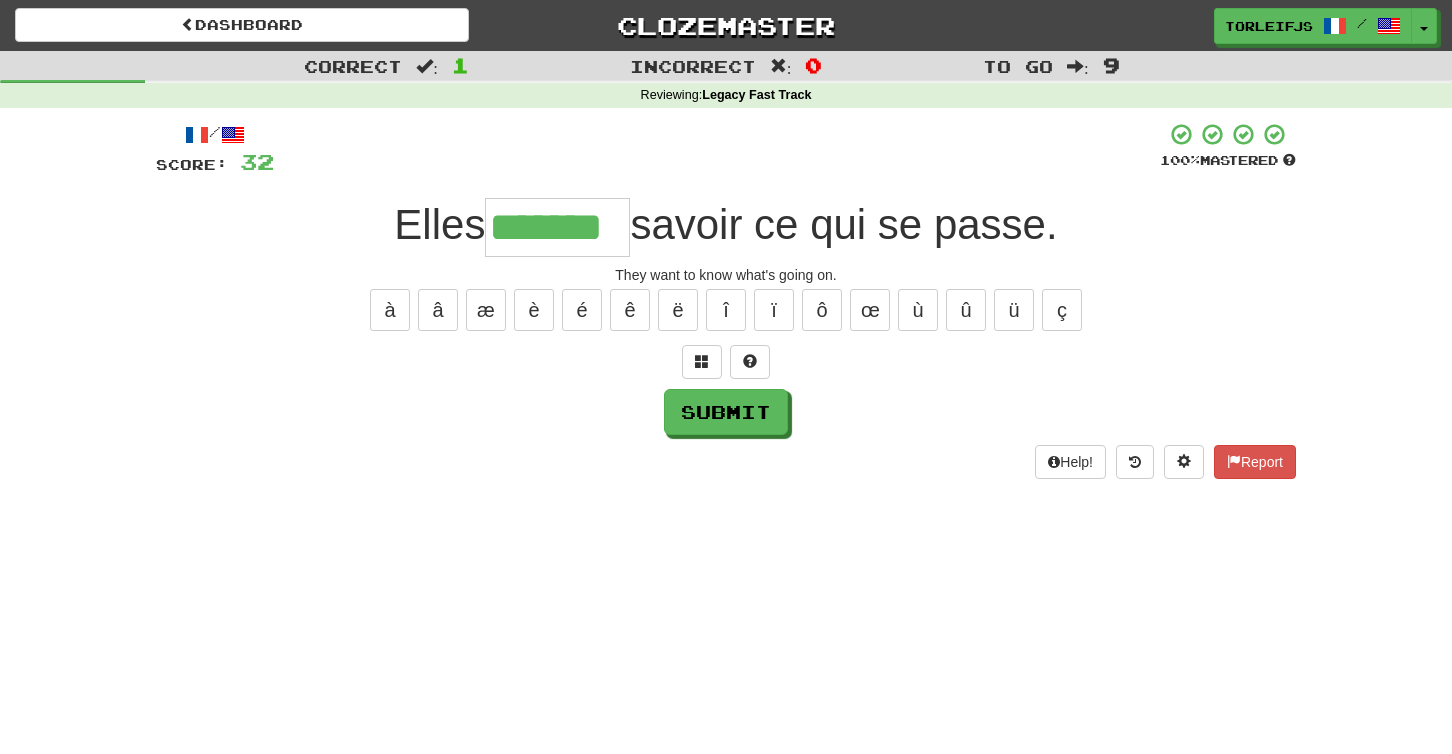 type on "*******" 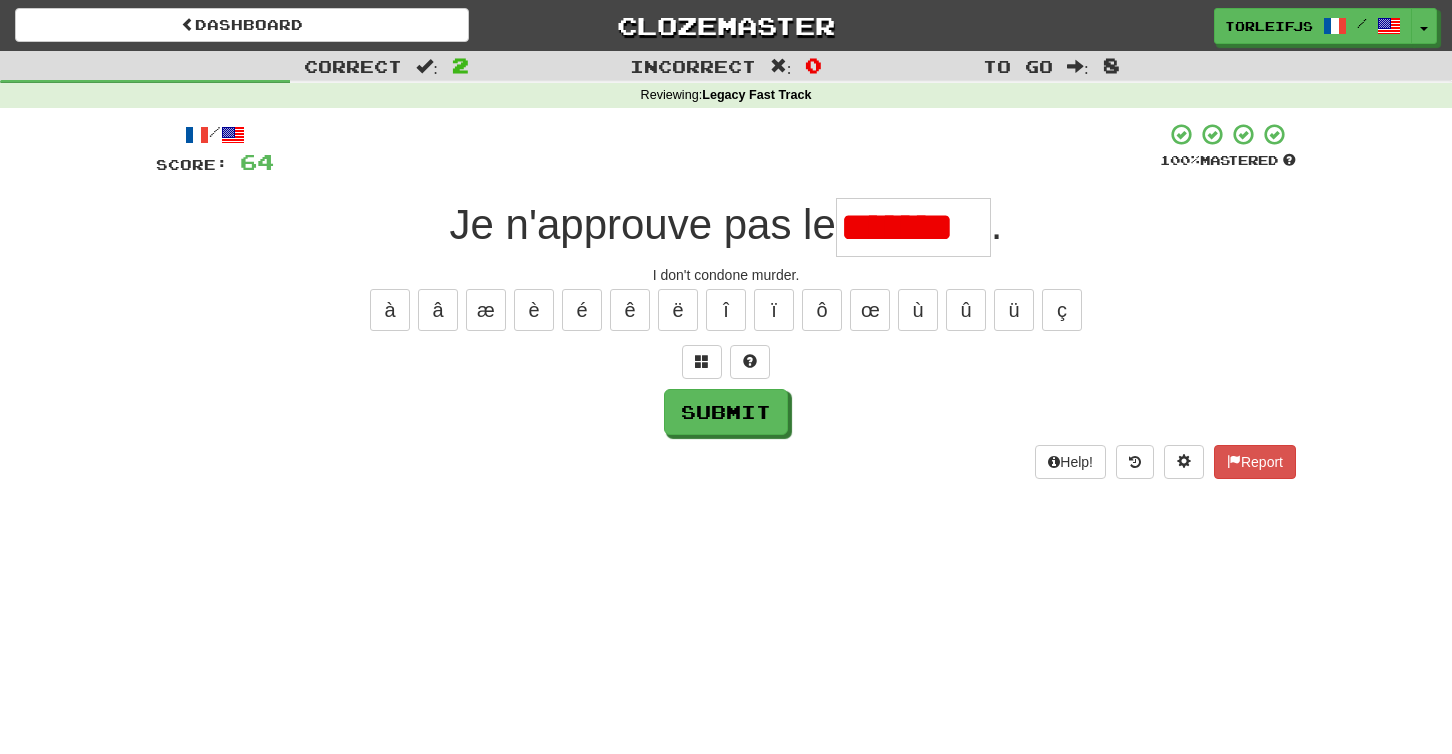 scroll, scrollTop: 0, scrollLeft: 0, axis: both 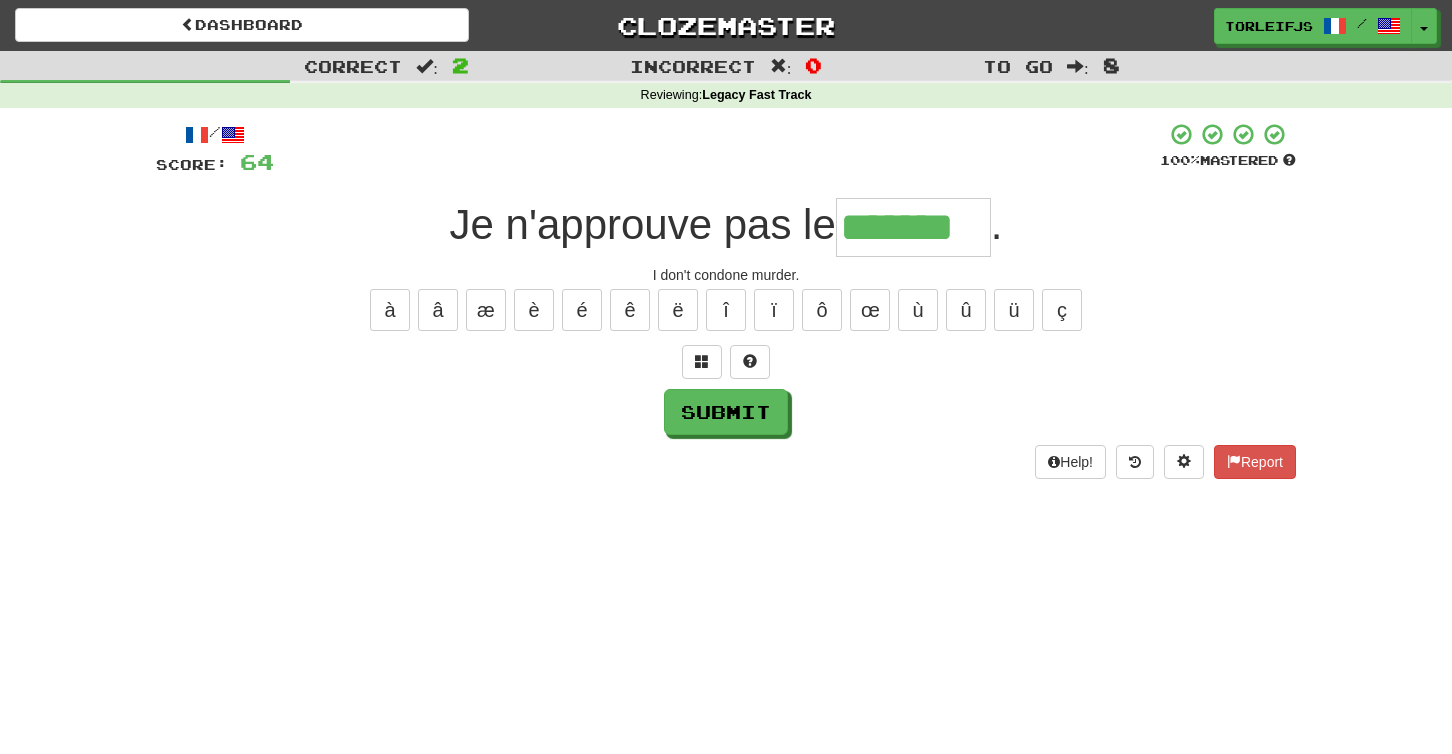 type on "*******" 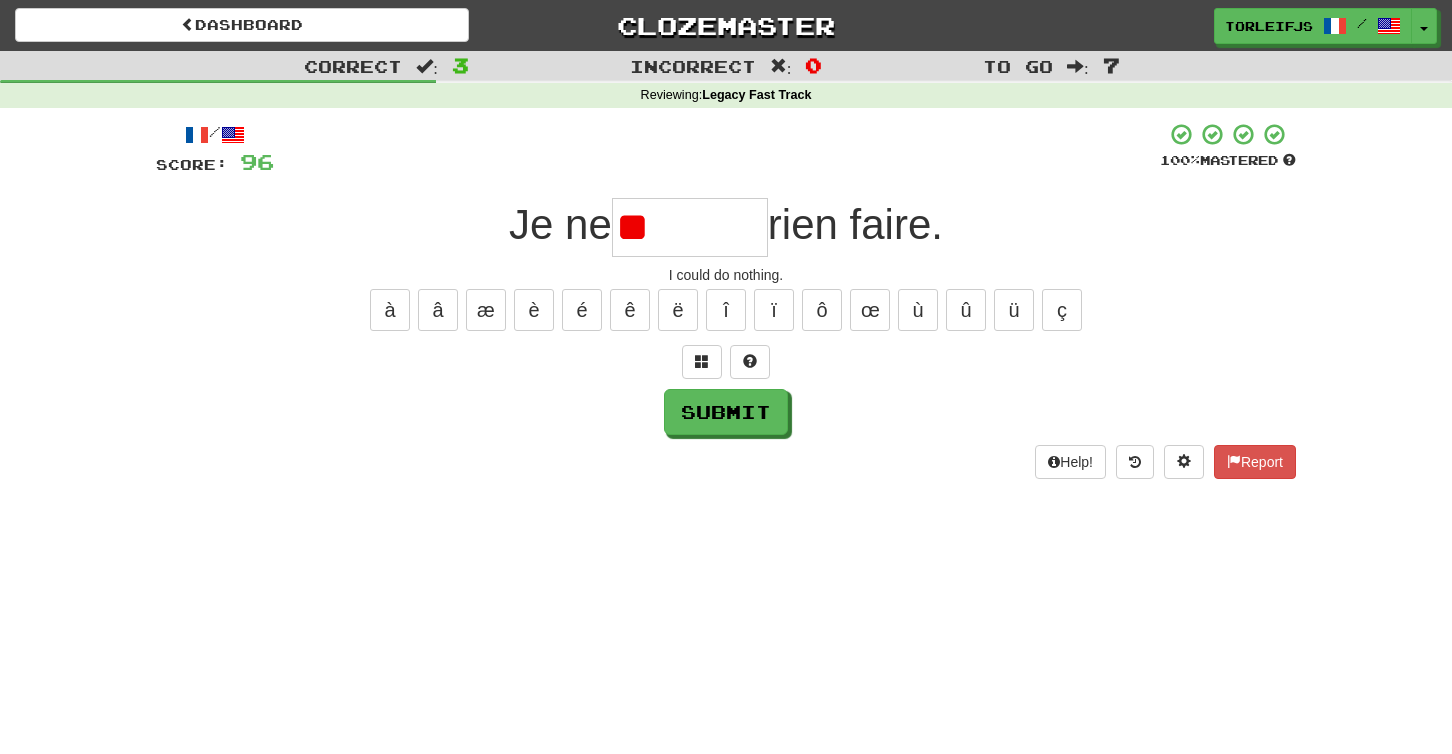 type on "*" 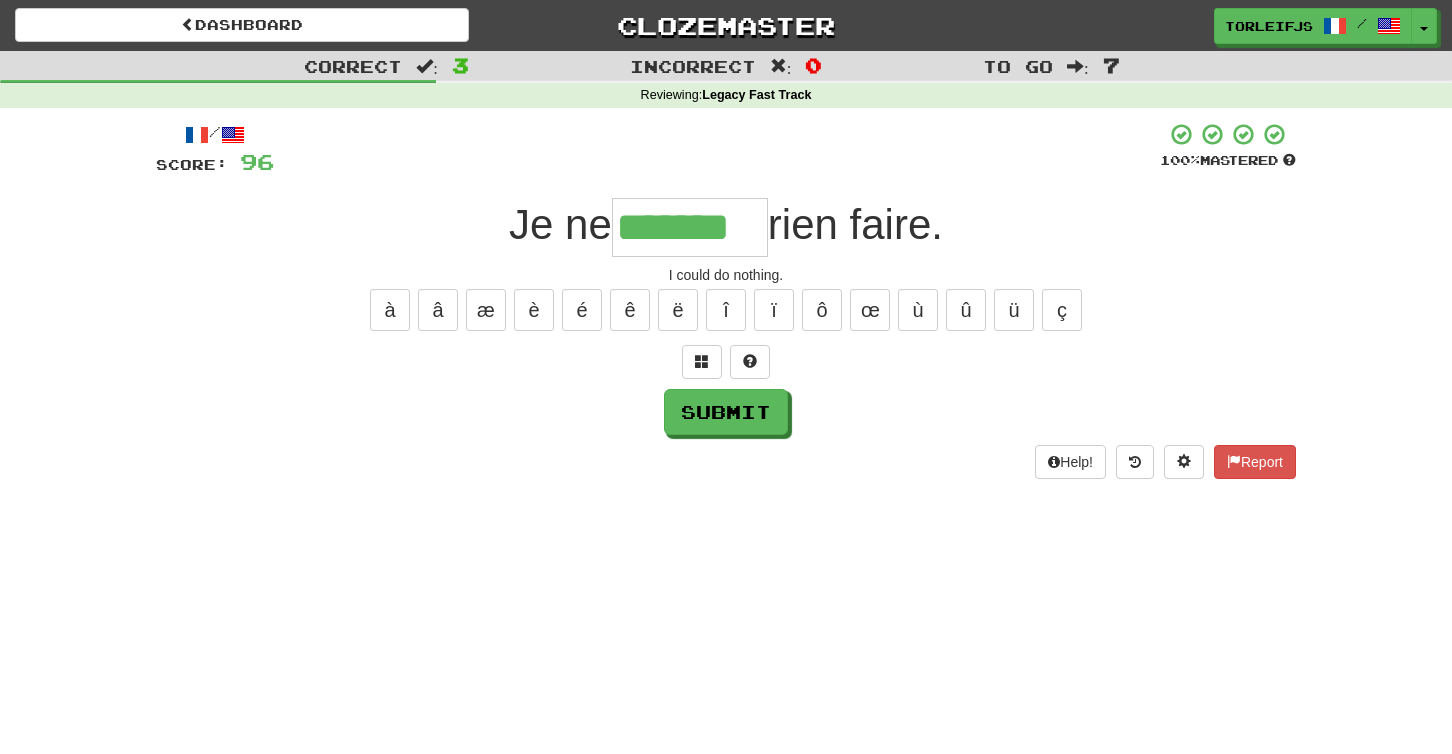 type on "*******" 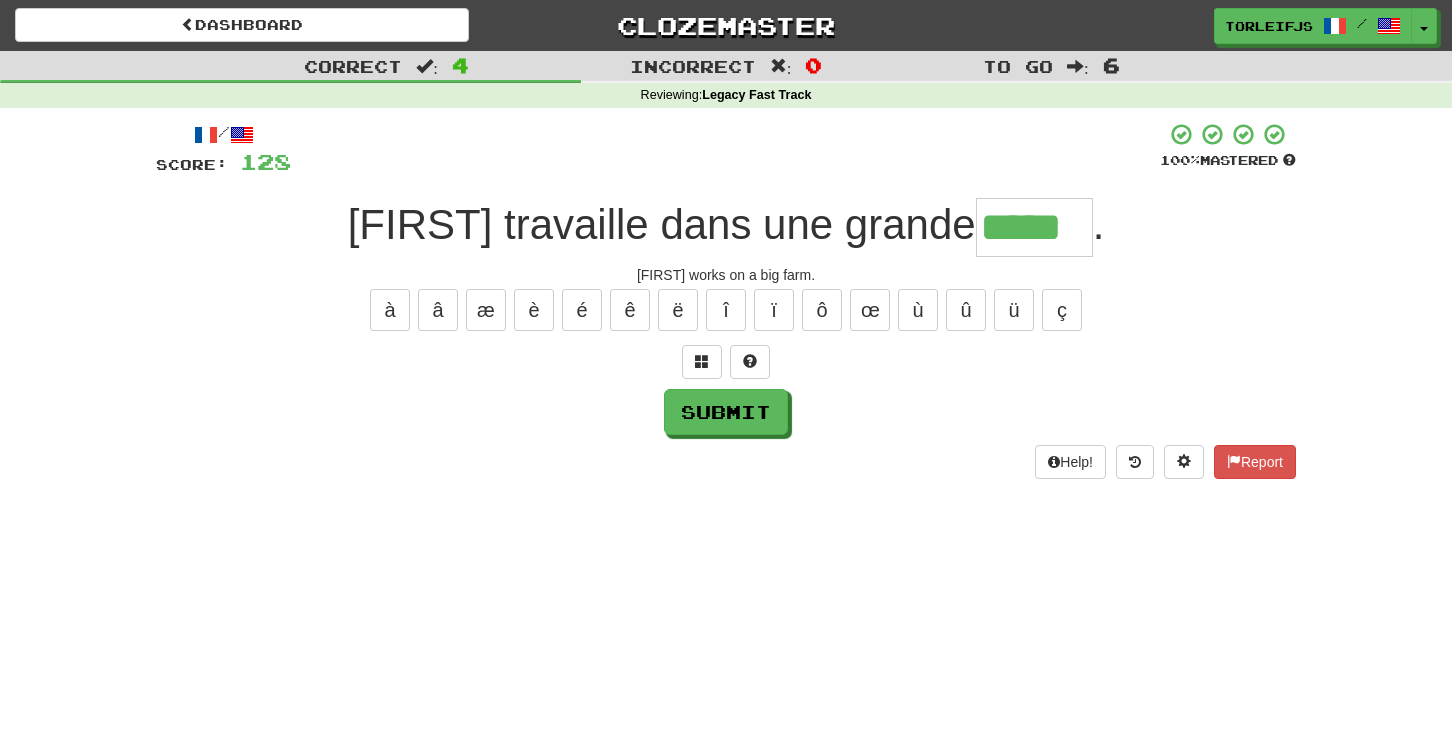 type on "*****" 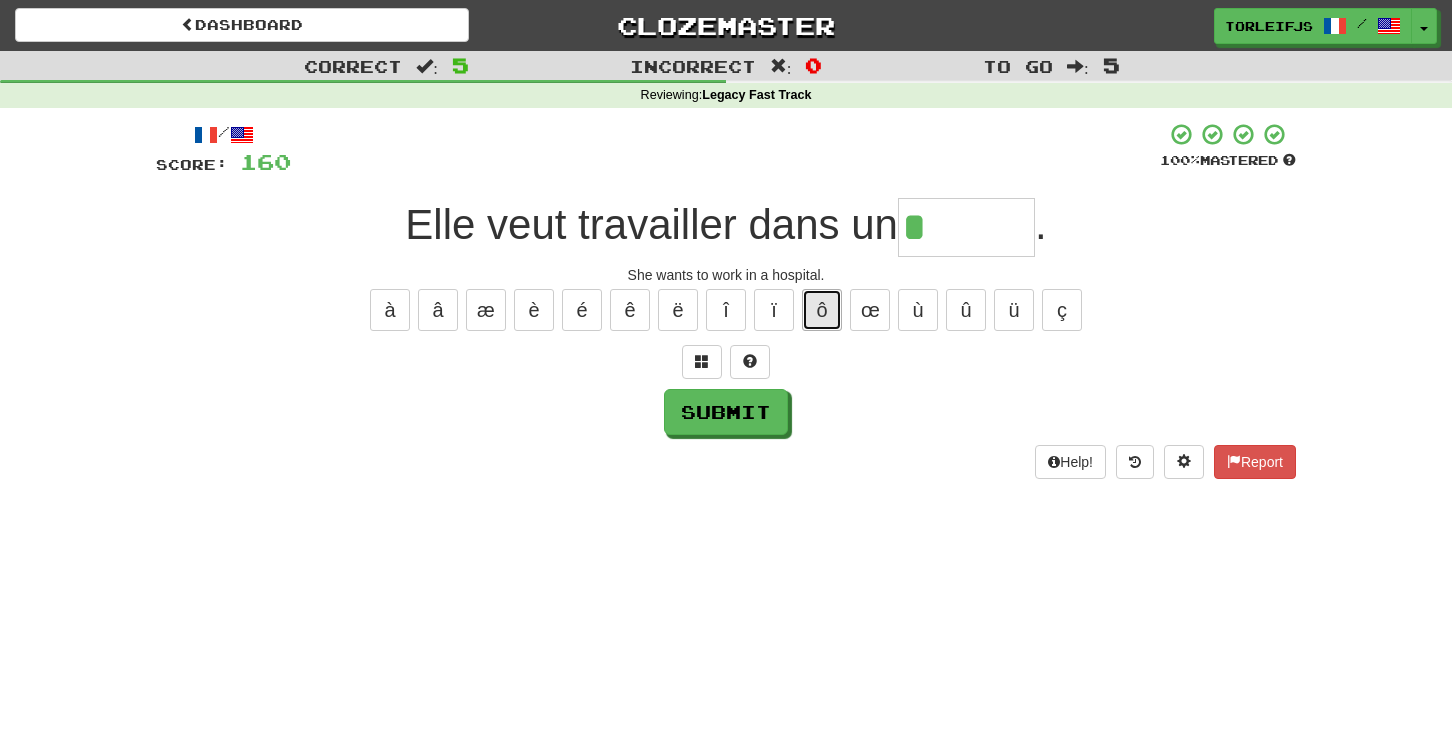 click on "ô" at bounding box center (822, 310) 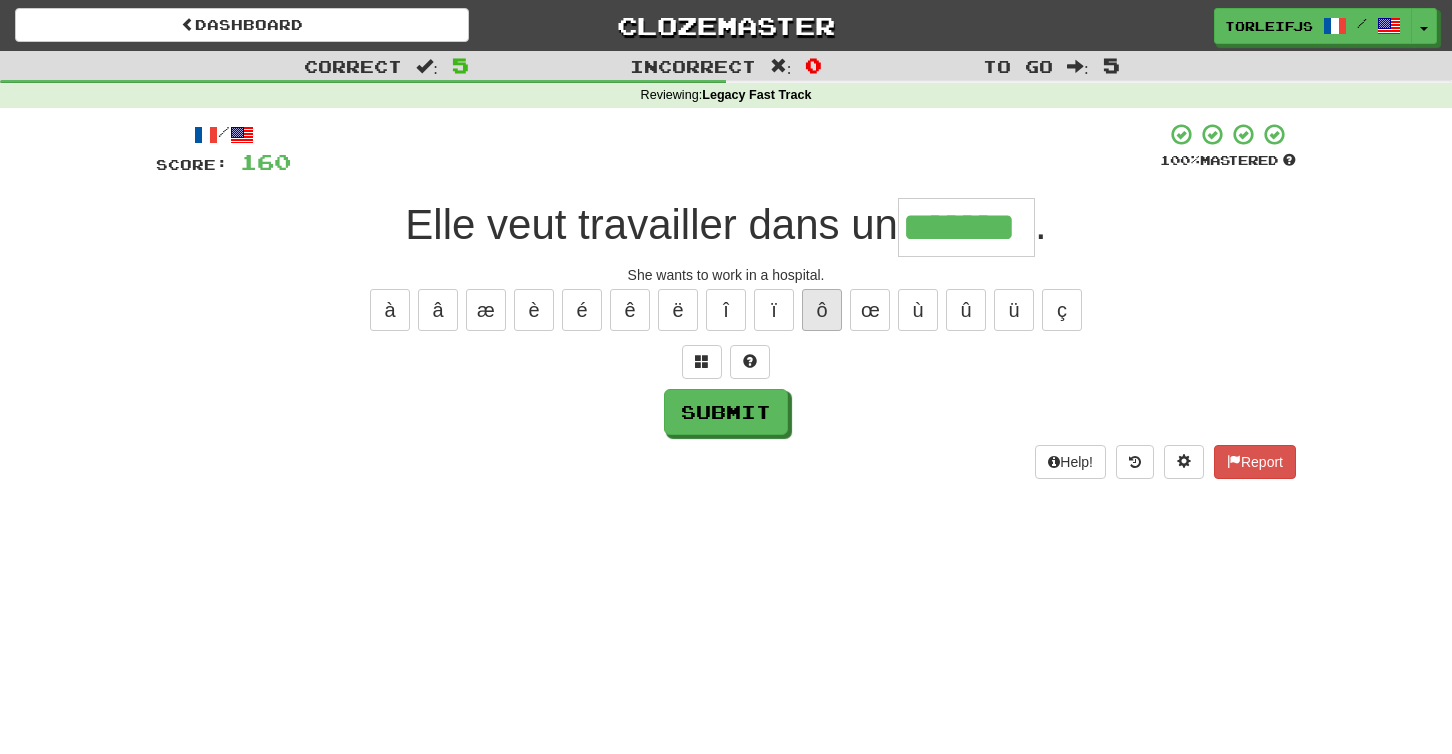 type on "*******" 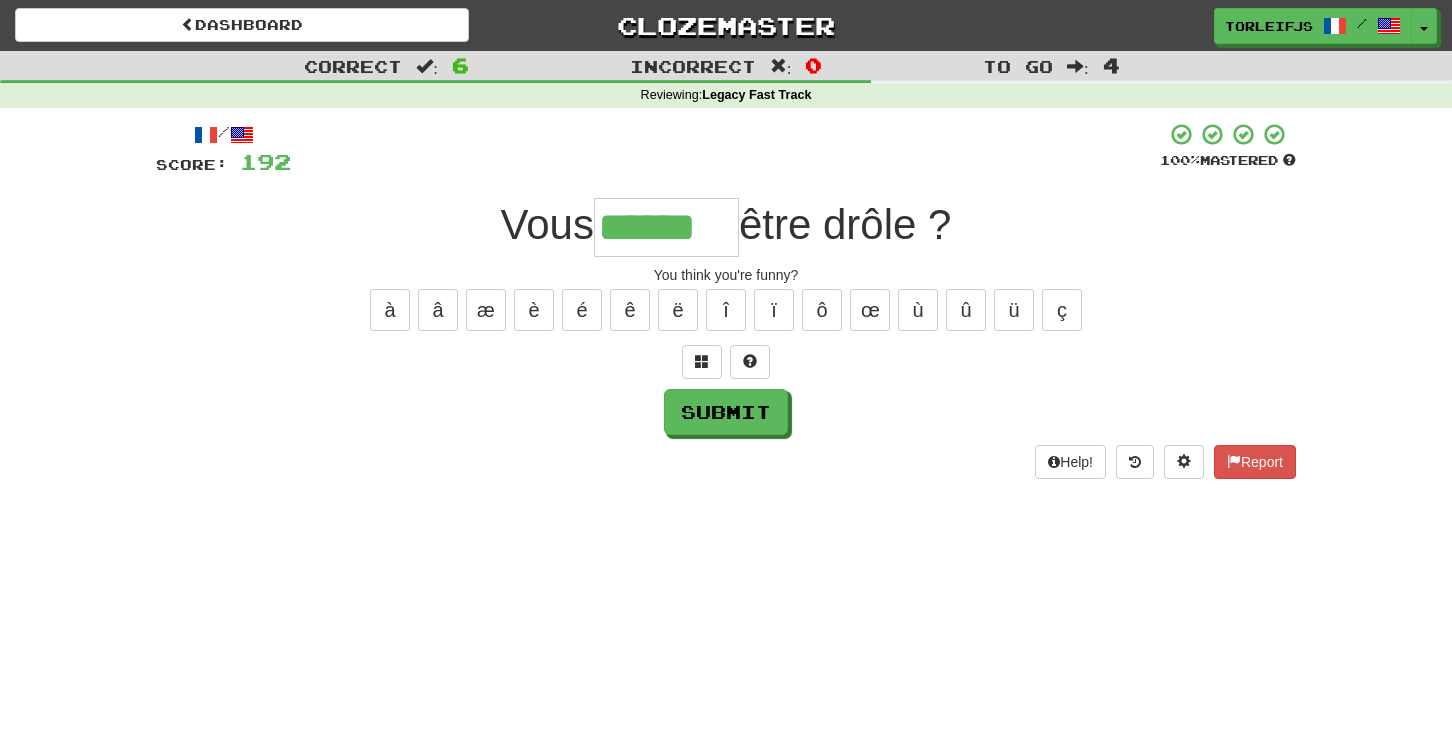type on "******" 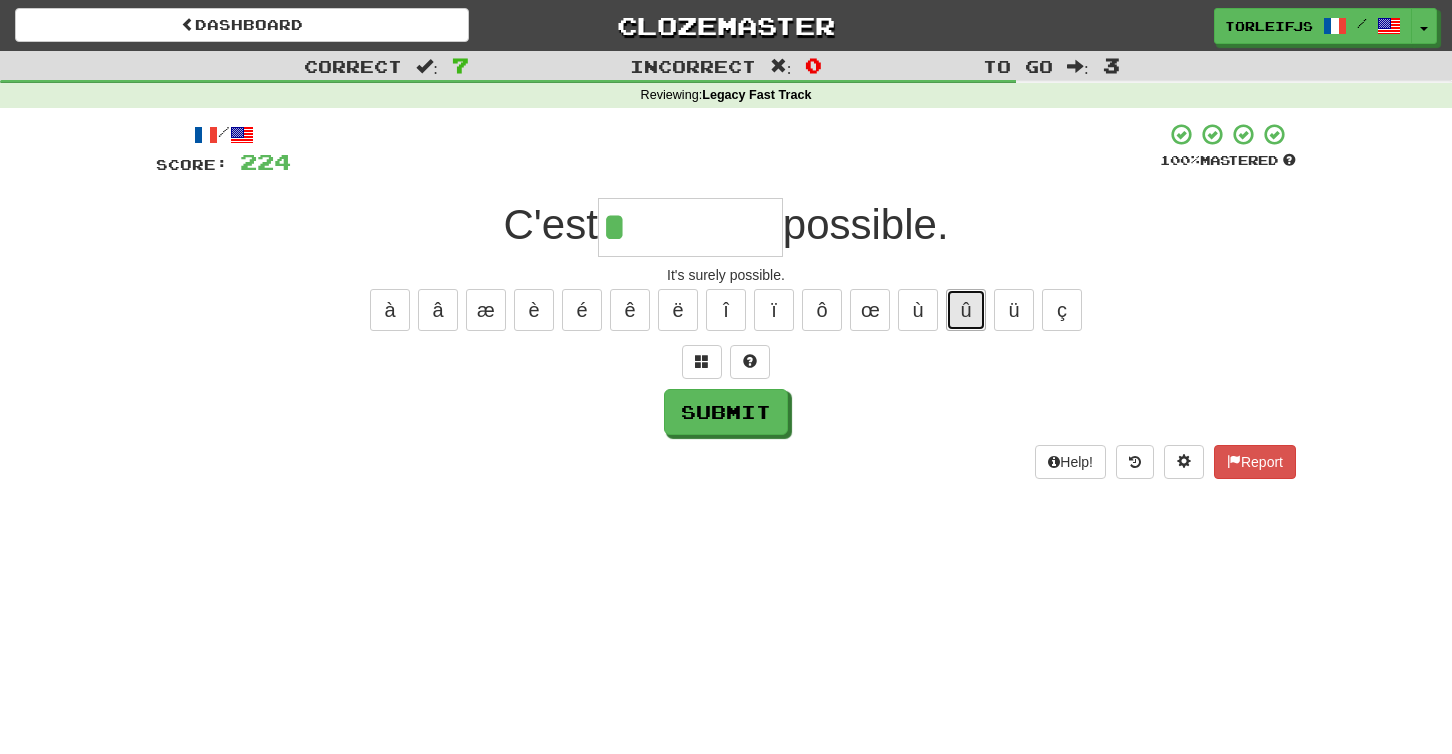 click on "û" at bounding box center (966, 310) 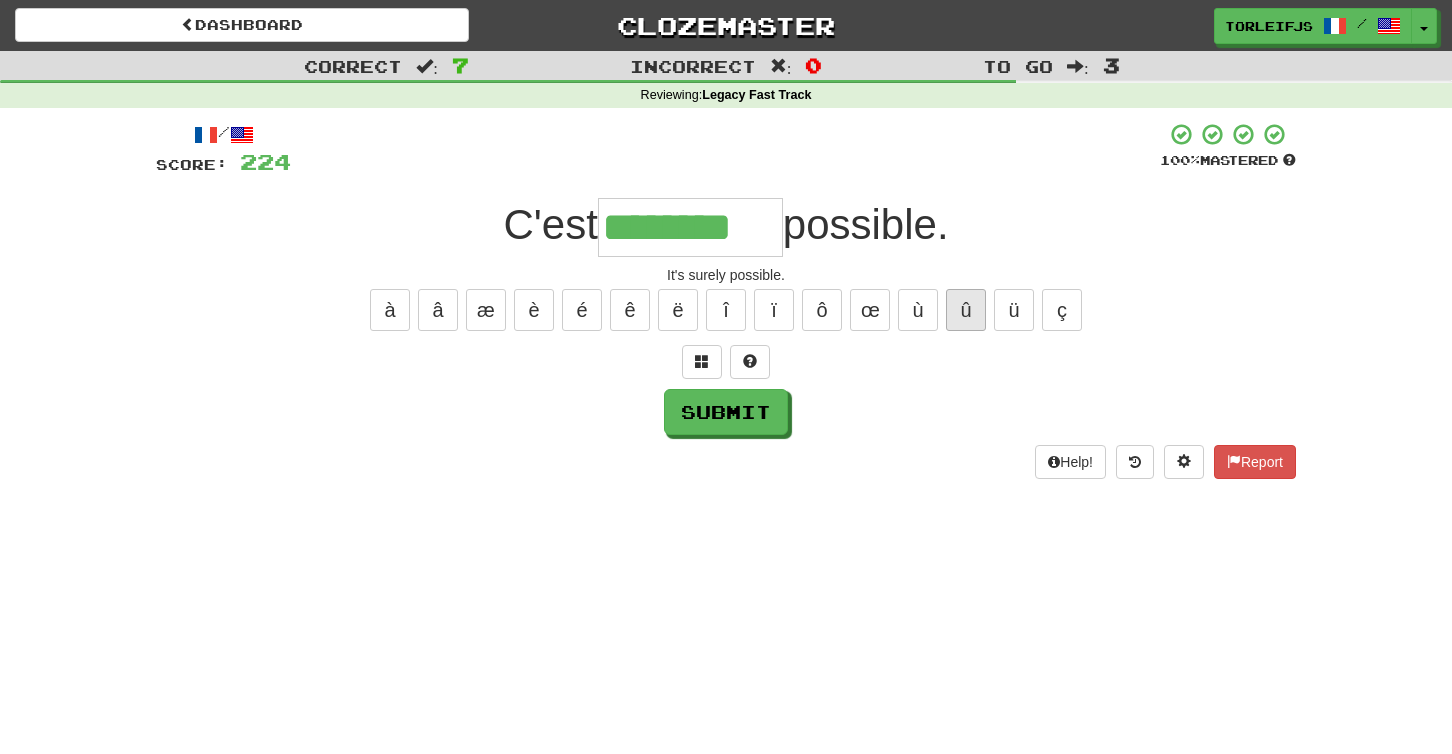 type on "********" 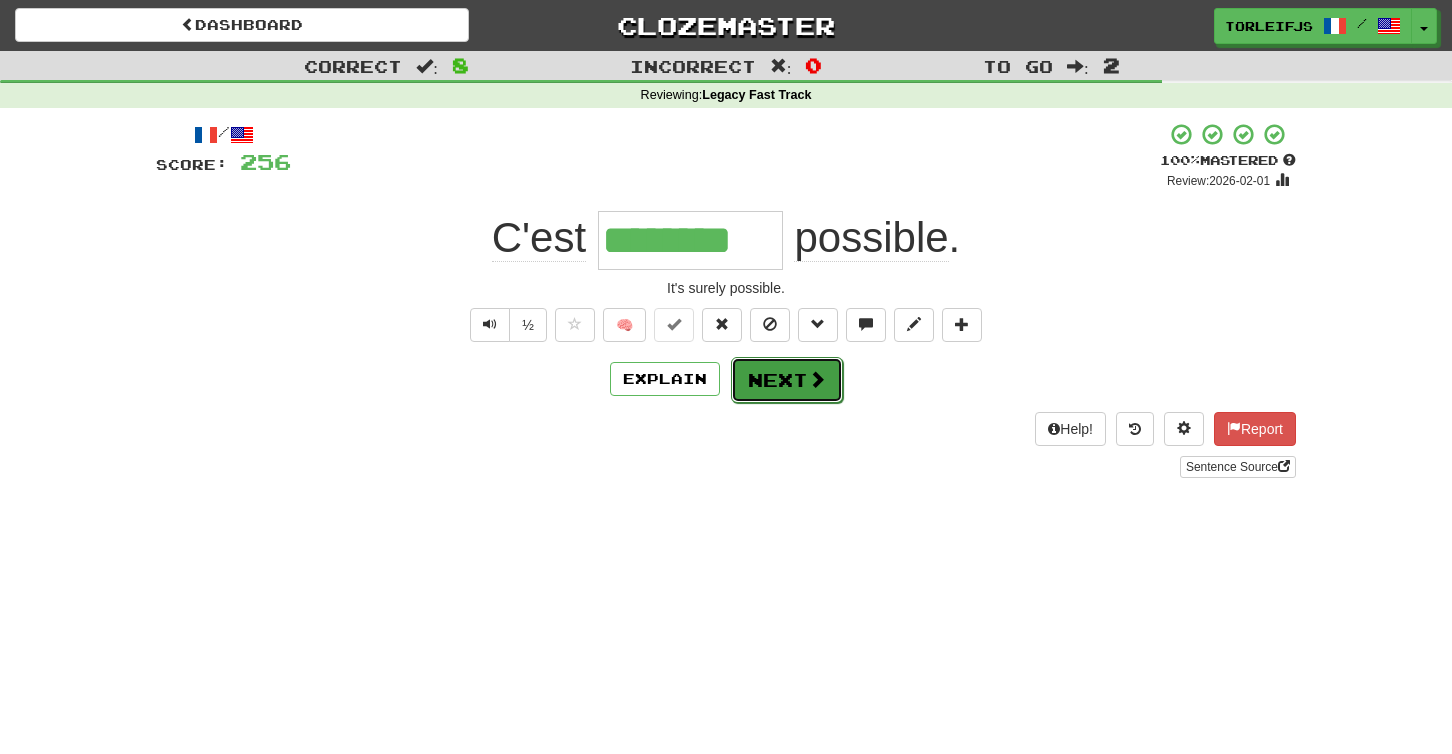 click on "Next" at bounding box center [787, 380] 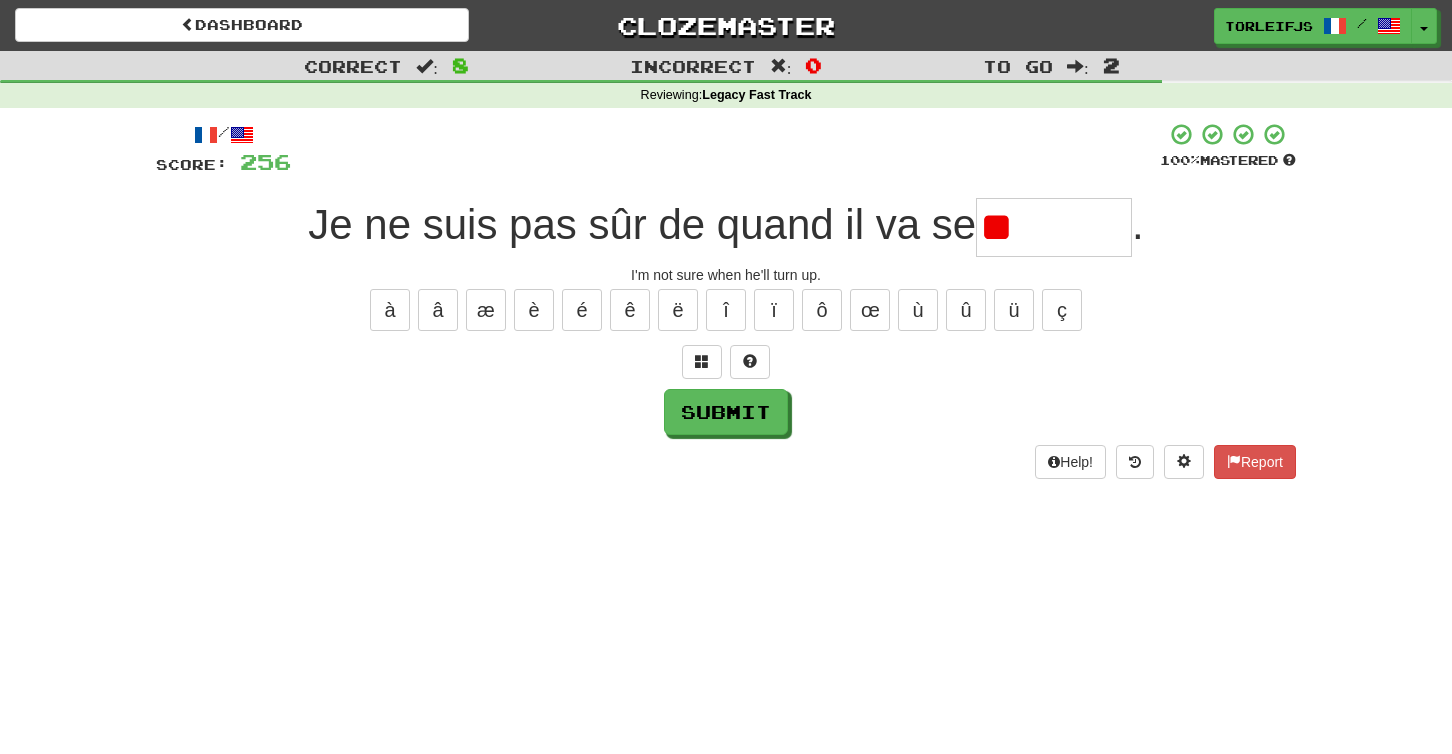 type on "*" 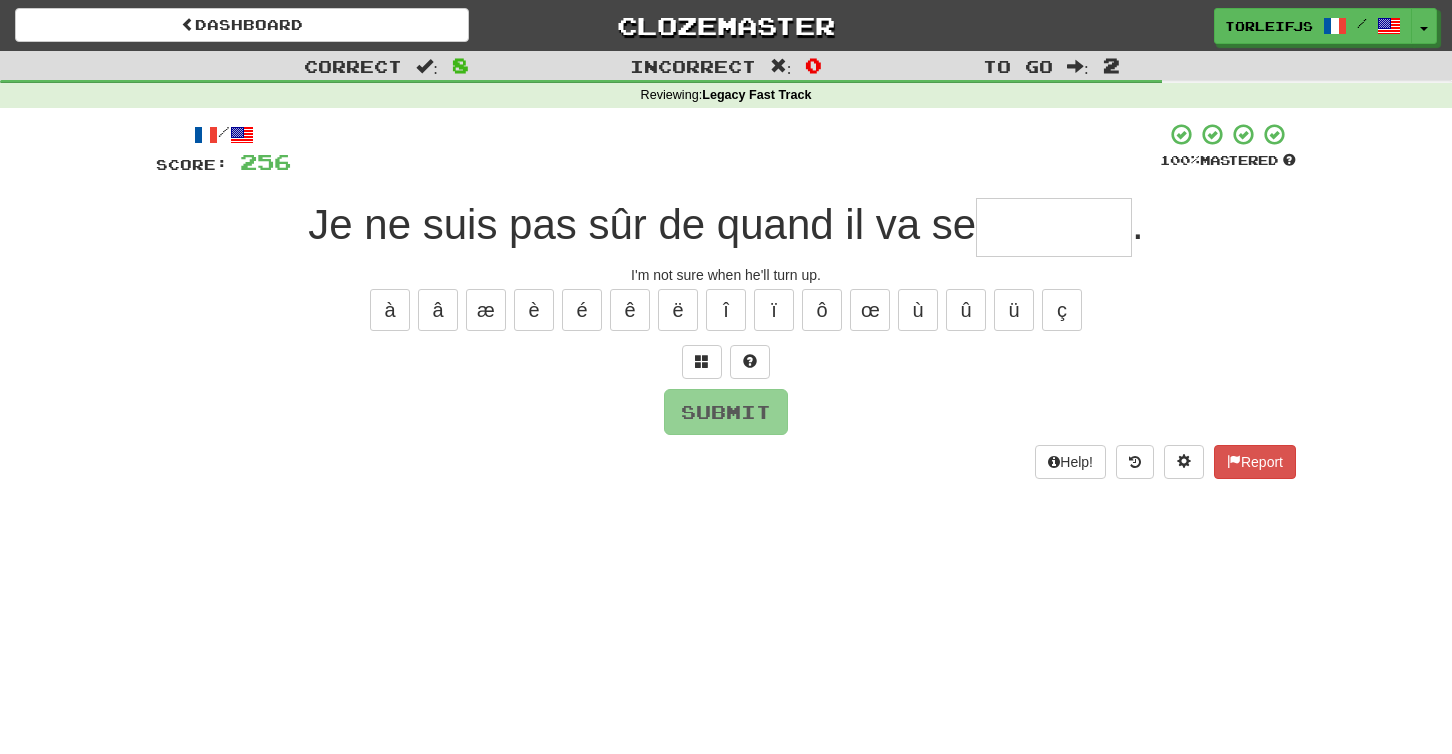 click at bounding box center (726, 362) 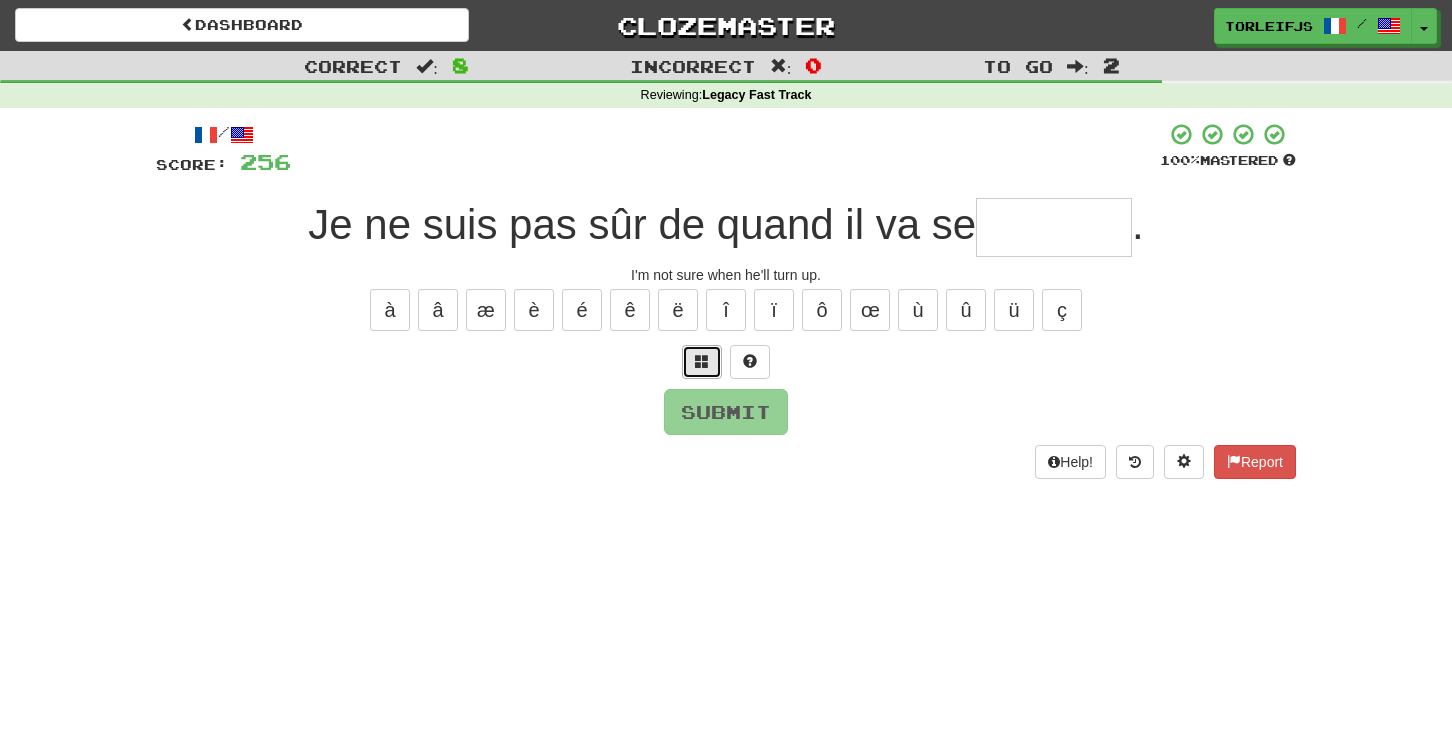 click at bounding box center [702, 361] 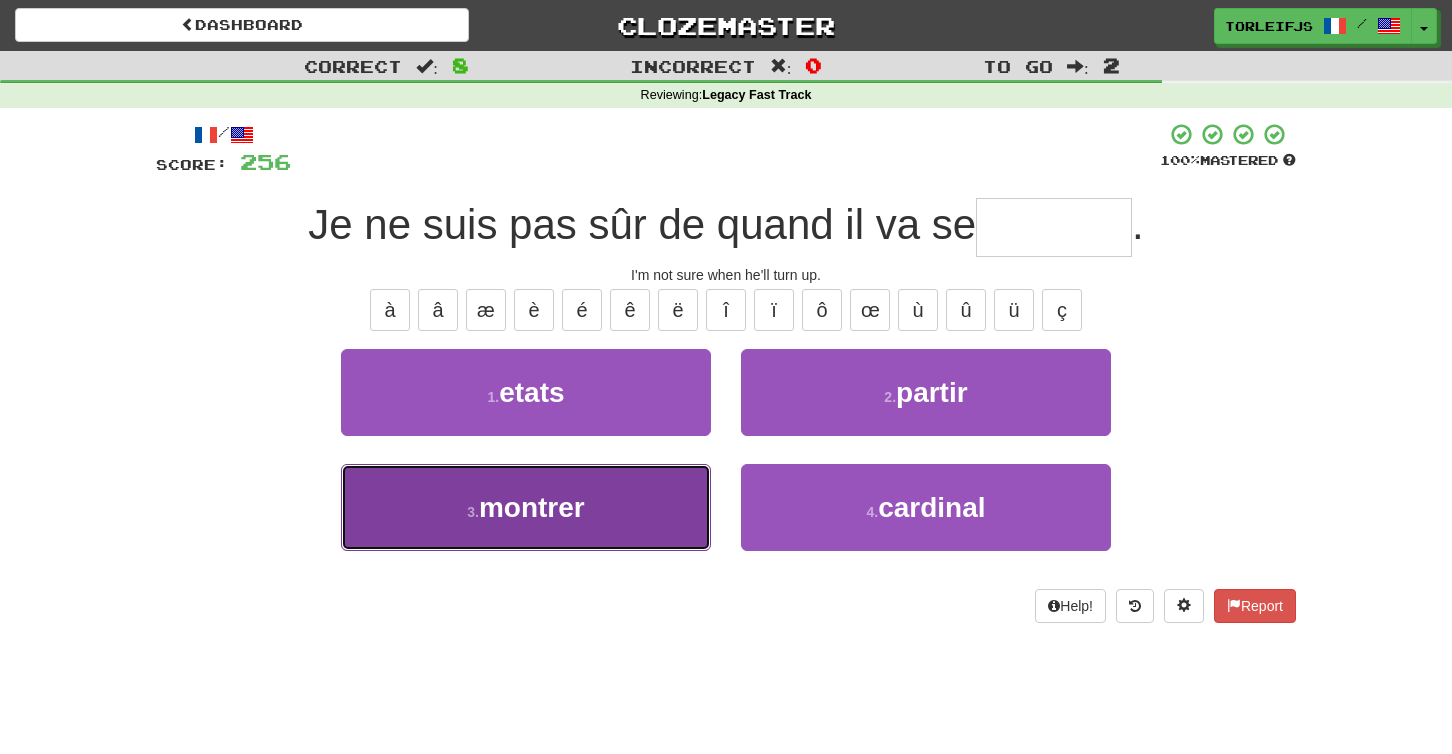 click on "3 .  montrer" at bounding box center (526, 507) 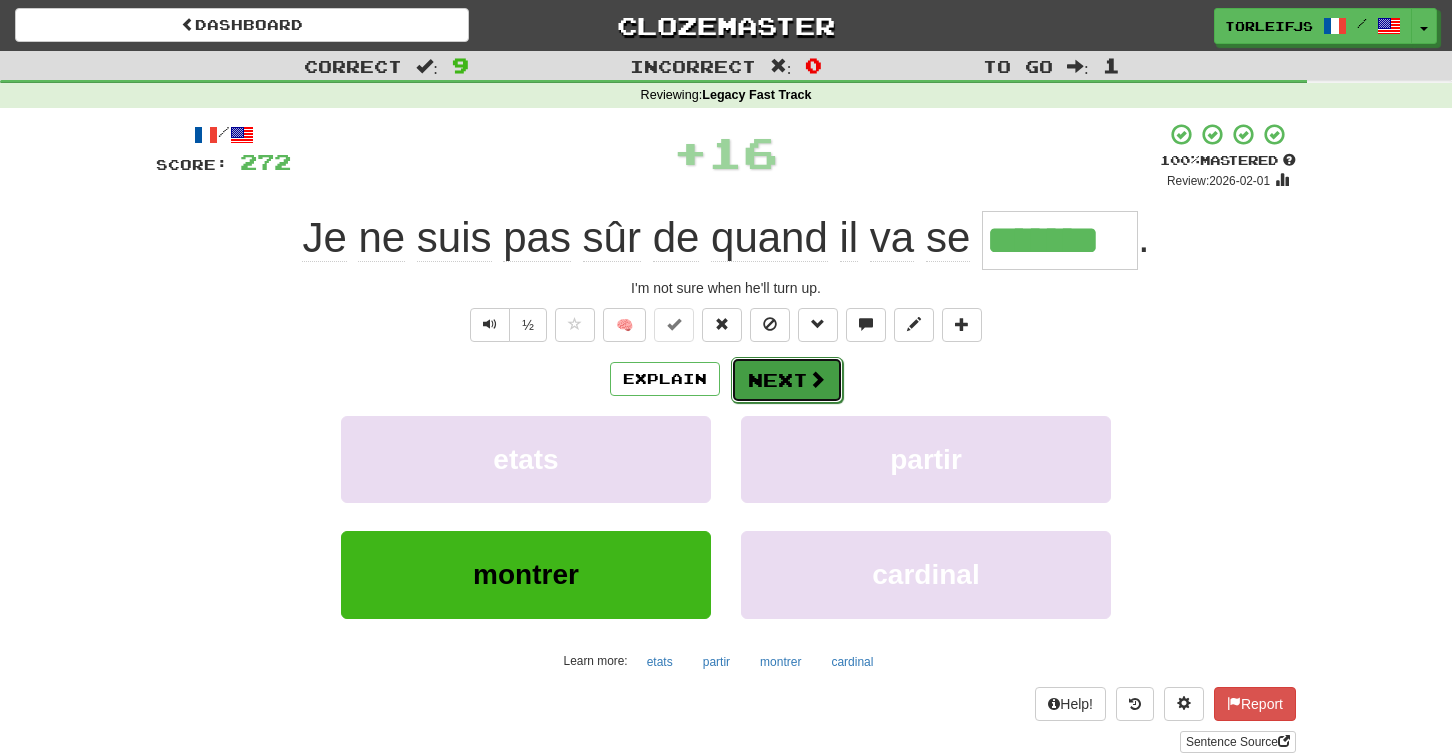 click on "Next" at bounding box center [787, 380] 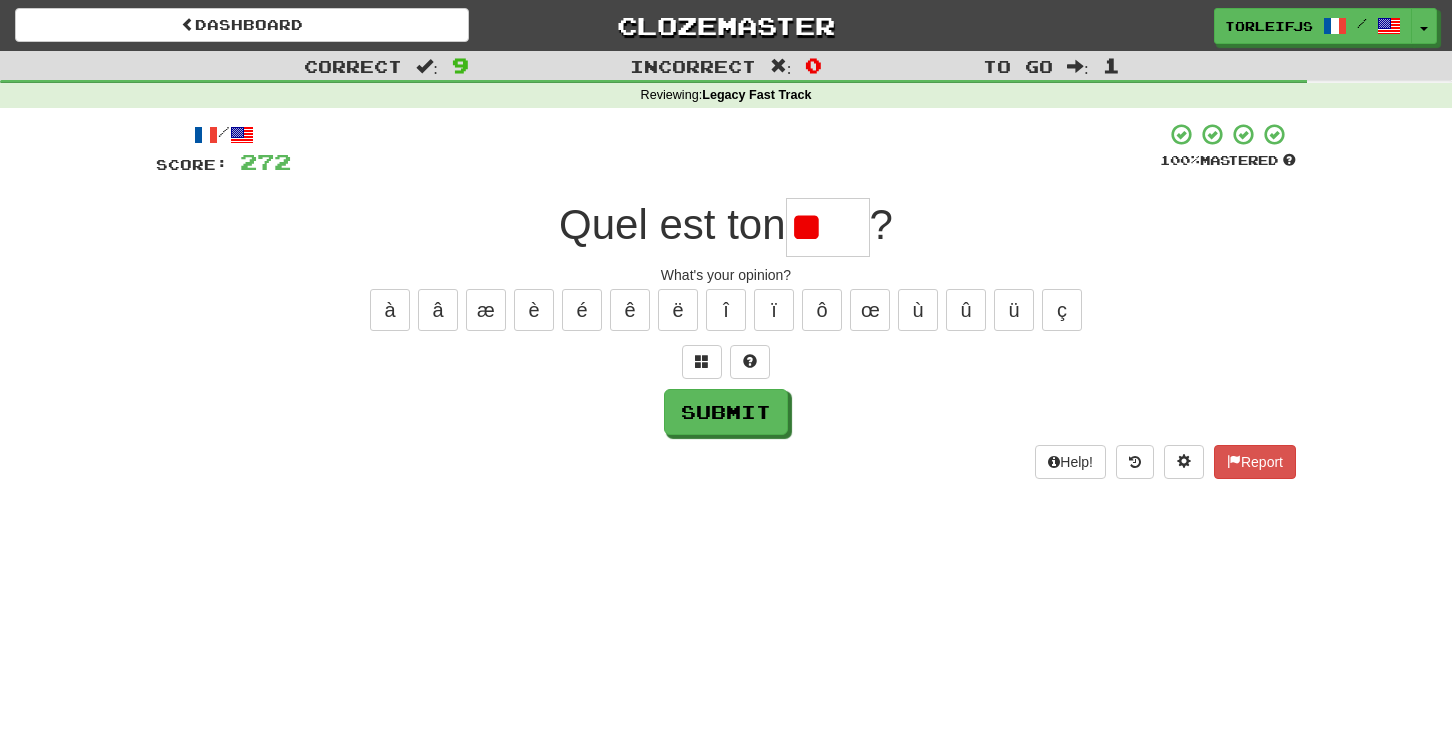 type on "*" 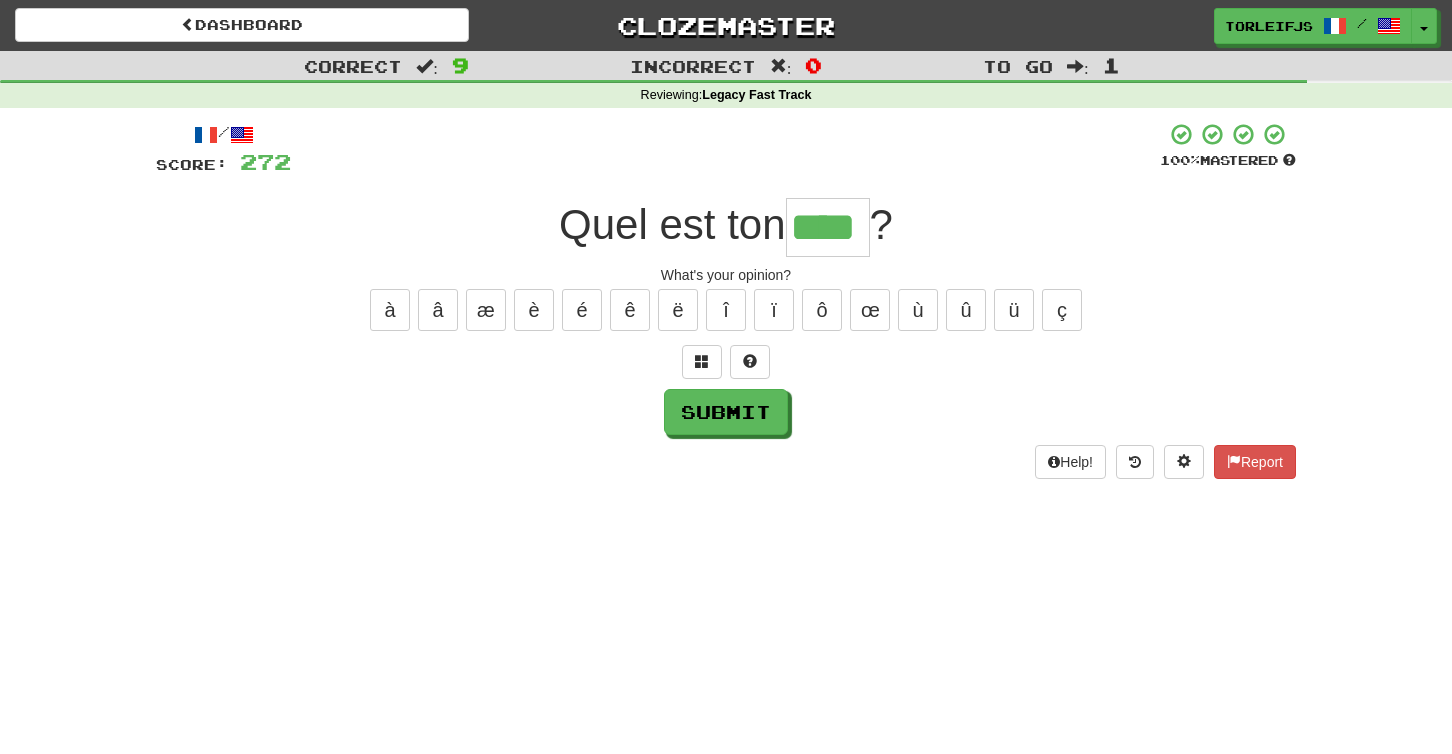 type on "****" 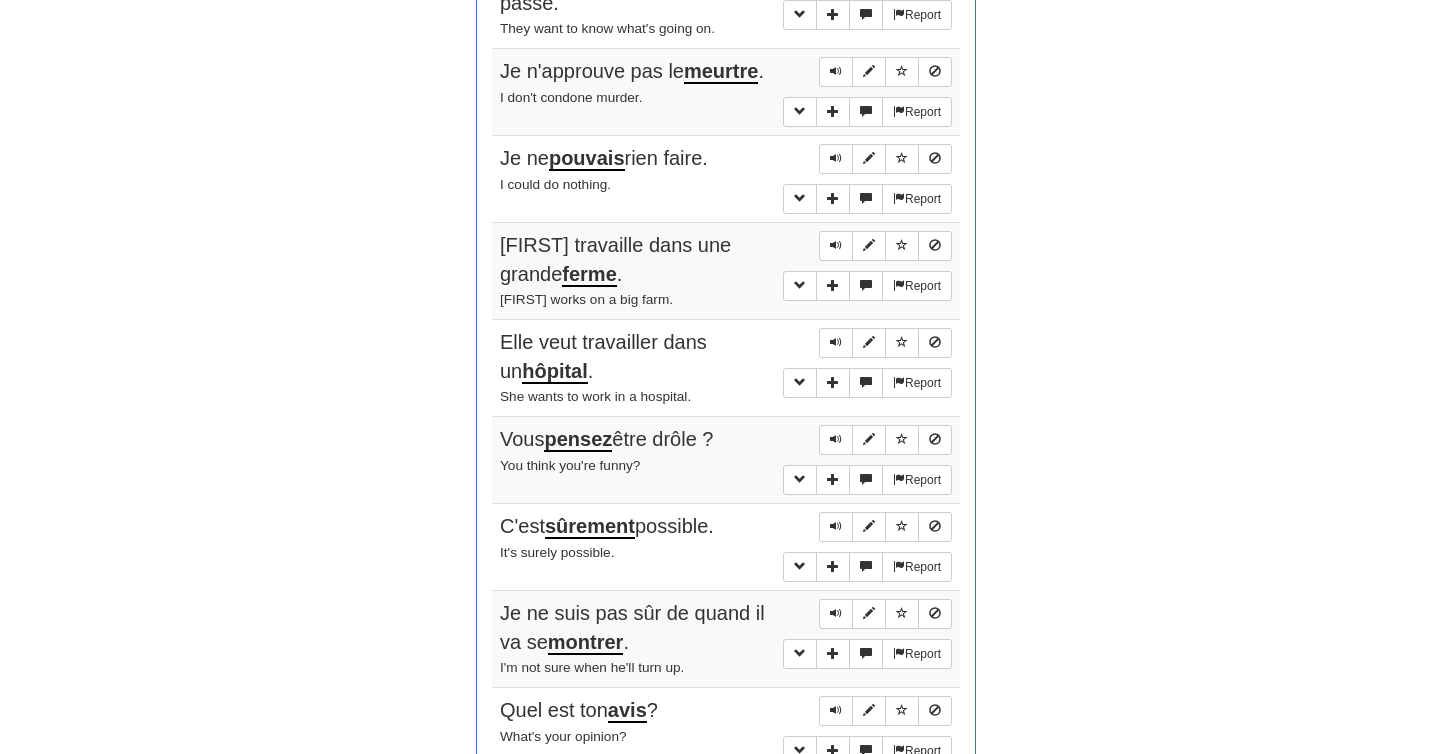 scroll, scrollTop: 1395, scrollLeft: 0, axis: vertical 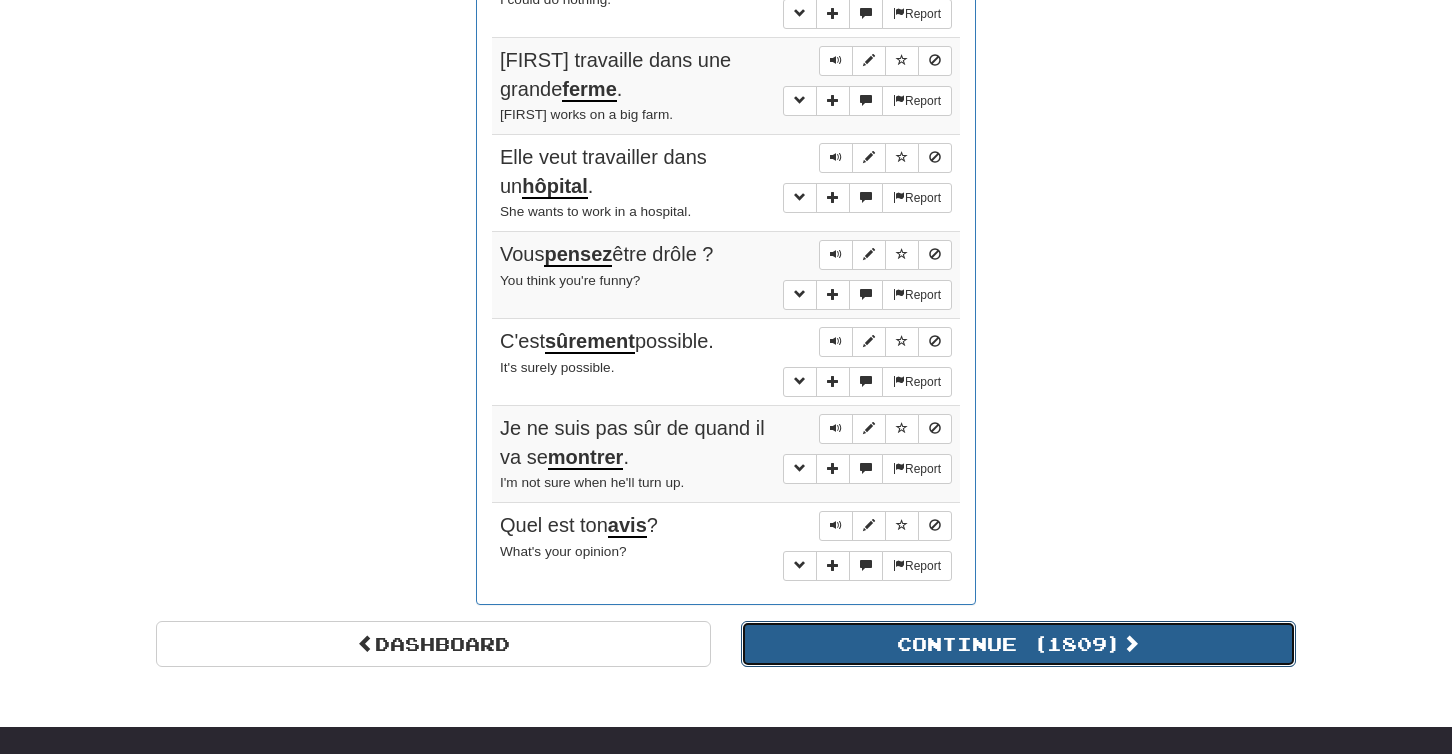 click on "Continue ( 1809 )" at bounding box center [1018, 644] 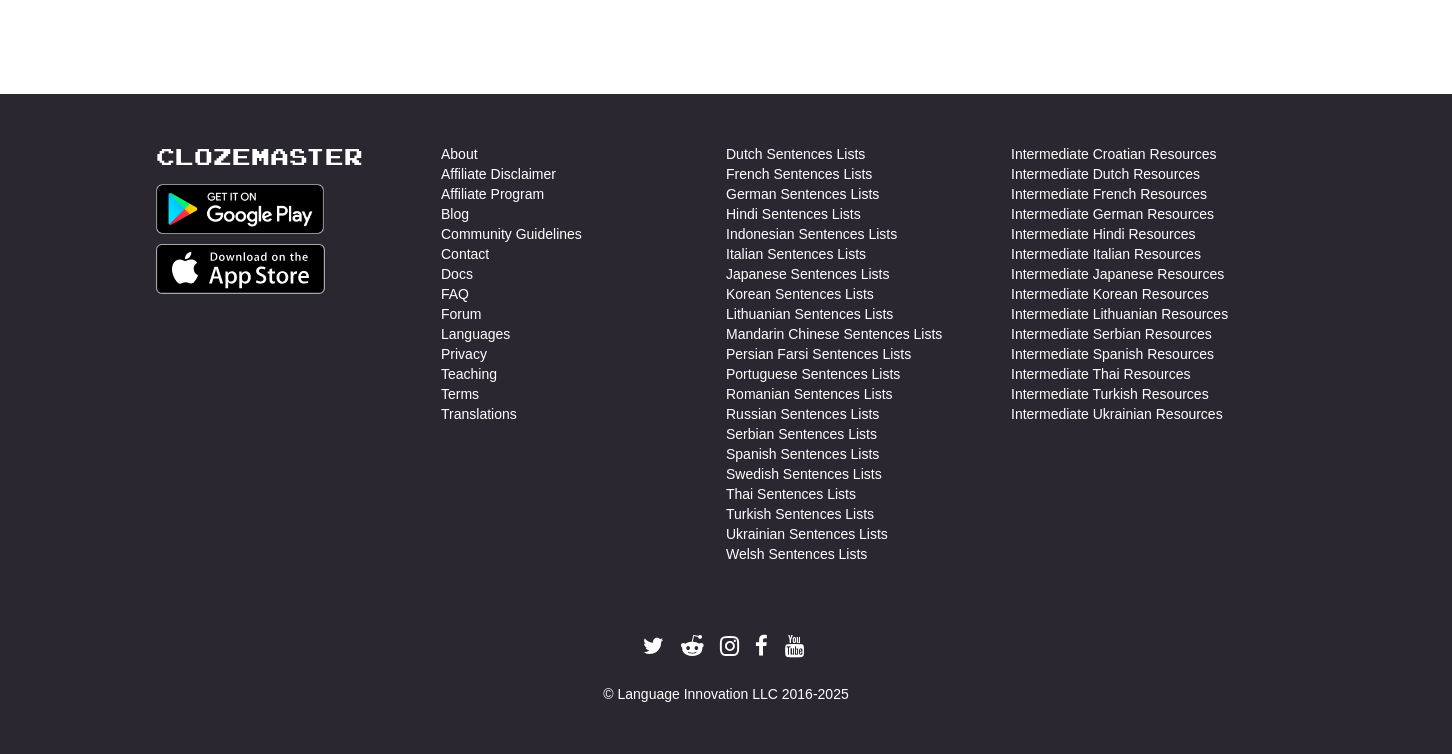 scroll, scrollTop: 710, scrollLeft: 0, axis: vertical 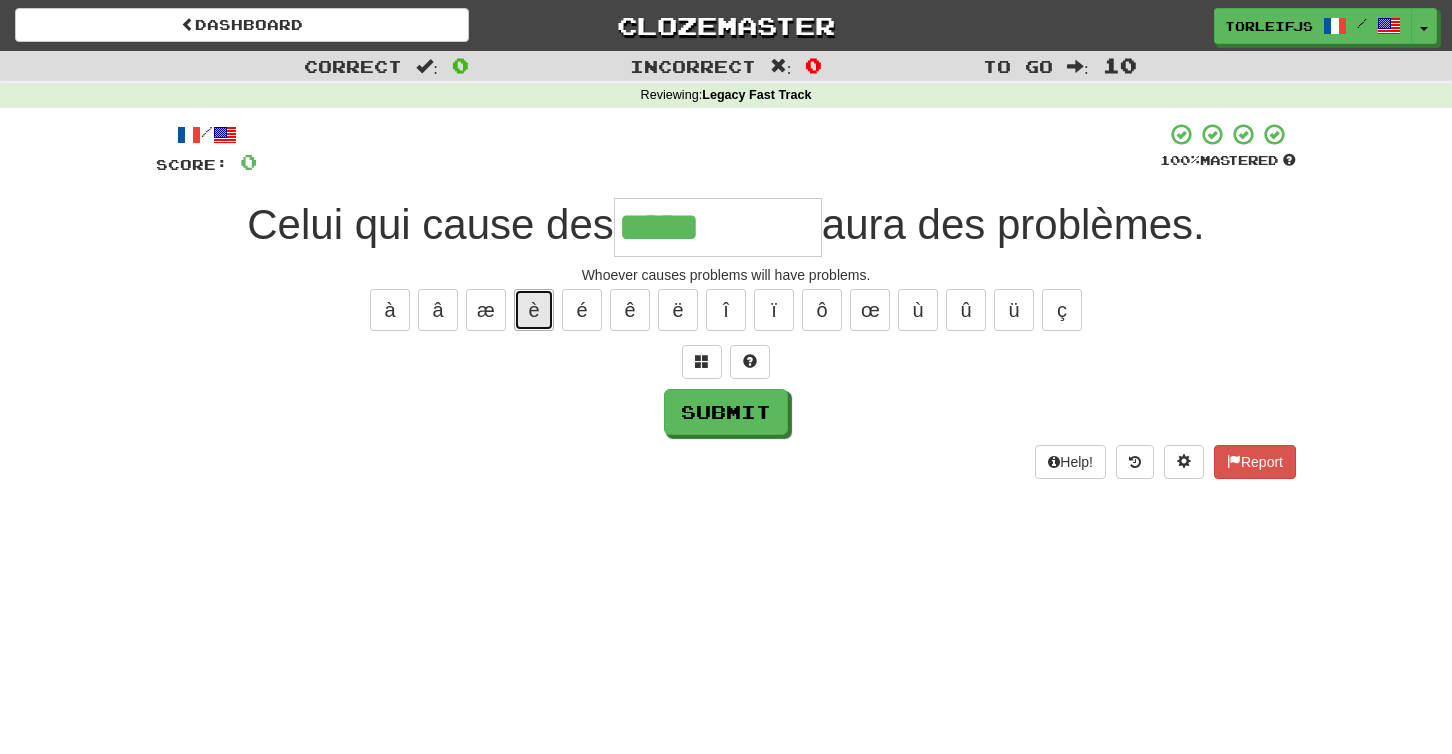 click on "è" at bounding box center (534, 310) 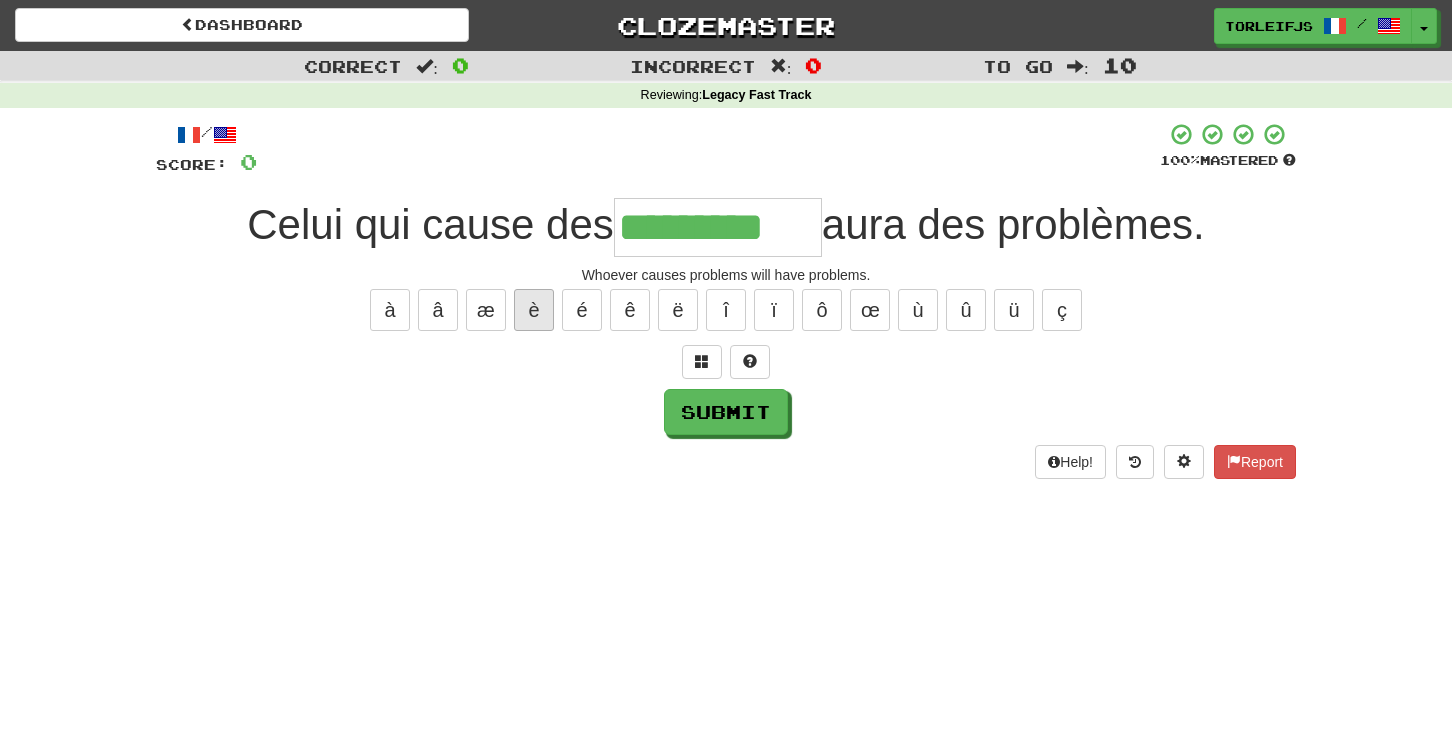 type on "*********" 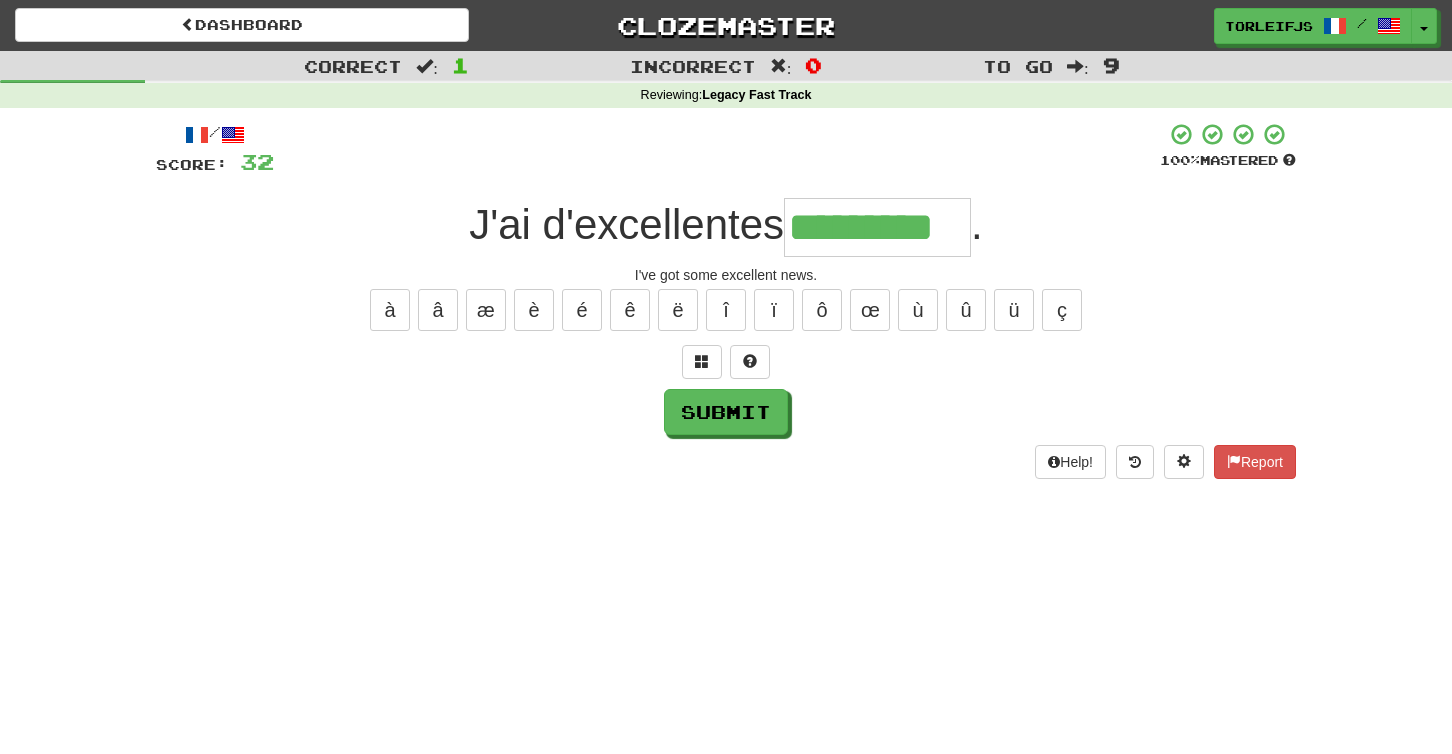 type on "*********" 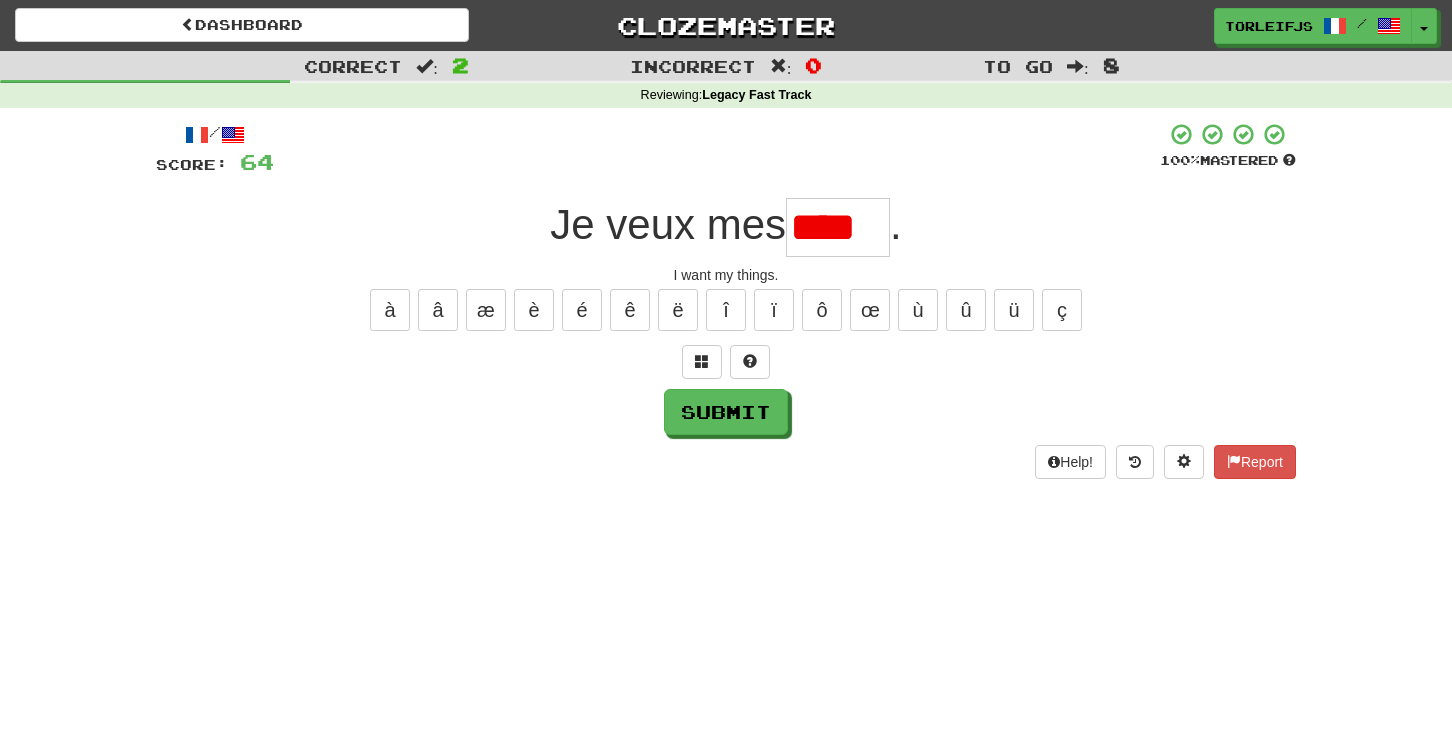 scroll, scrollTop: 0, scrollLeft: 0, axis: both 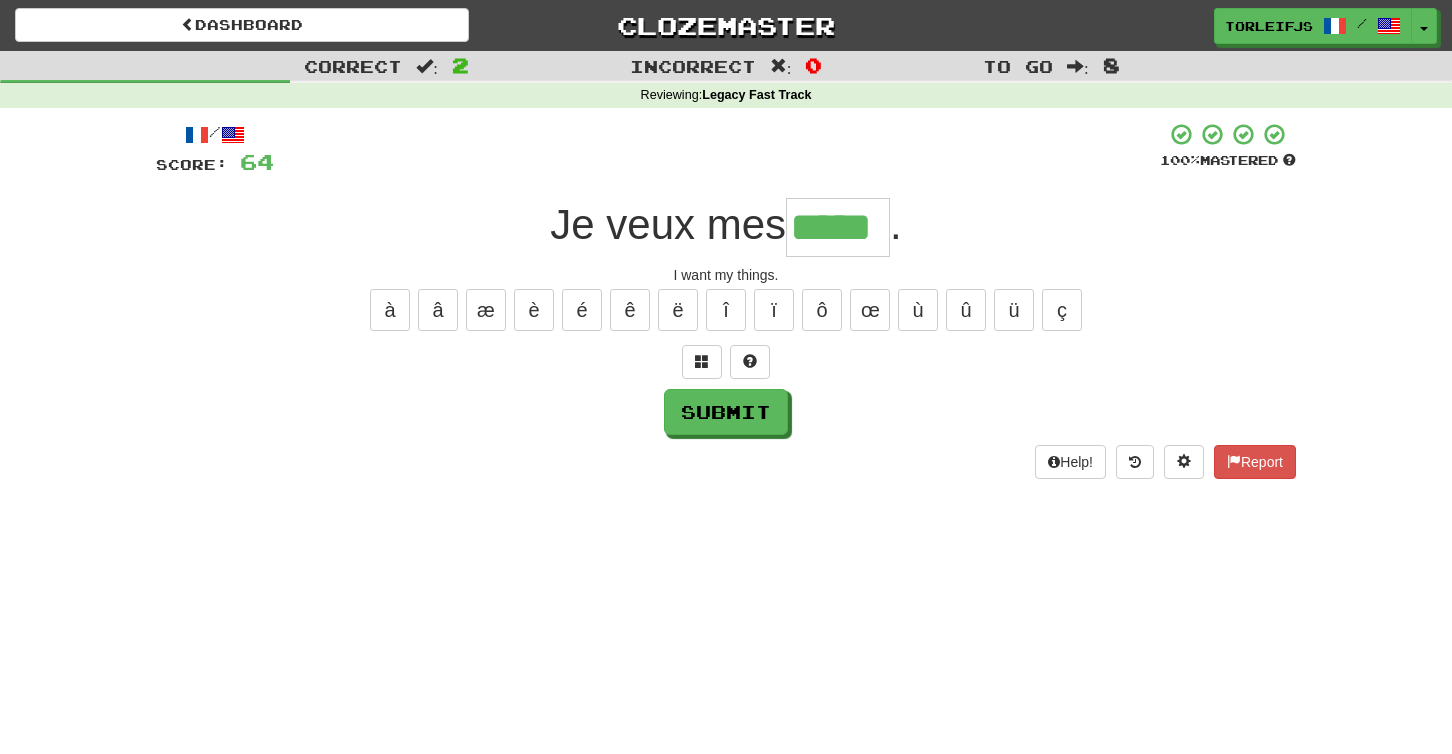type on "*****" 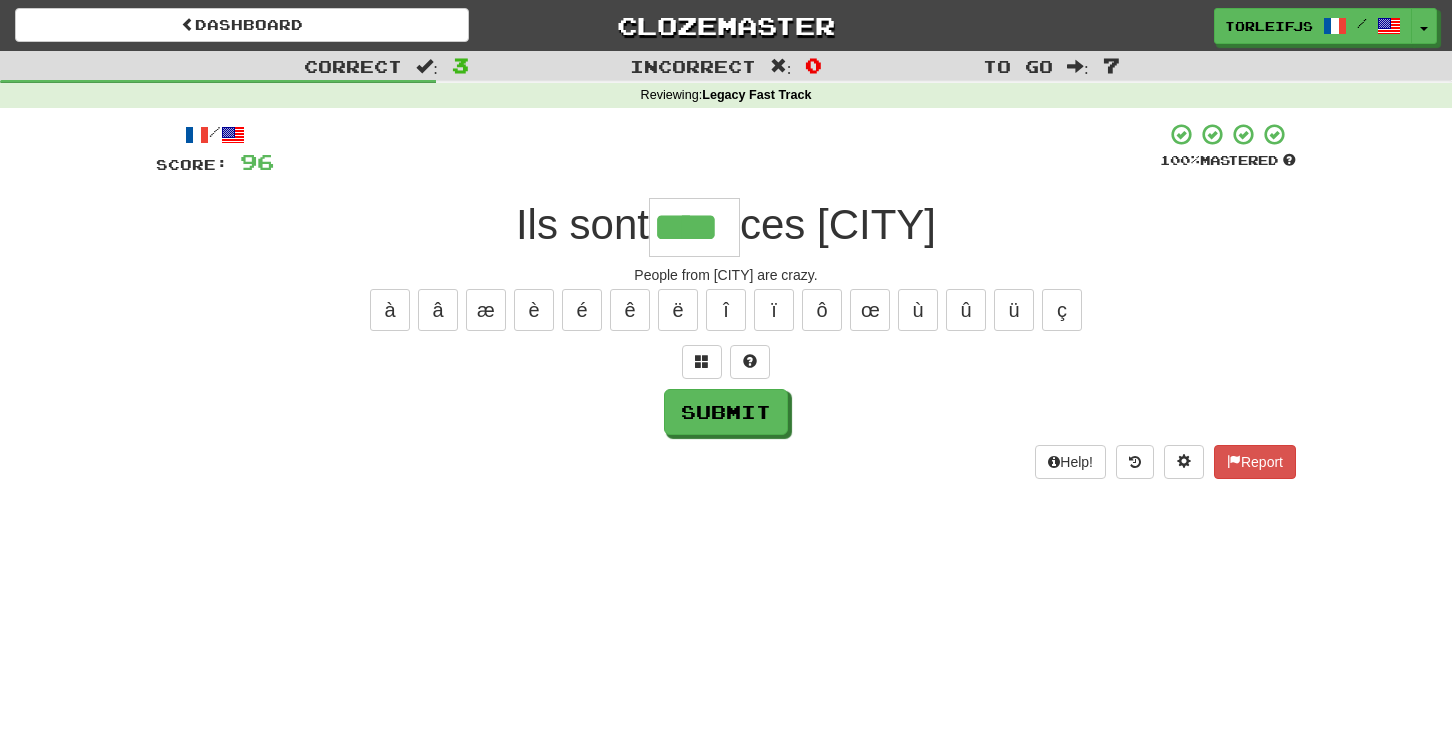 type on "****" 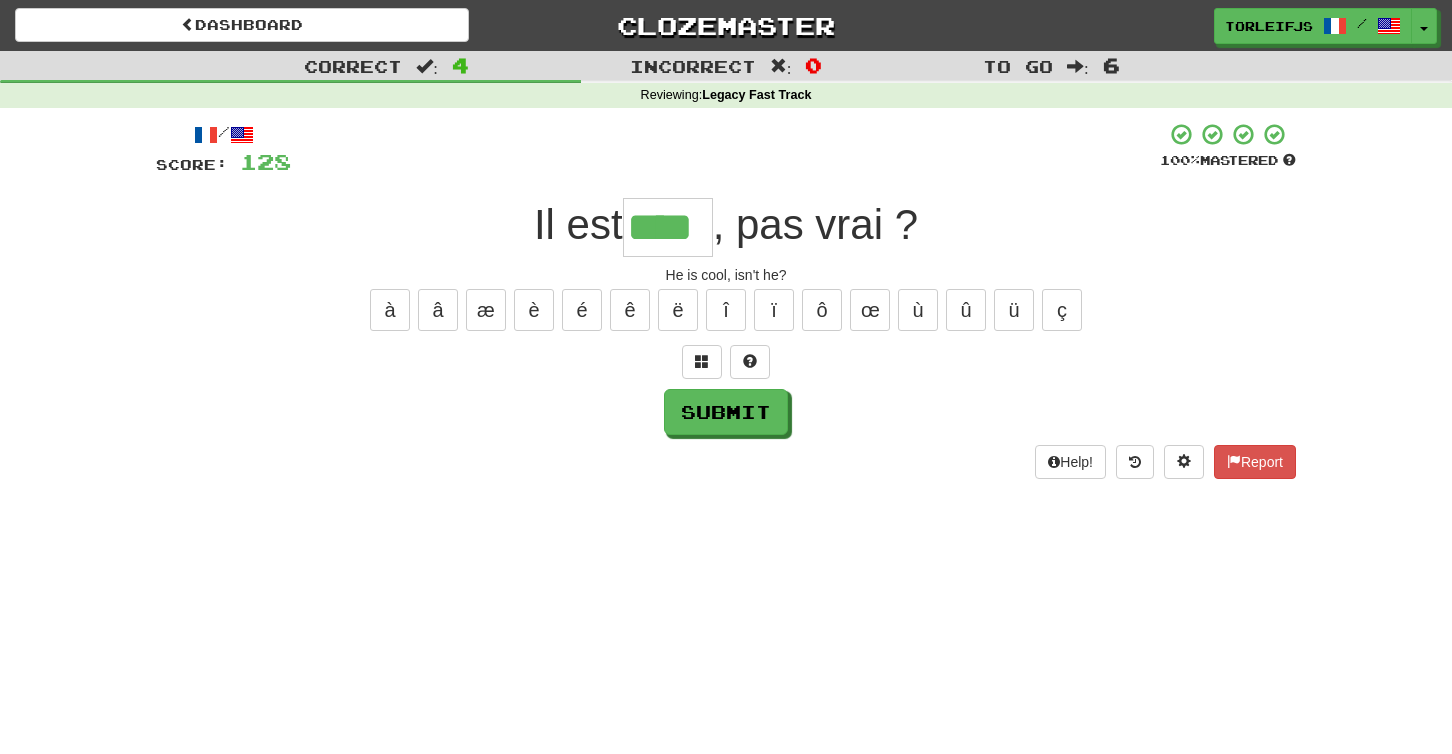 type on "****" 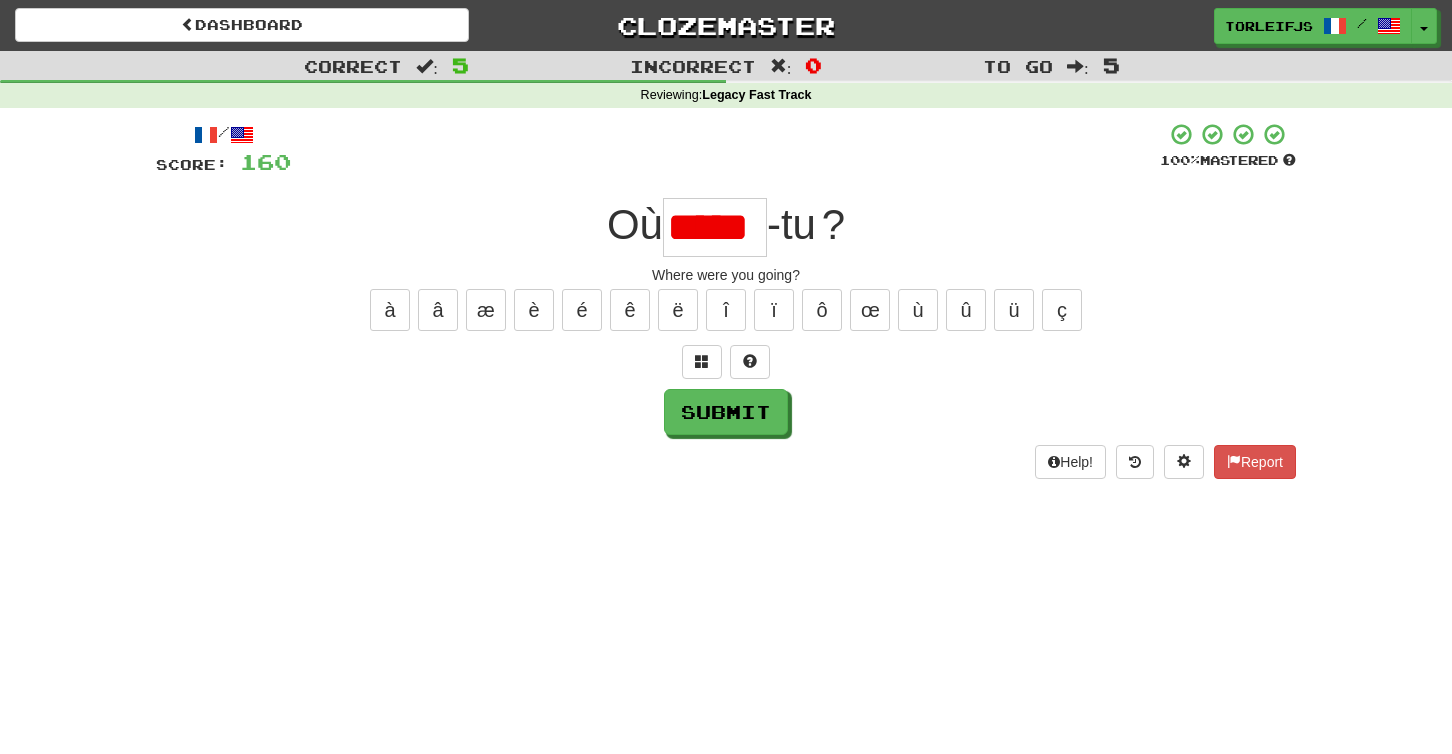 scroll, scrollTop: 0, scrollLeft: 0, axis: both 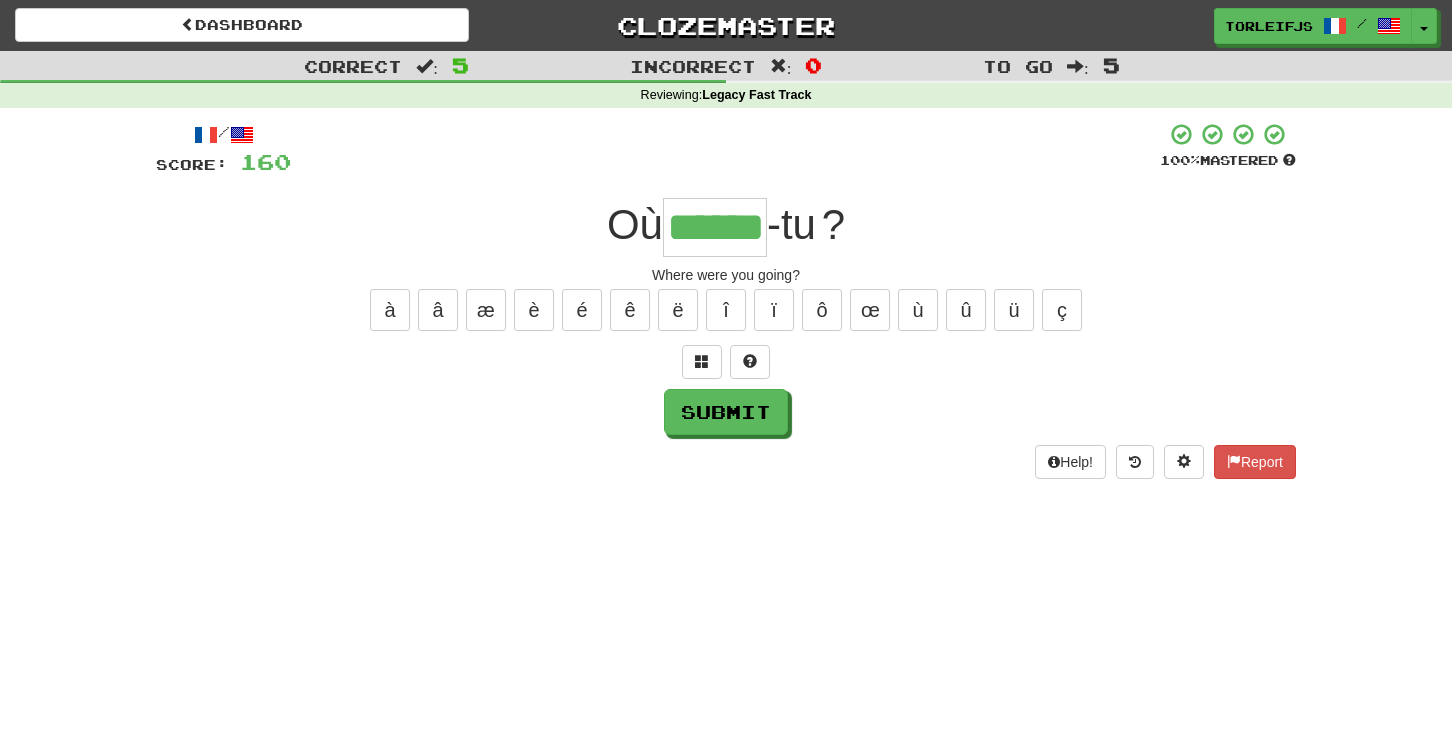 type on "******" 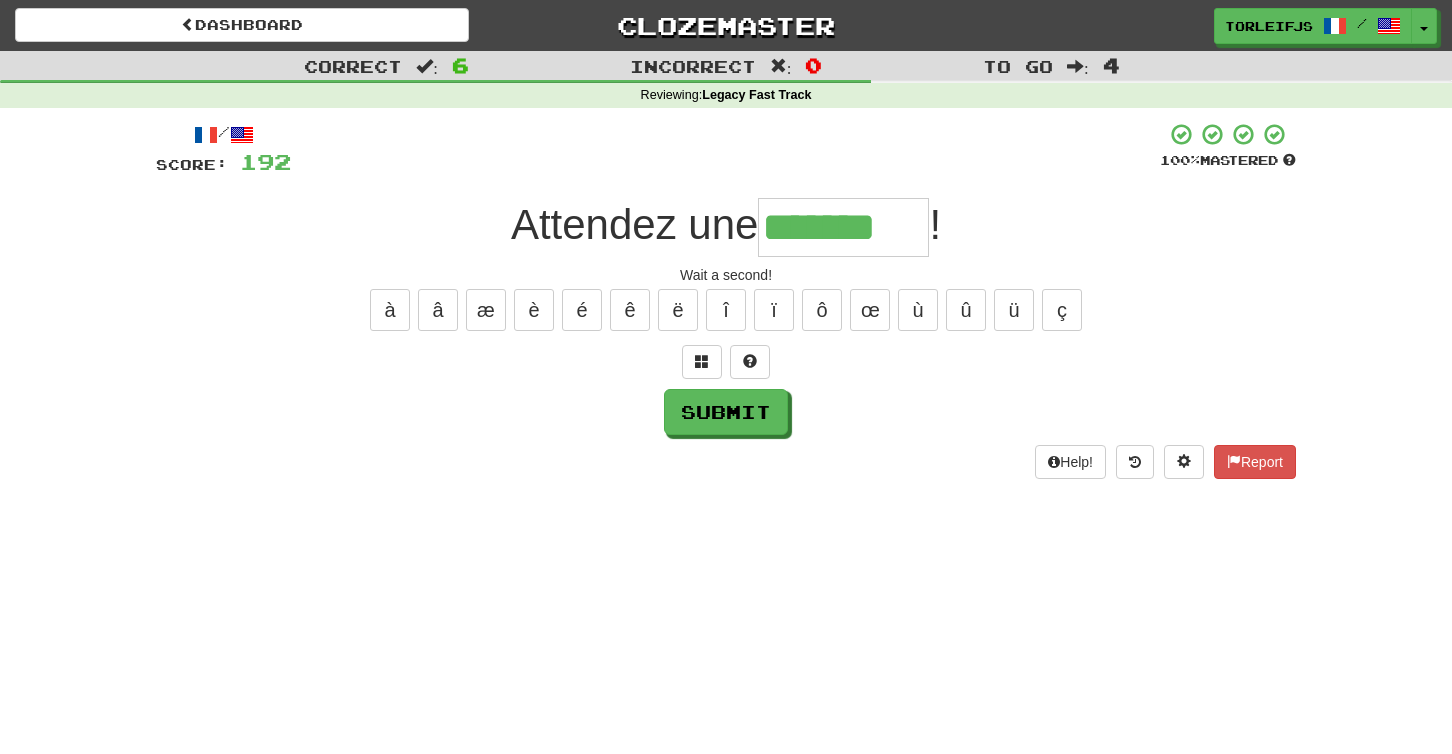 type on "*******" 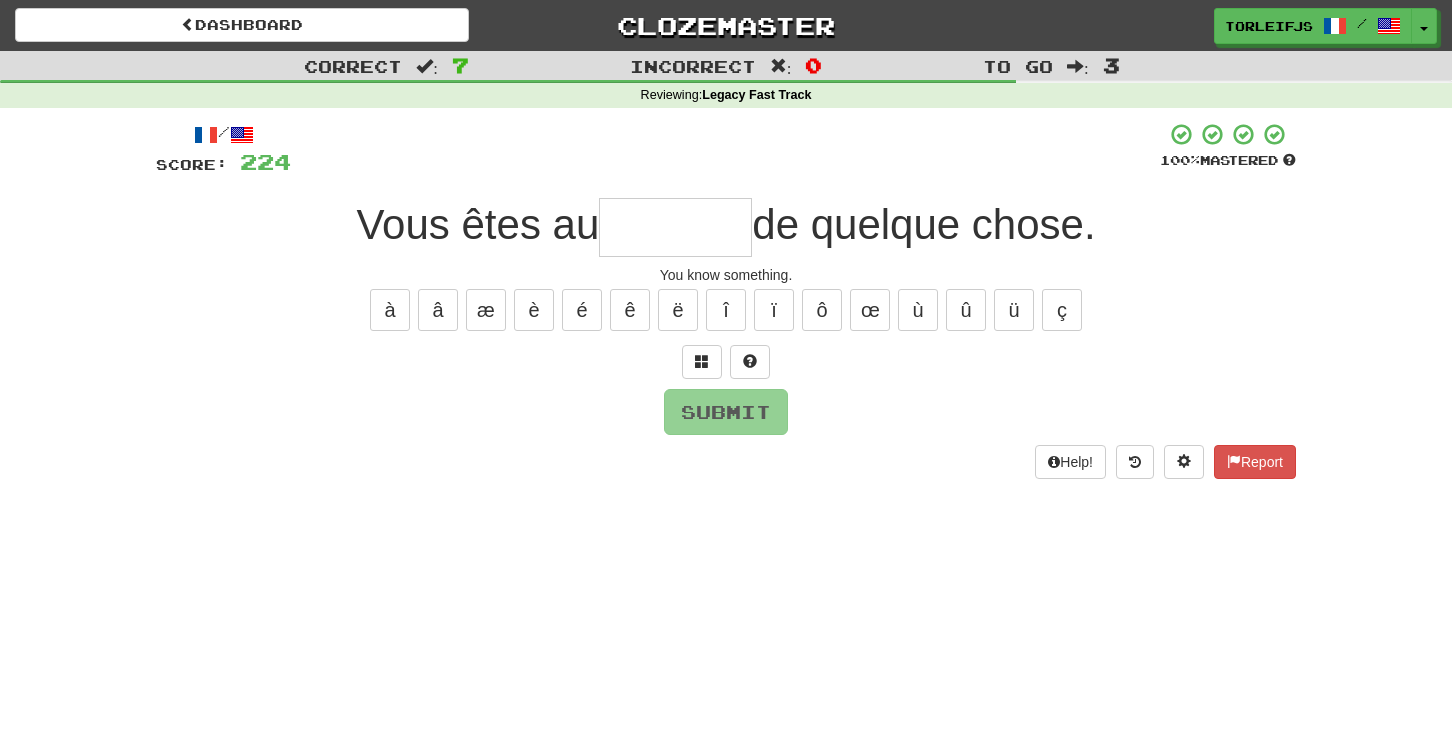 type on "*" 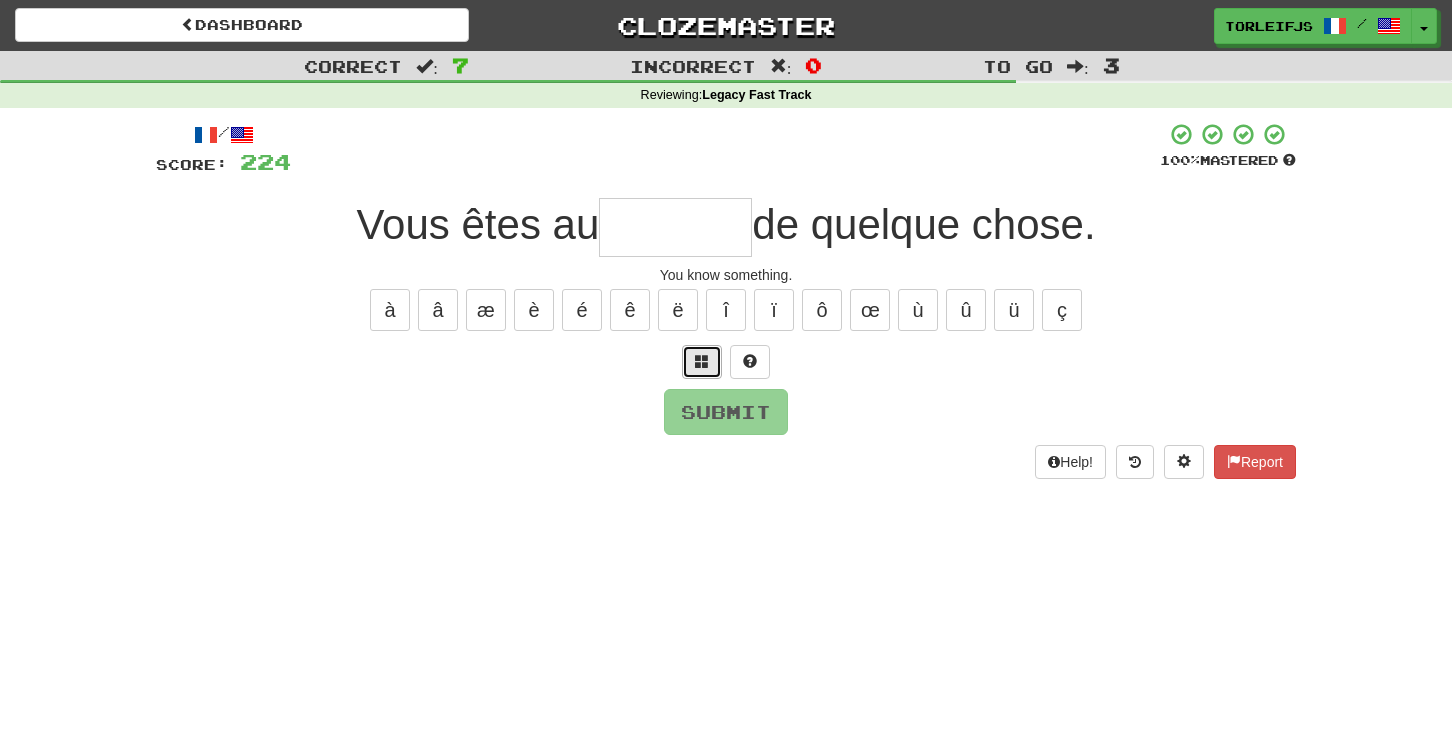 click at bounding box center (702, 362) 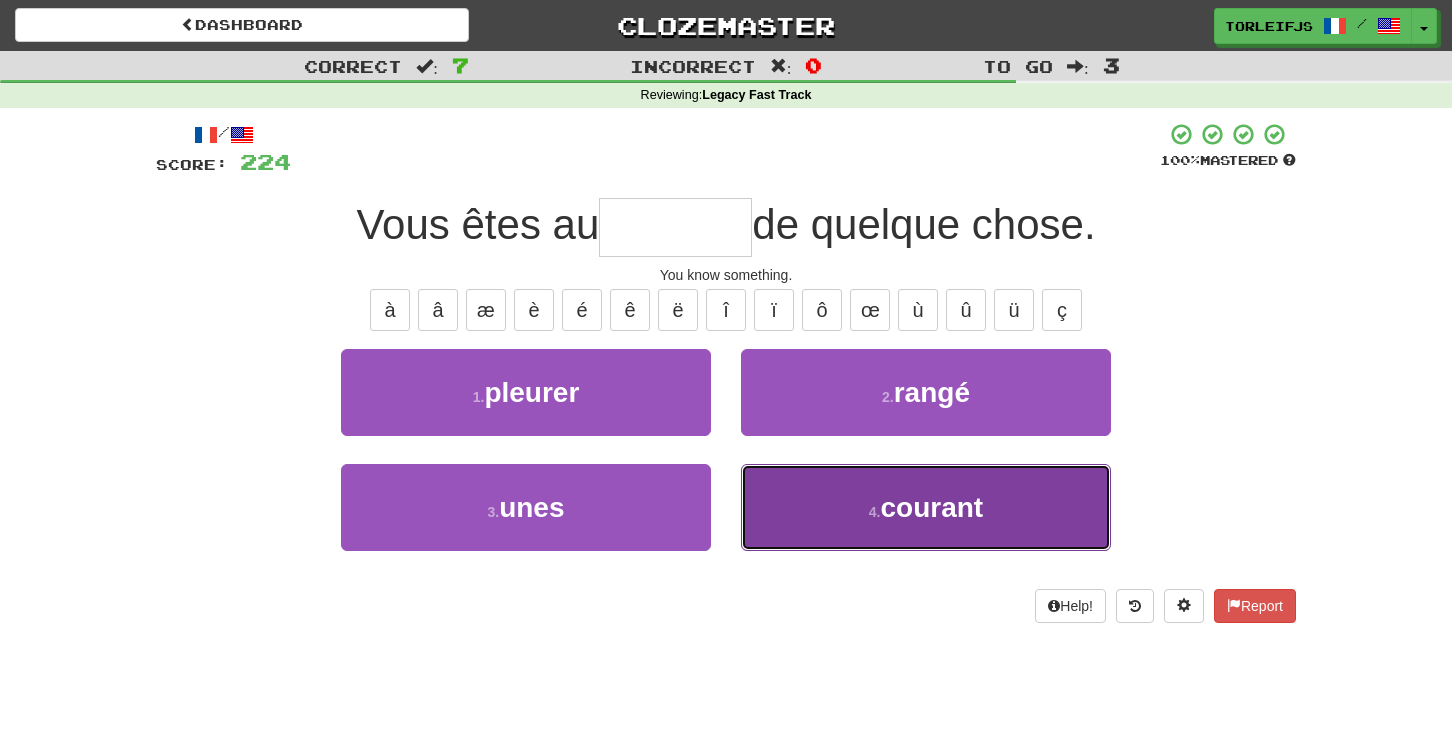 click on "4 .  courant" at bounding box center [926, 507] 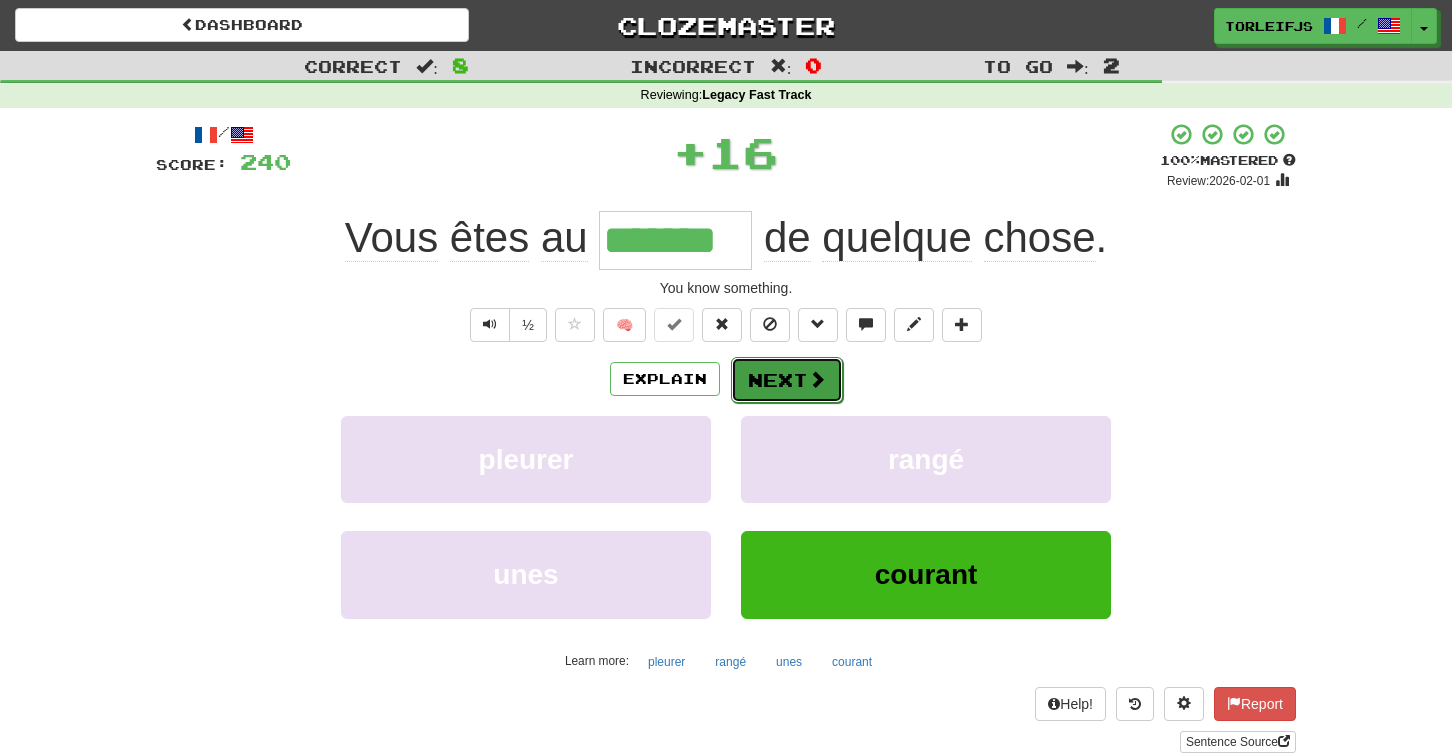 click on "Next" at bounding box center (787, 380) 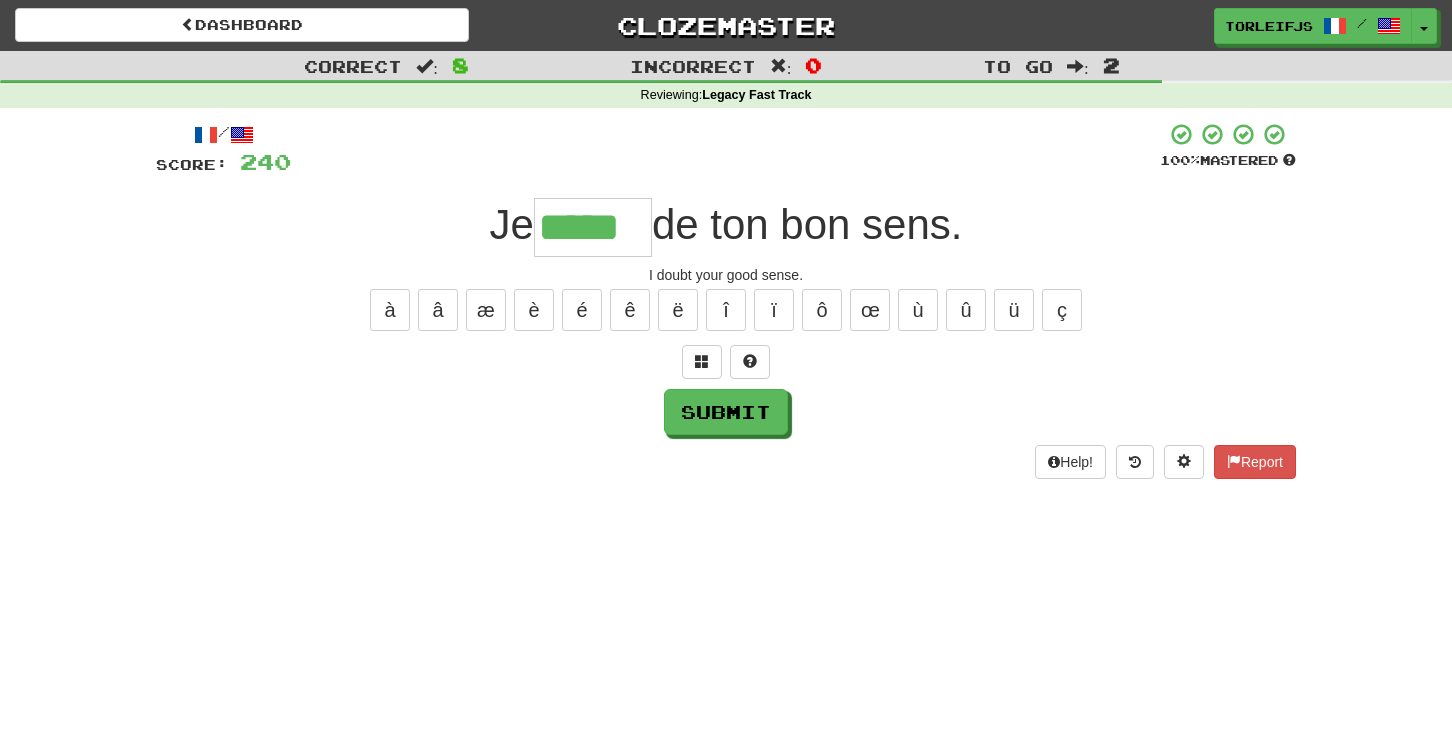 type on "*****" 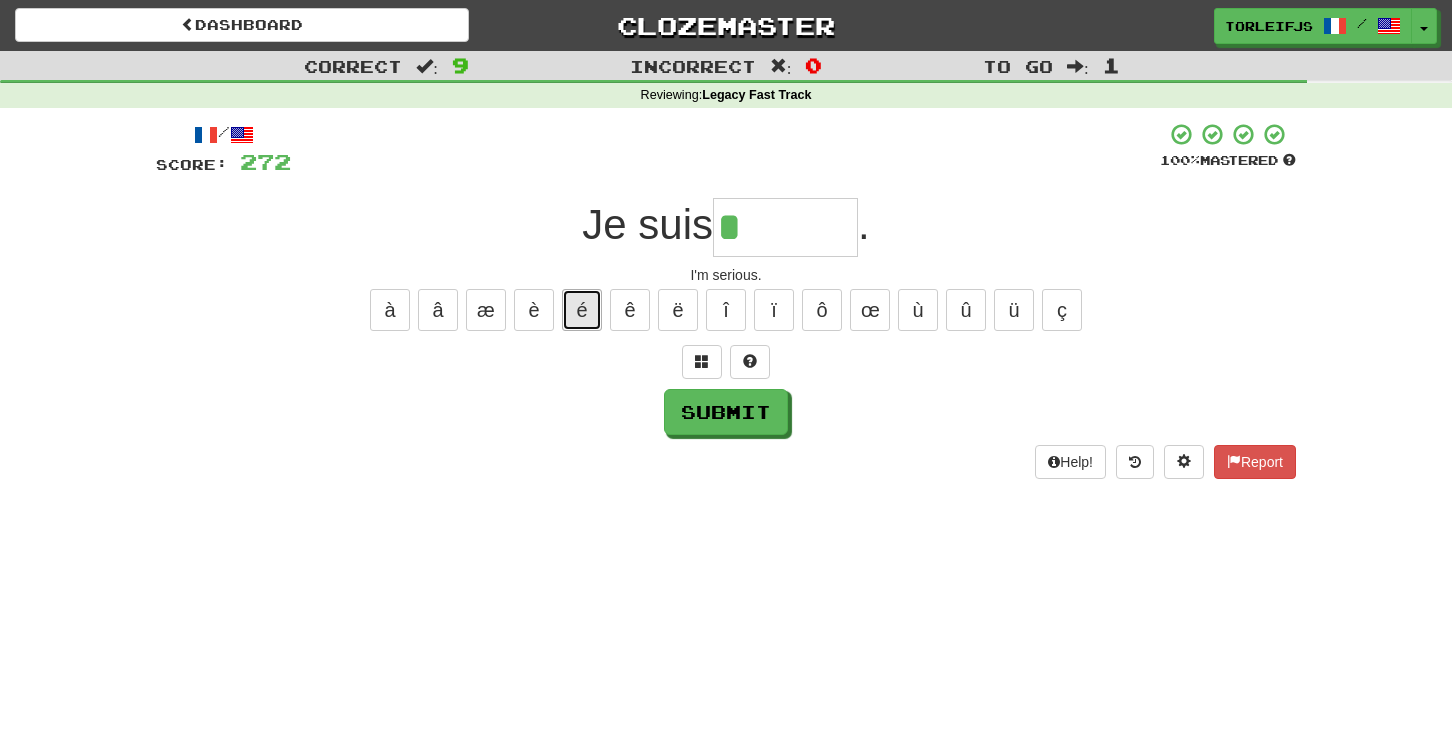click on "é" at bounding box center [582, 310] 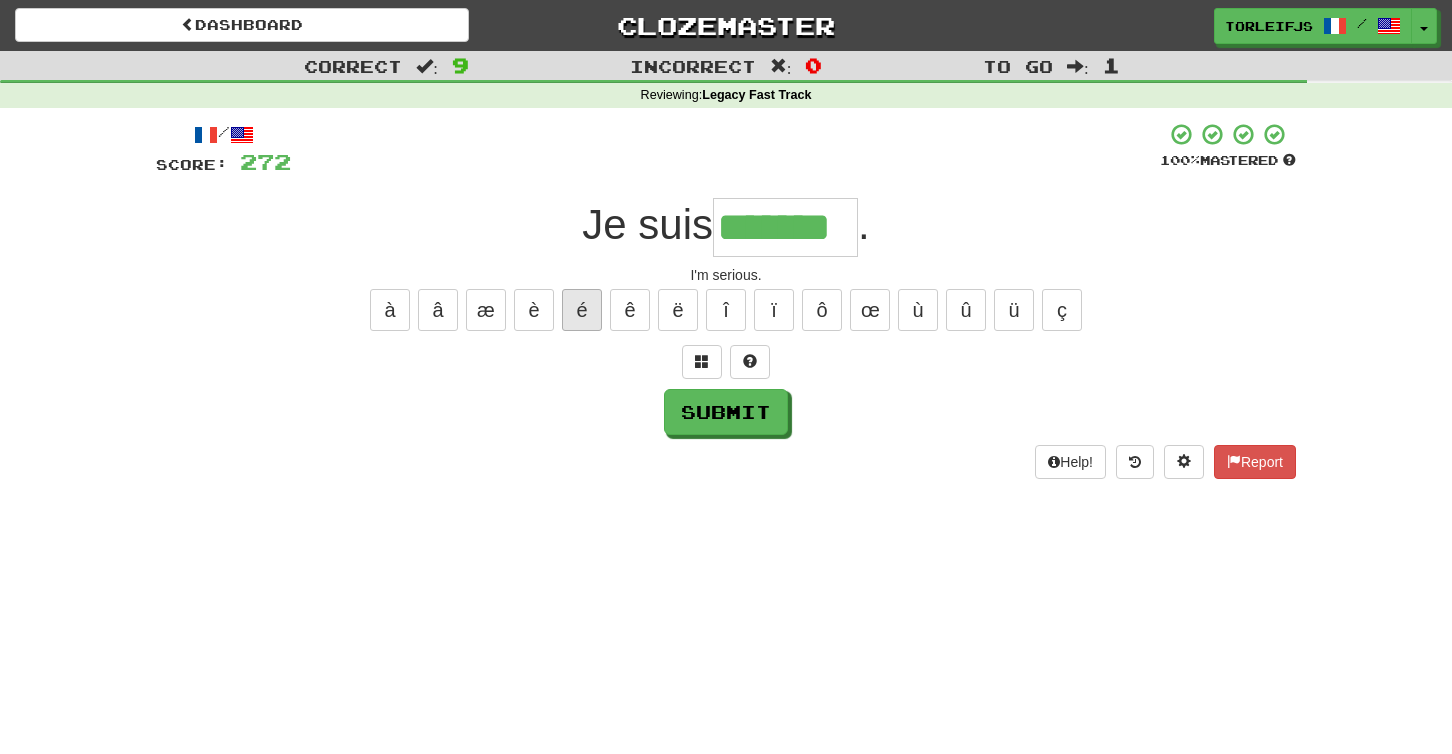 type on "*******" 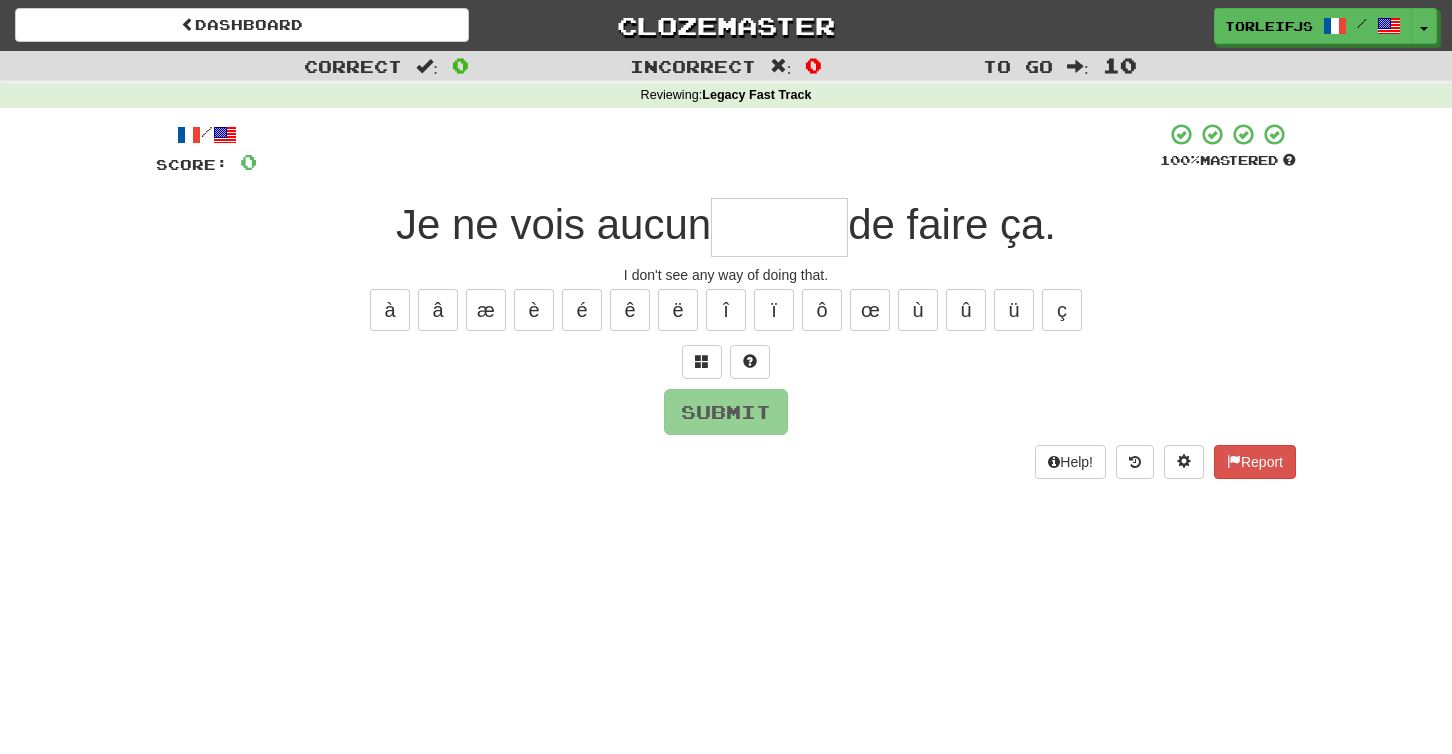 type on "*" 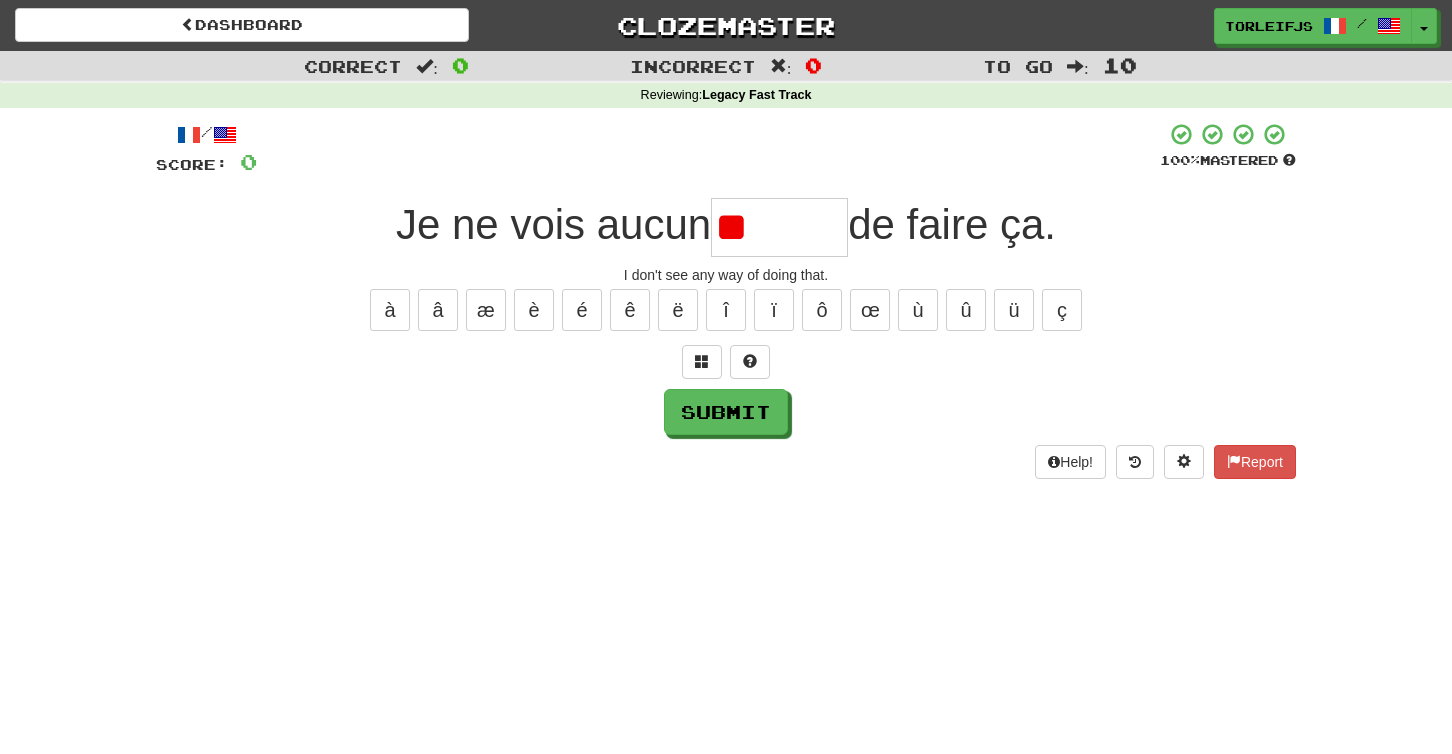 type on "*" 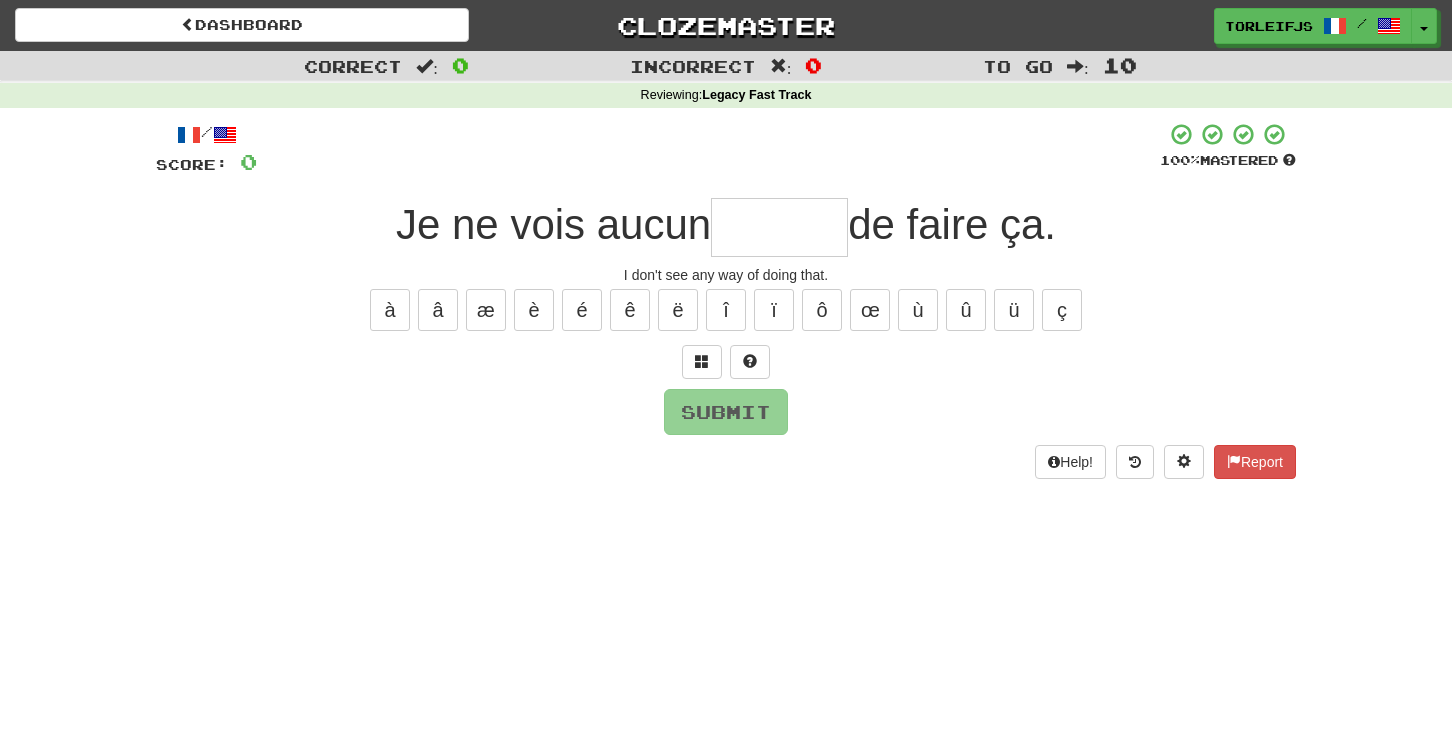type on "*" 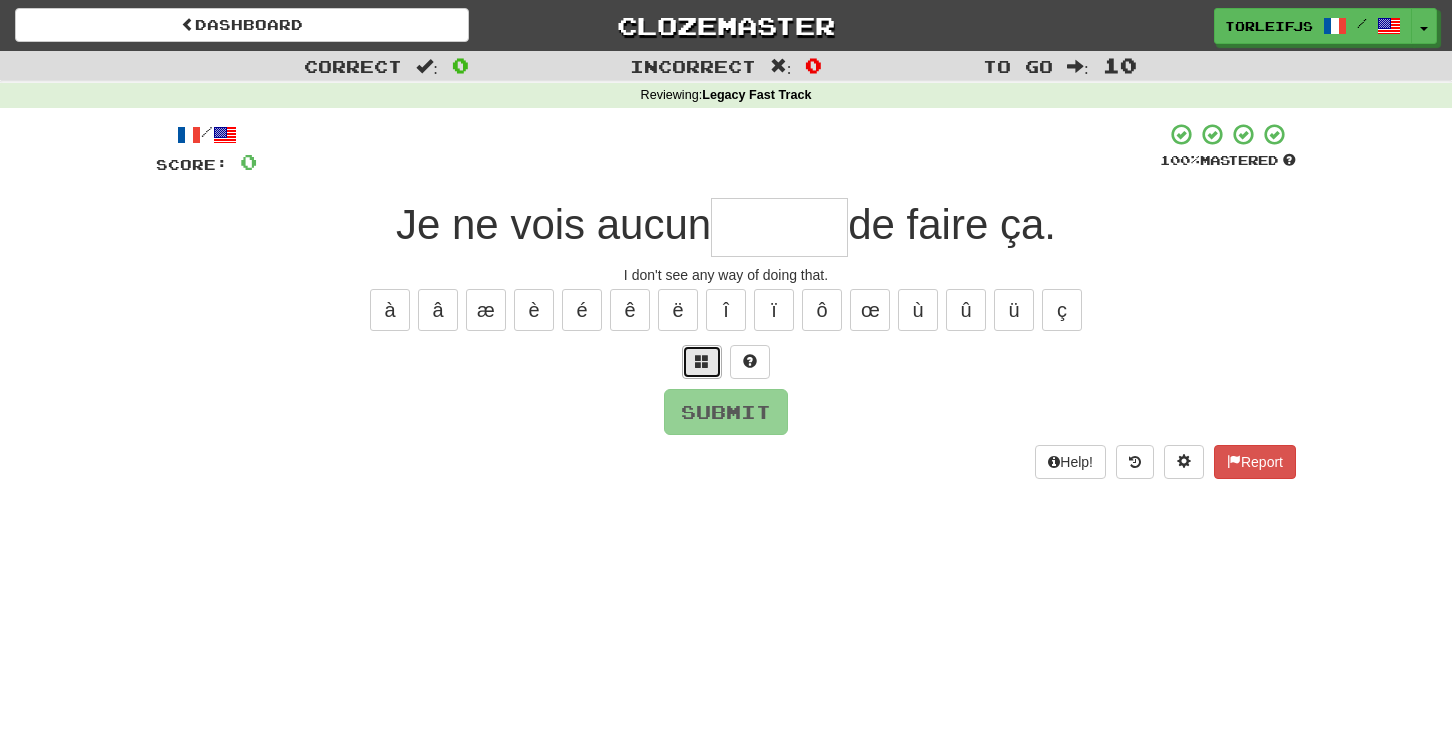 click at bounding box center (702, 362) 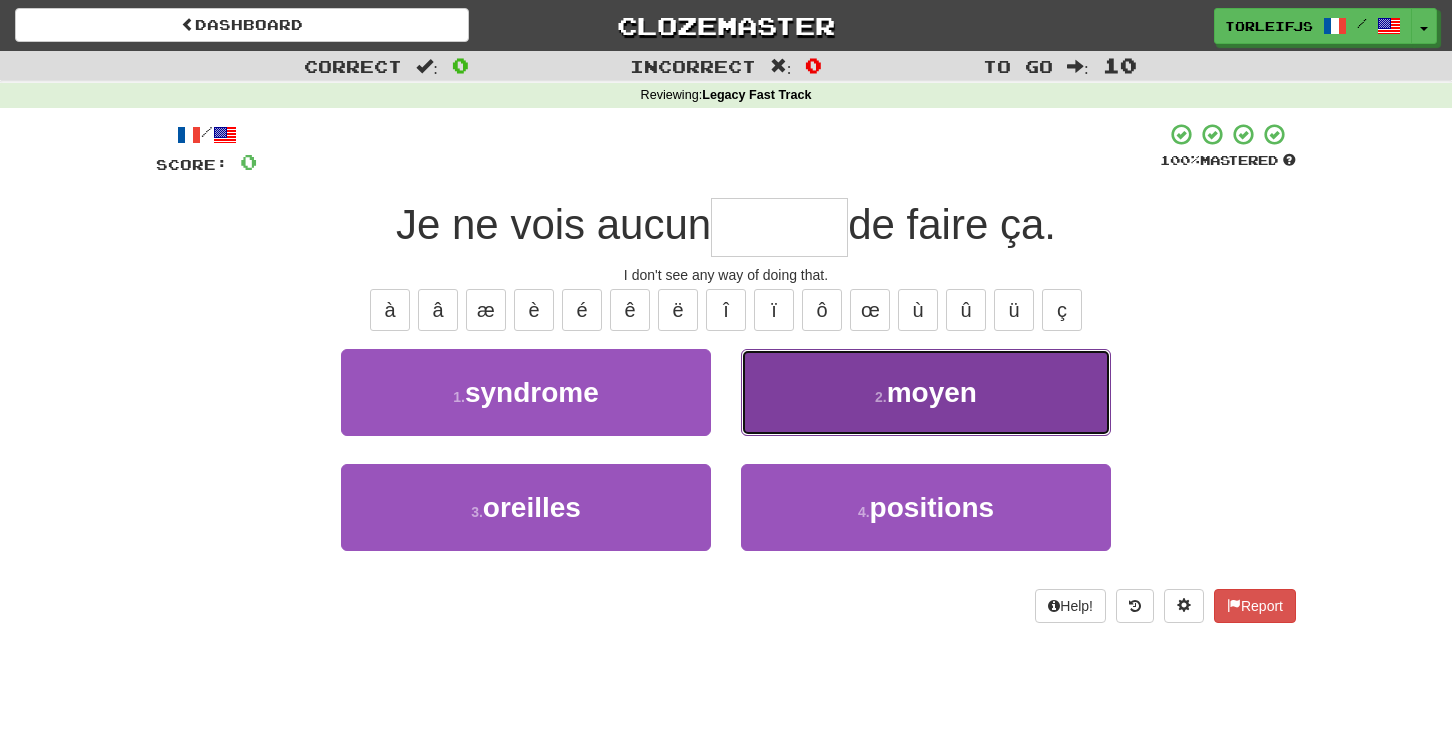 click on "2 .  moyen" at bounding box center [926, 392] 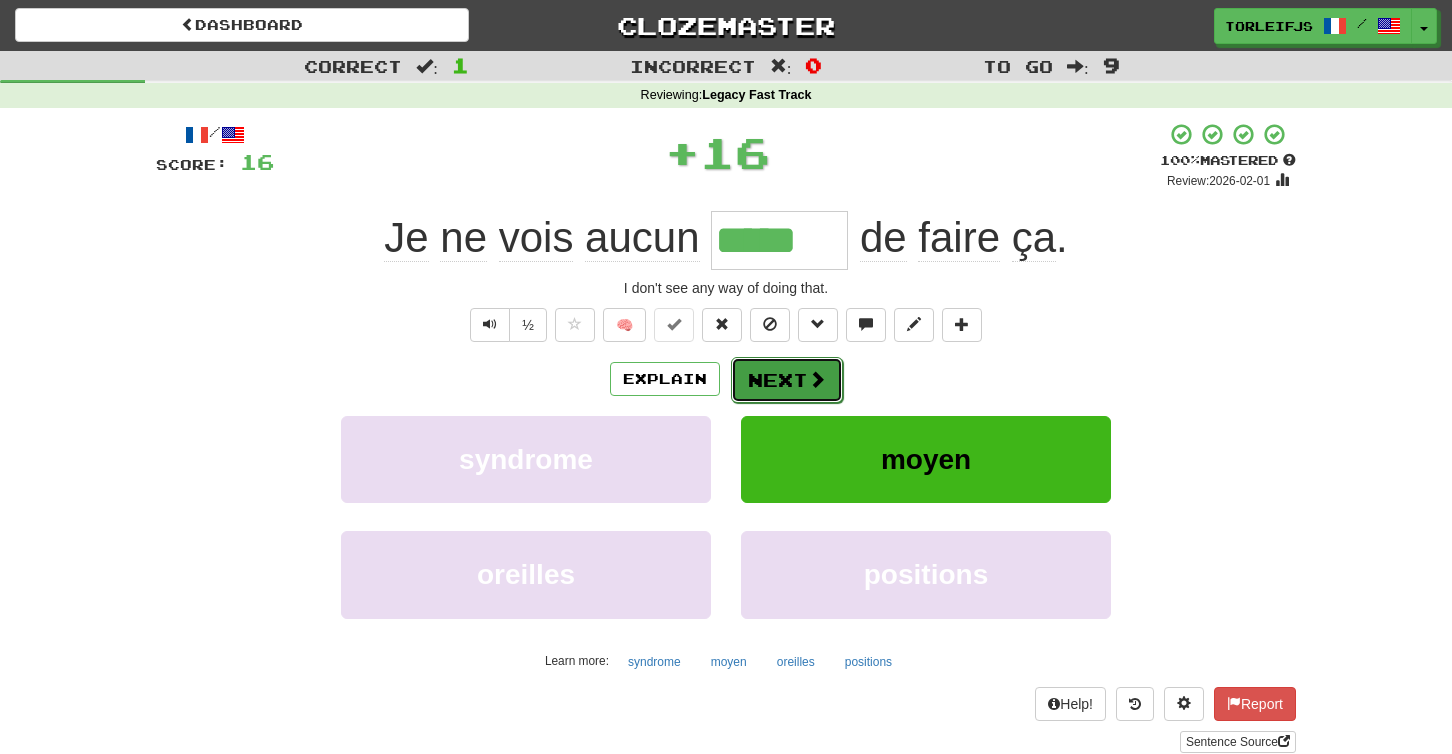 click on "Next" at bounding box center (787, 380) 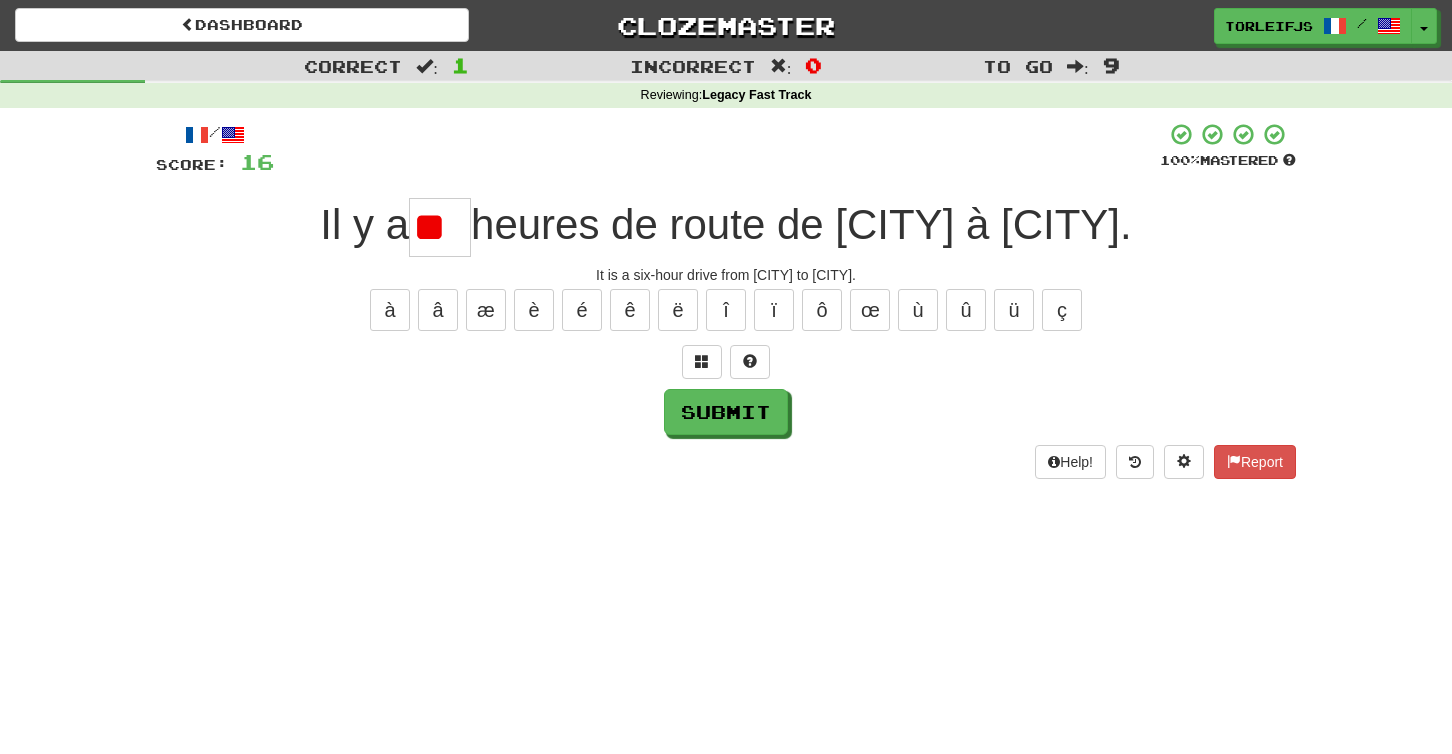 type on "*" 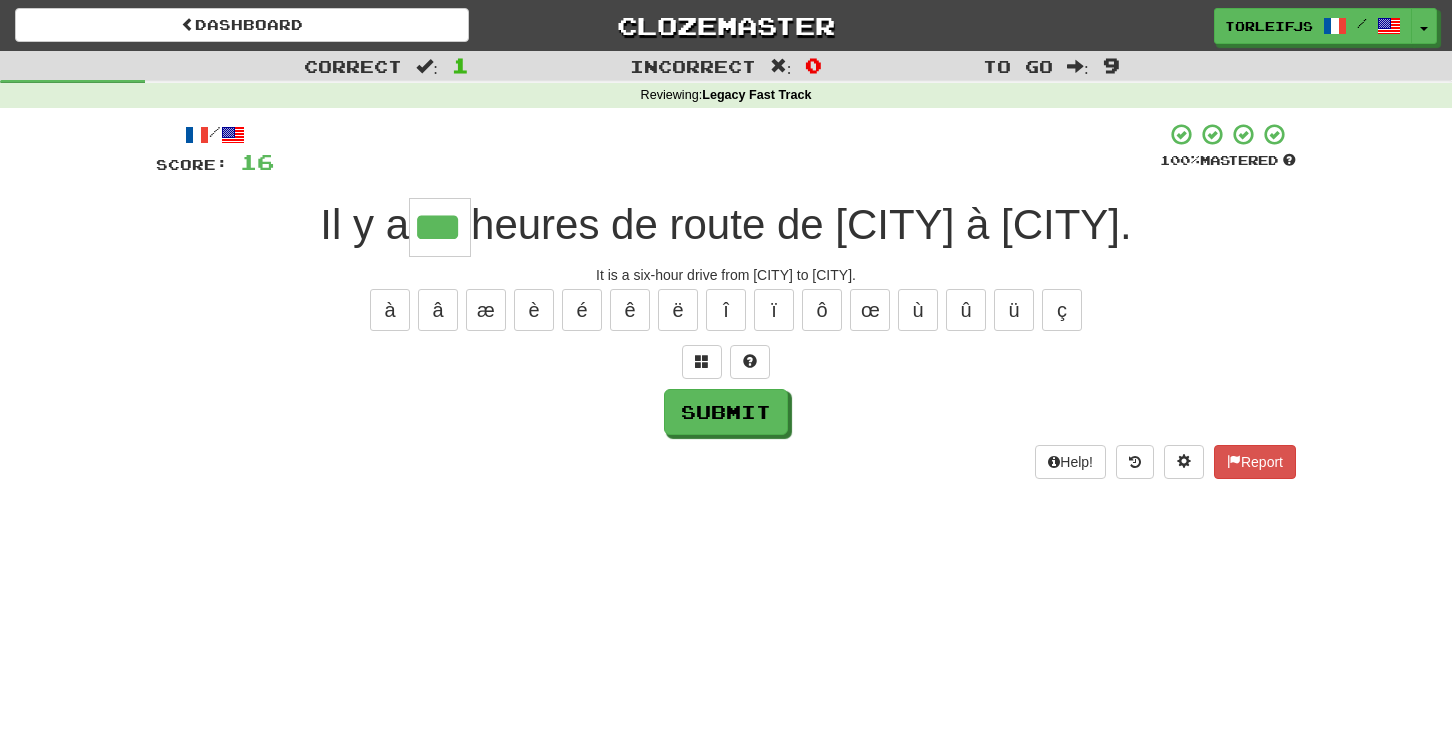 type on "***" 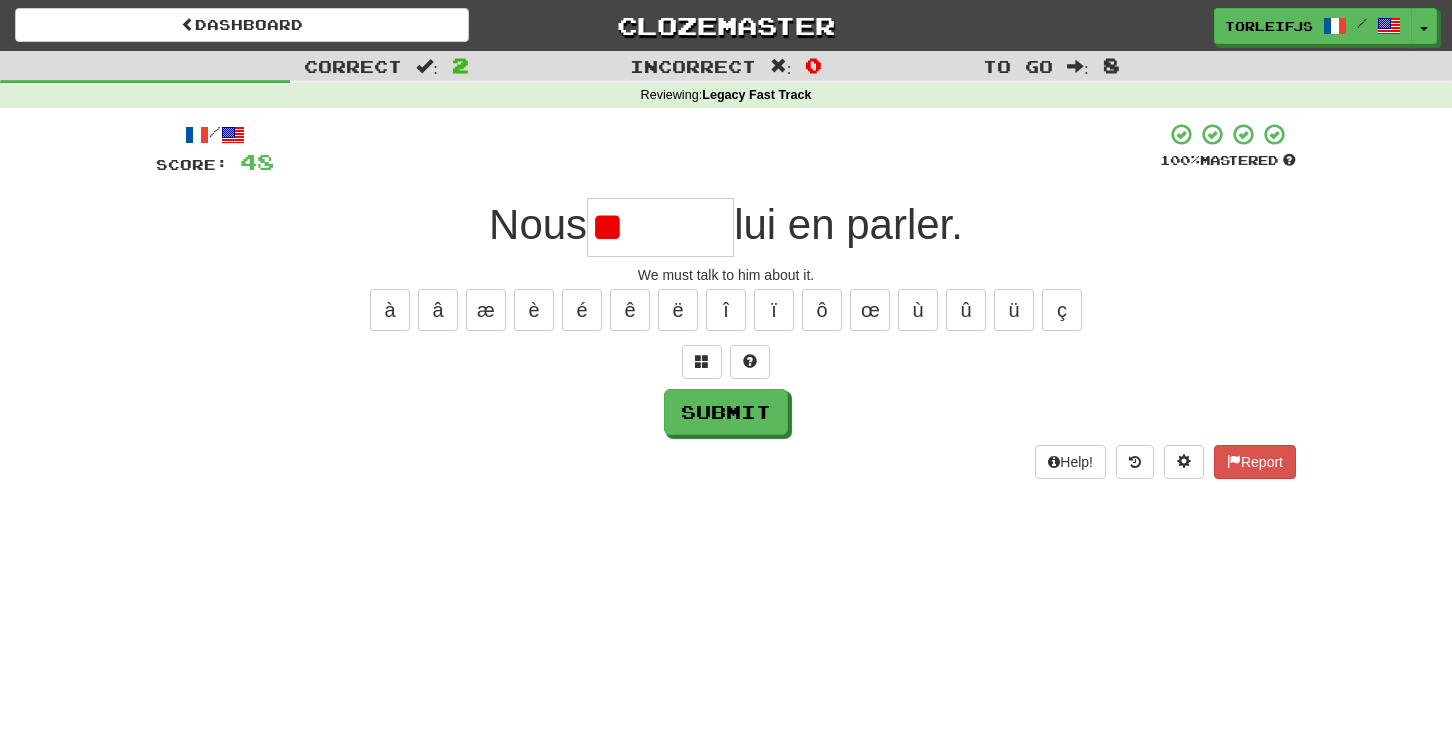 type on "*" 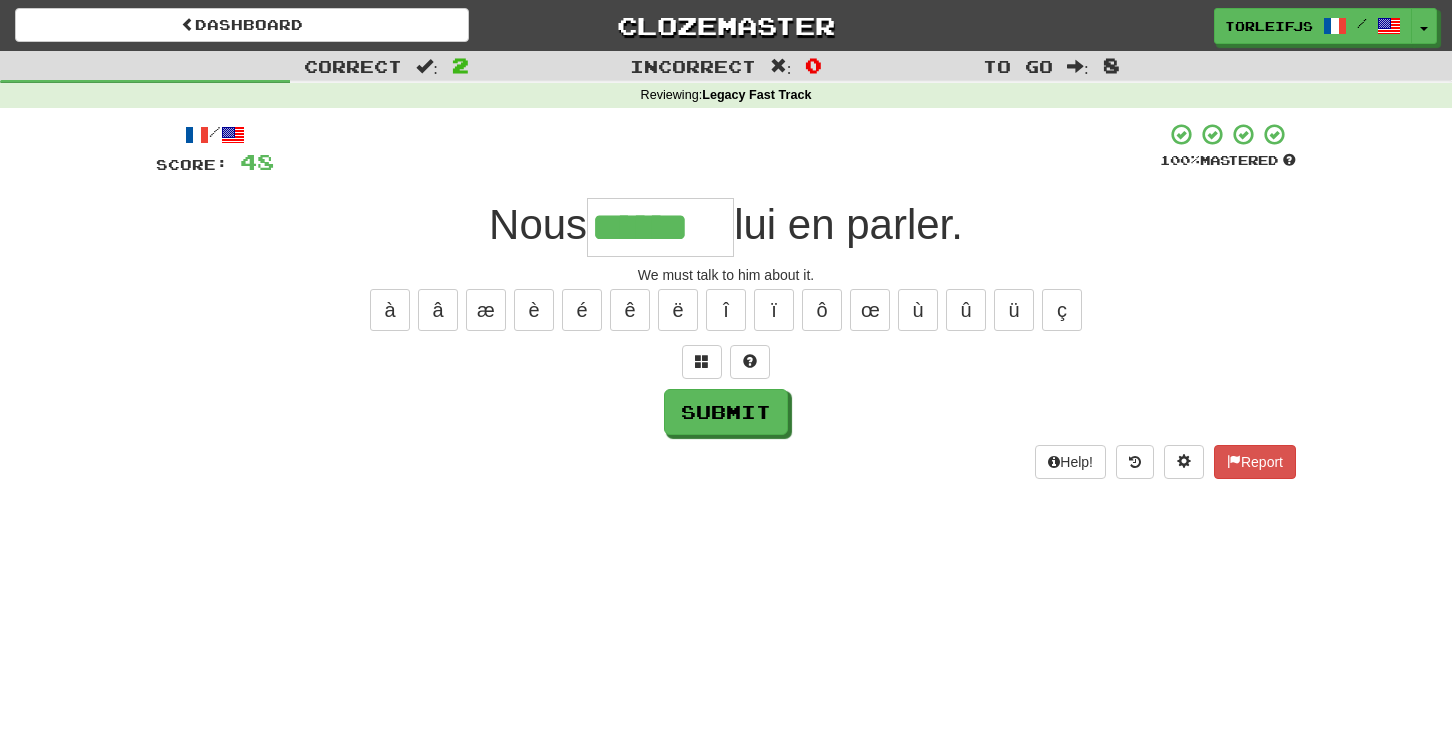 type on "******" 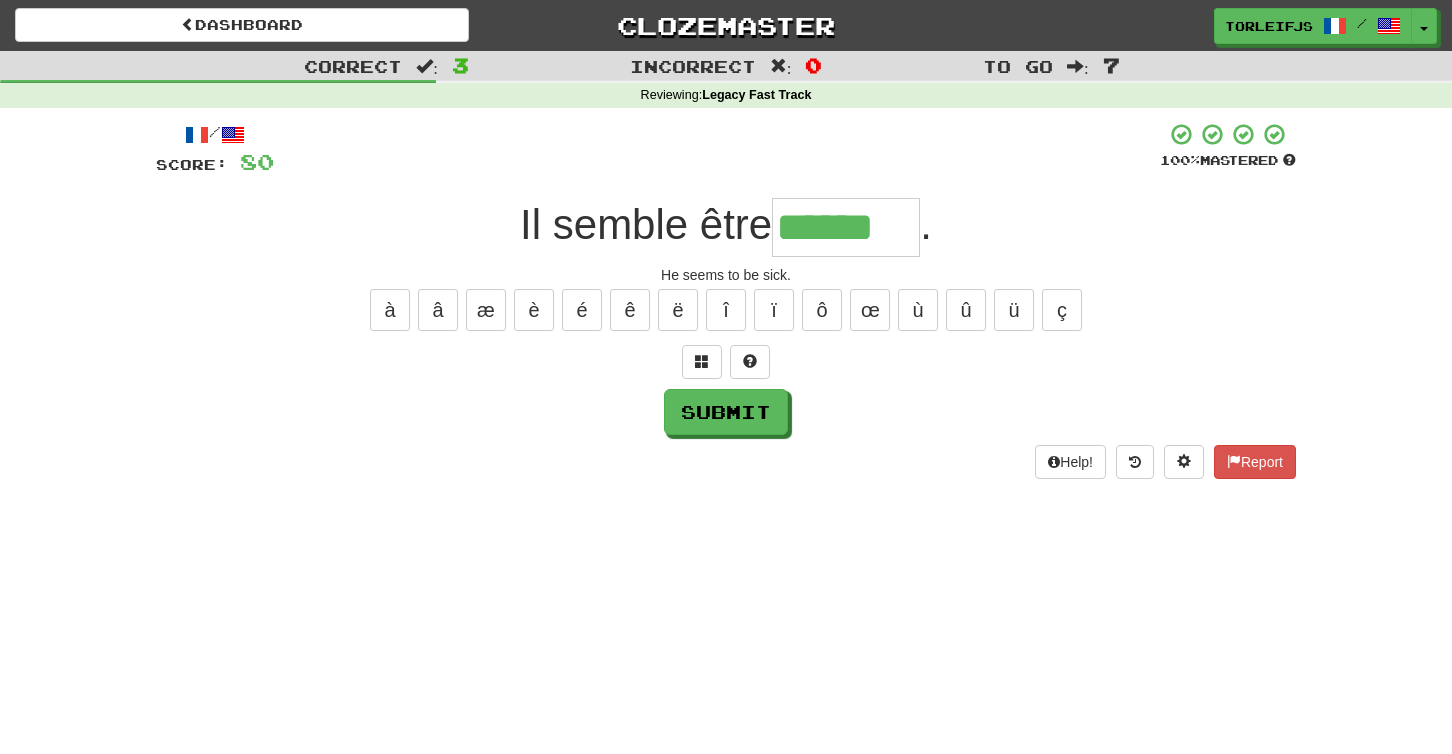 type on "******" 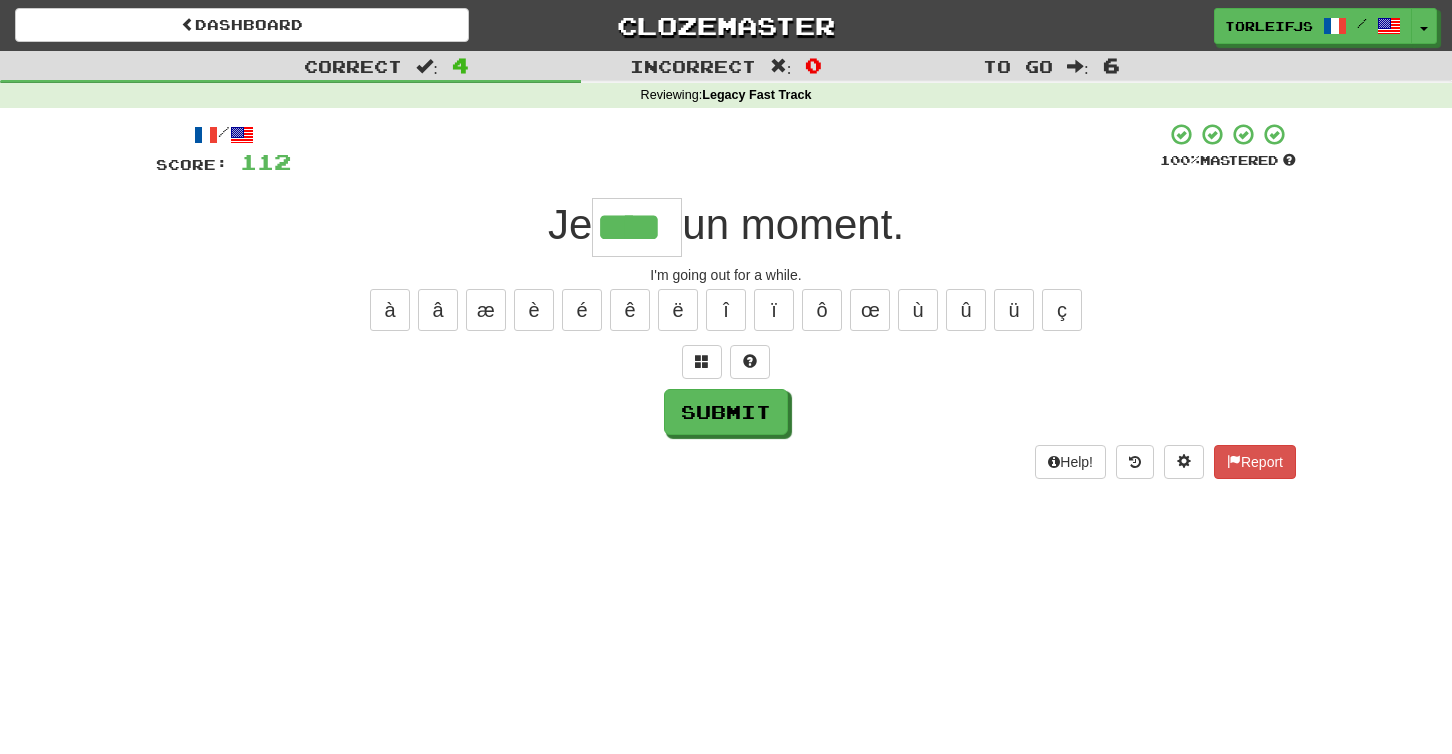 type on "****" 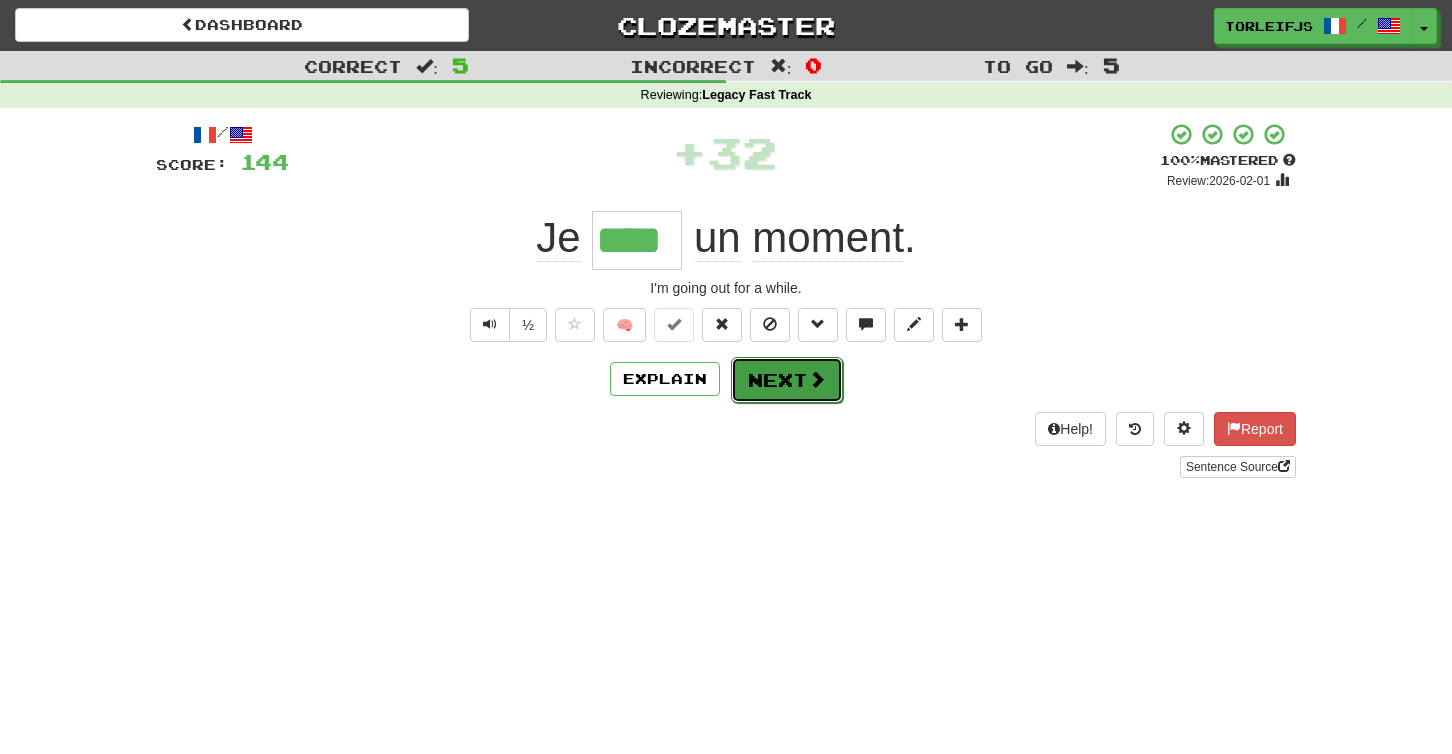 click on "Next" at bounding box center (787, 380) 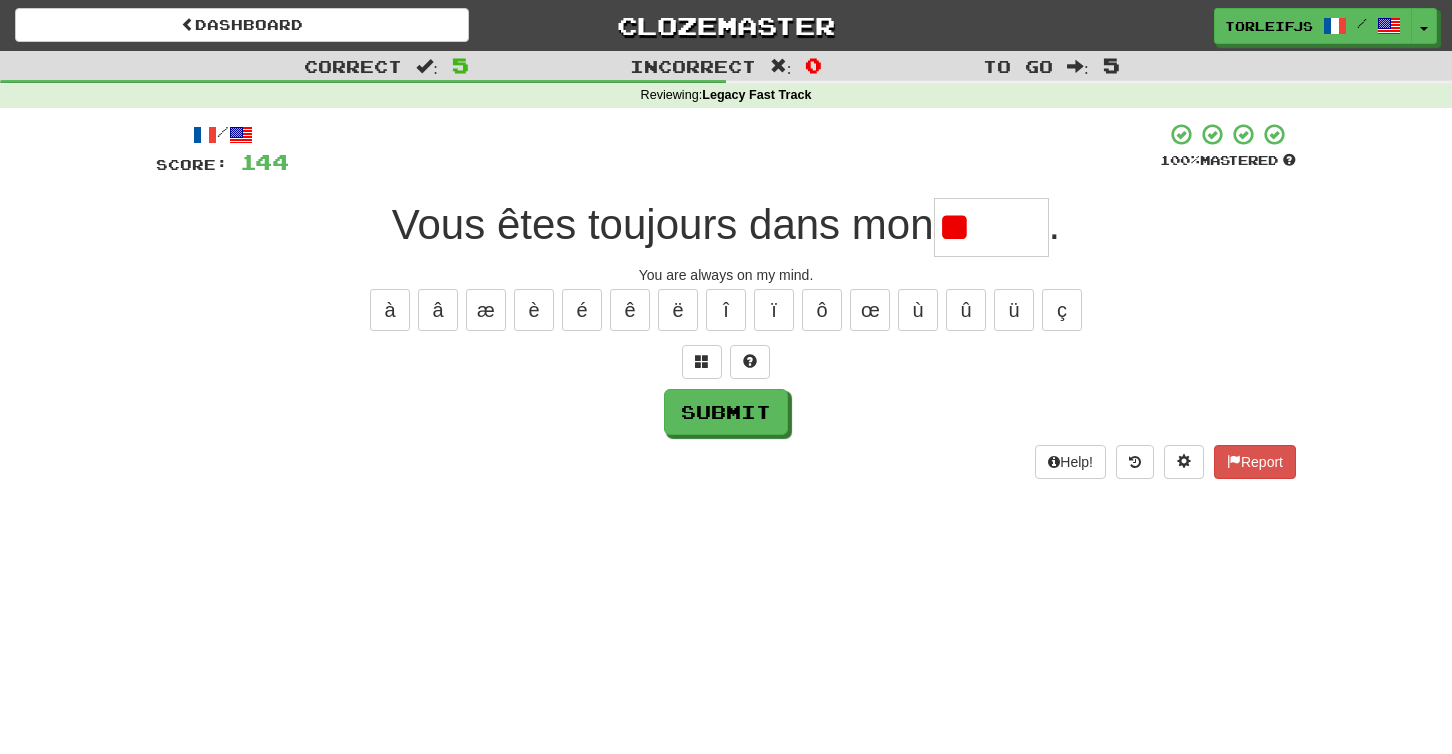type on "*" 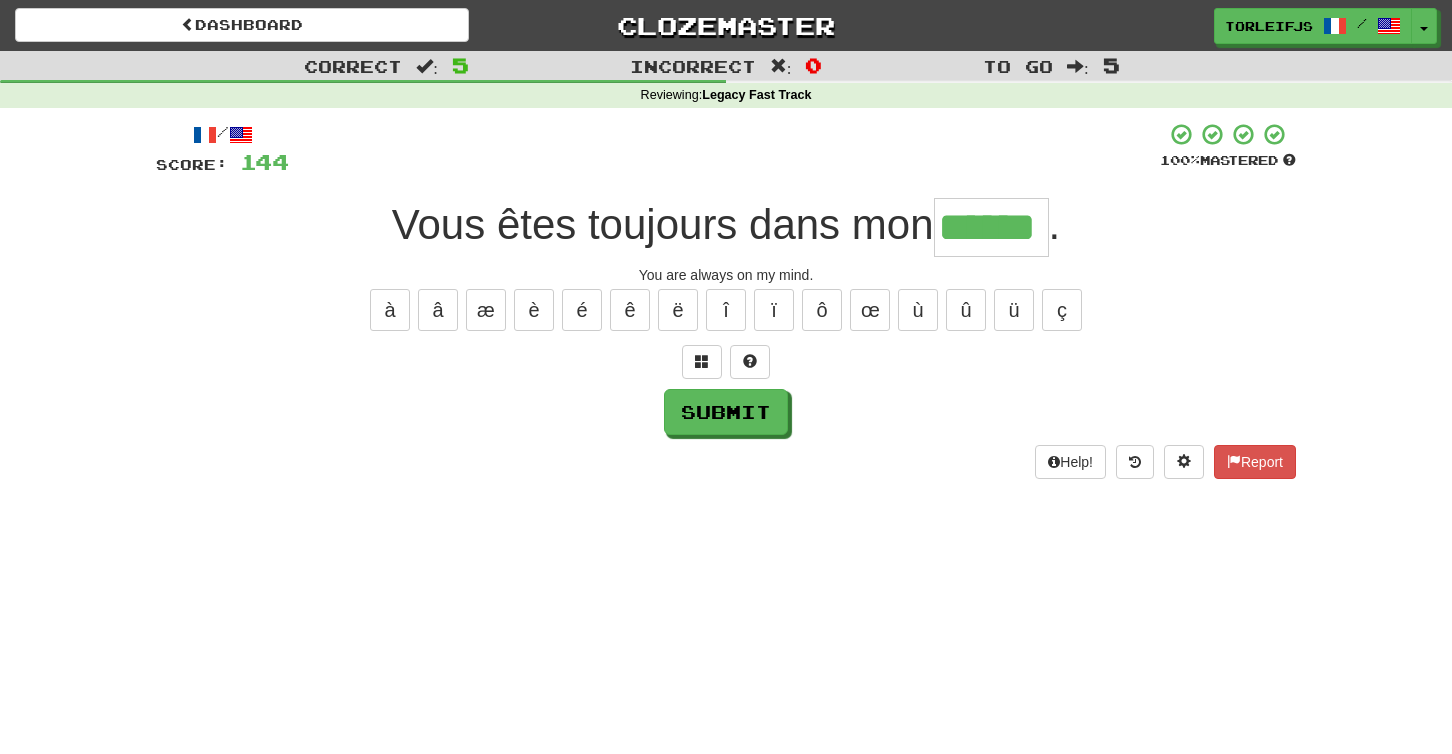type on "******" 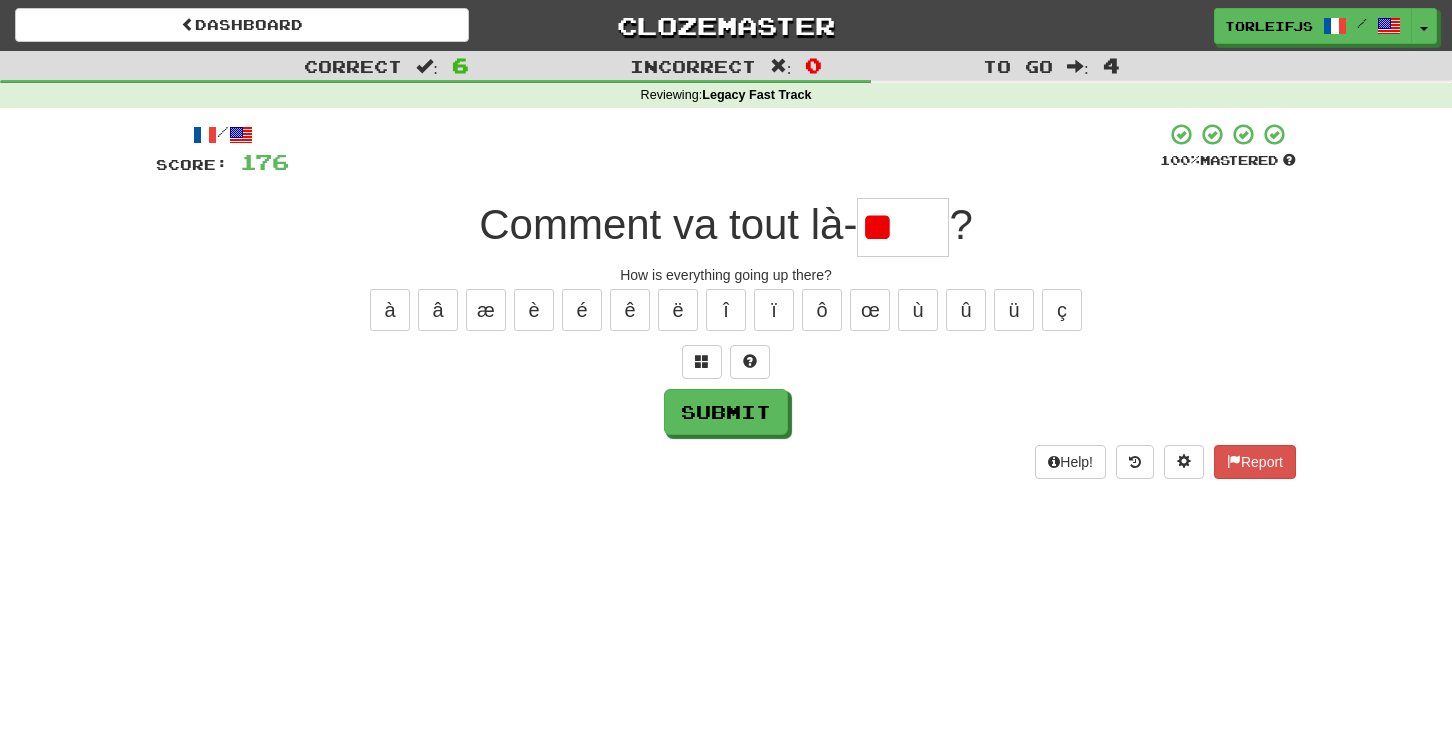 type on "*" 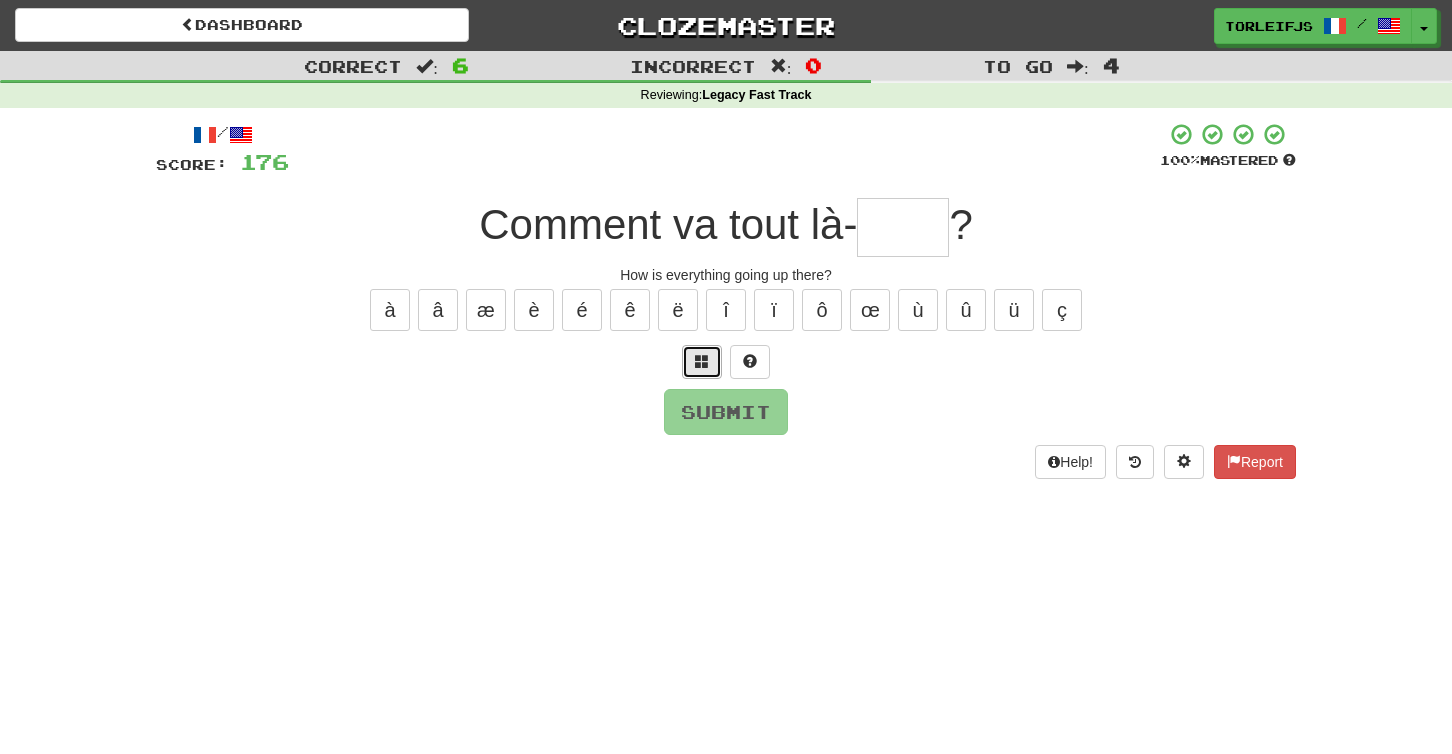 click at bounding box center (702, 362) 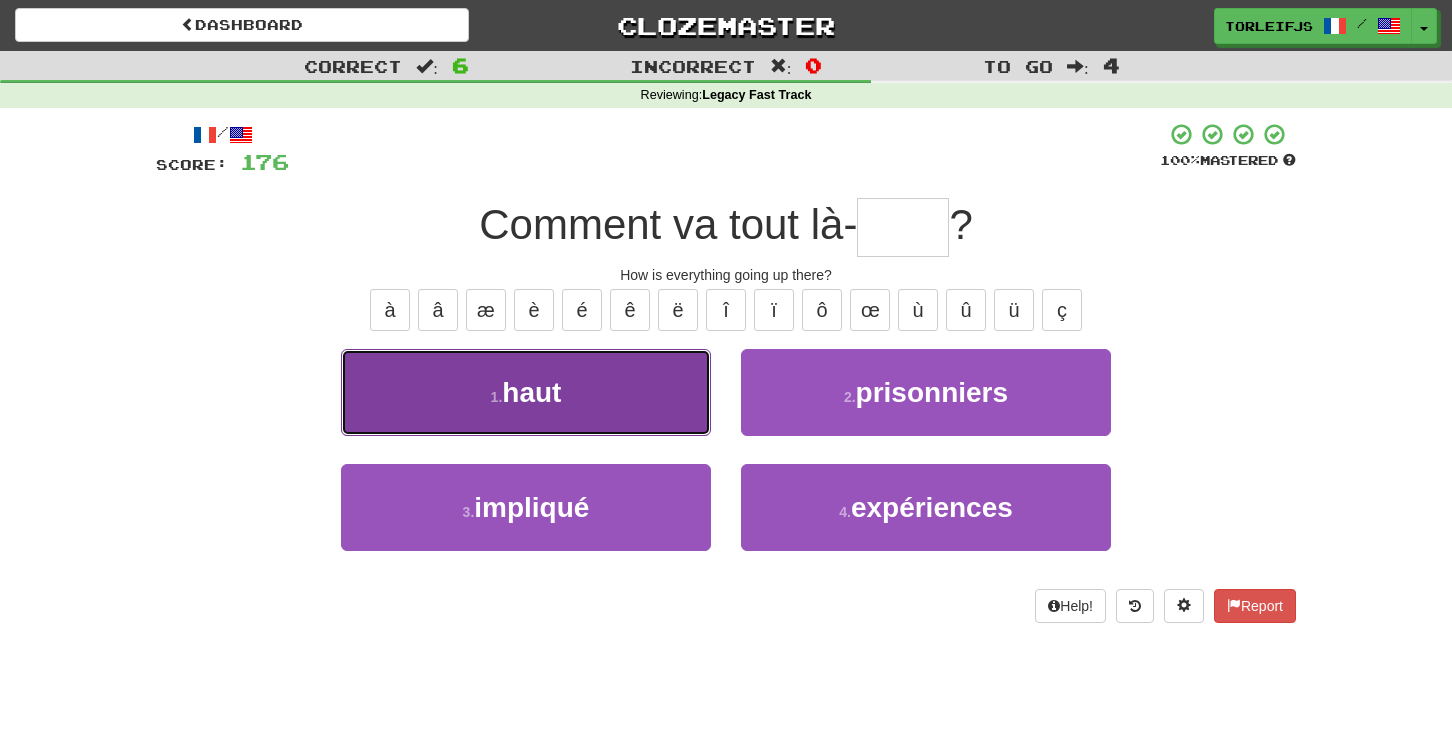click on "1 .  haut" at bounding box center [526, 392] 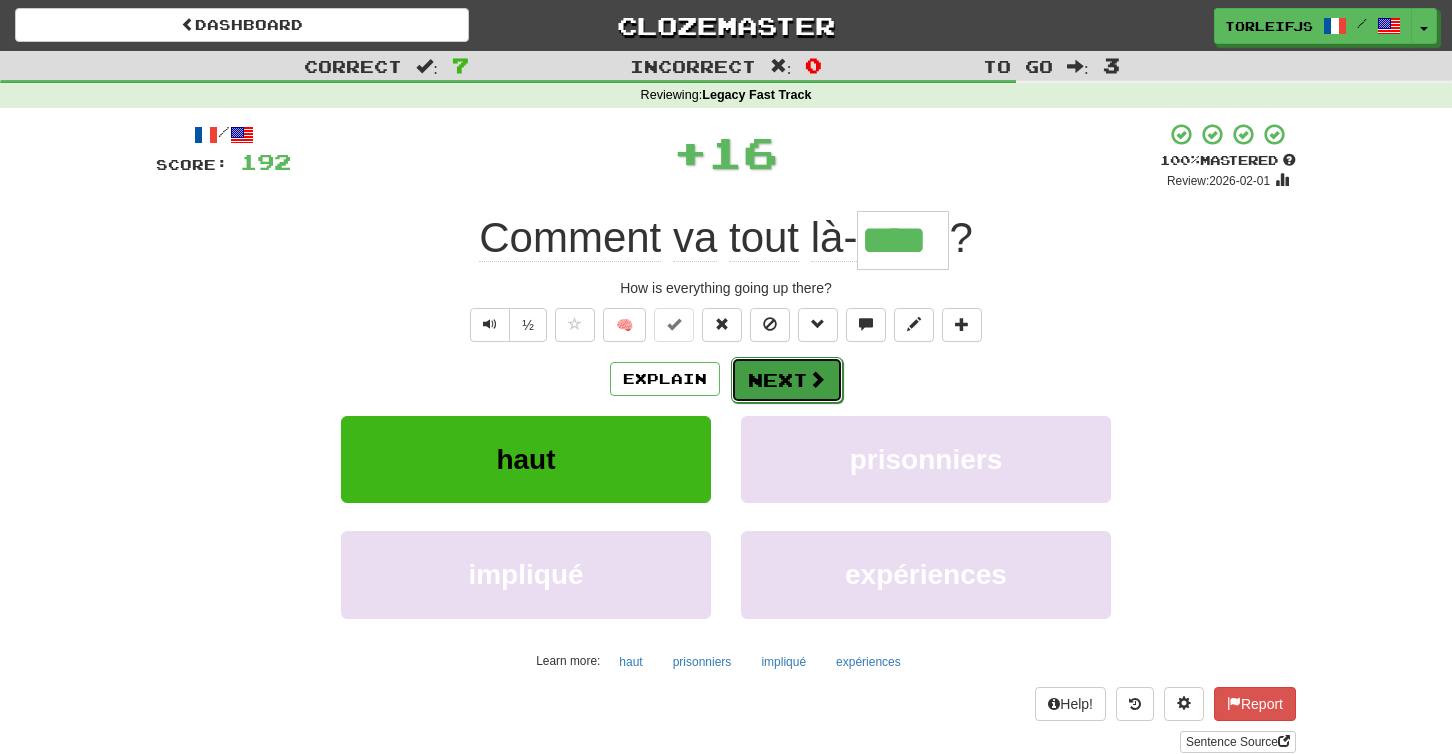 click on "Next" at bounding box center [787, 380] 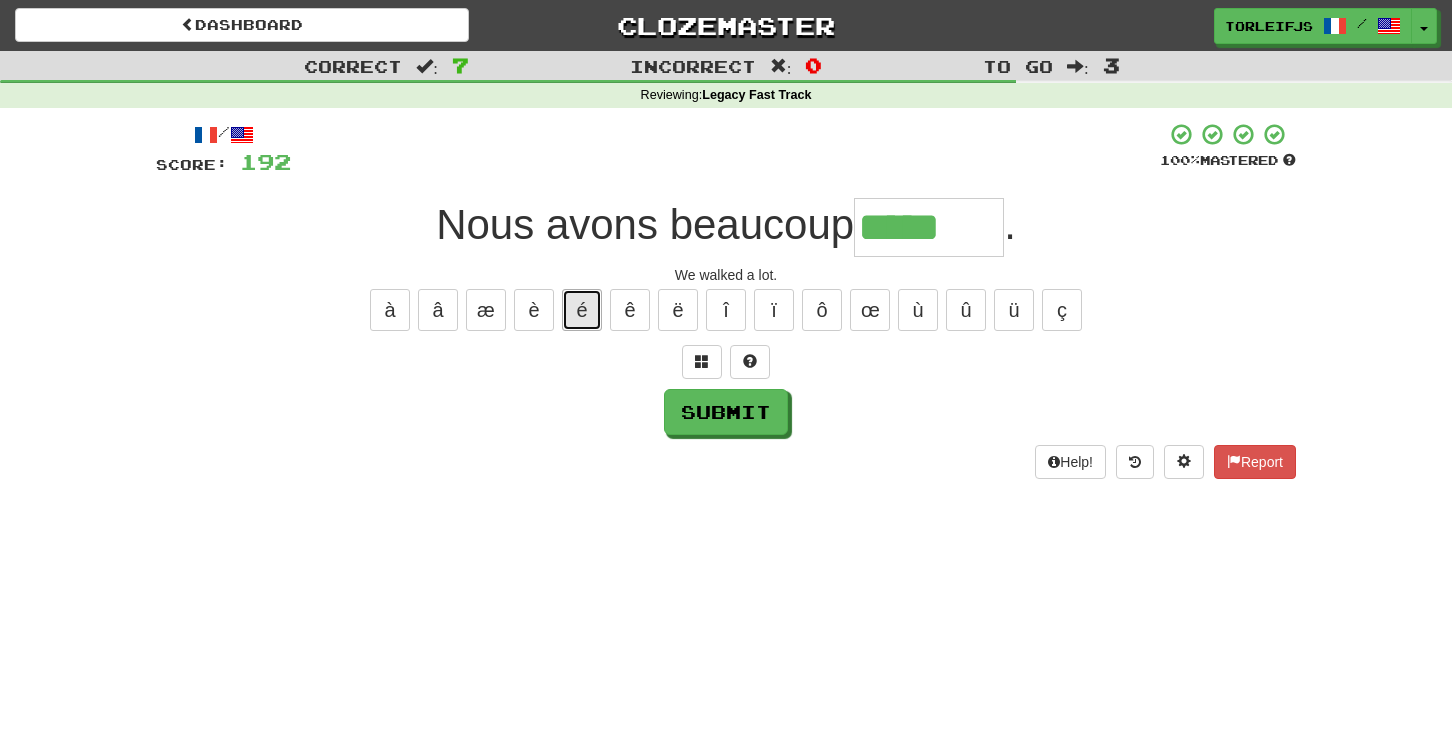 click on "é" at bounding box center [582, 310] 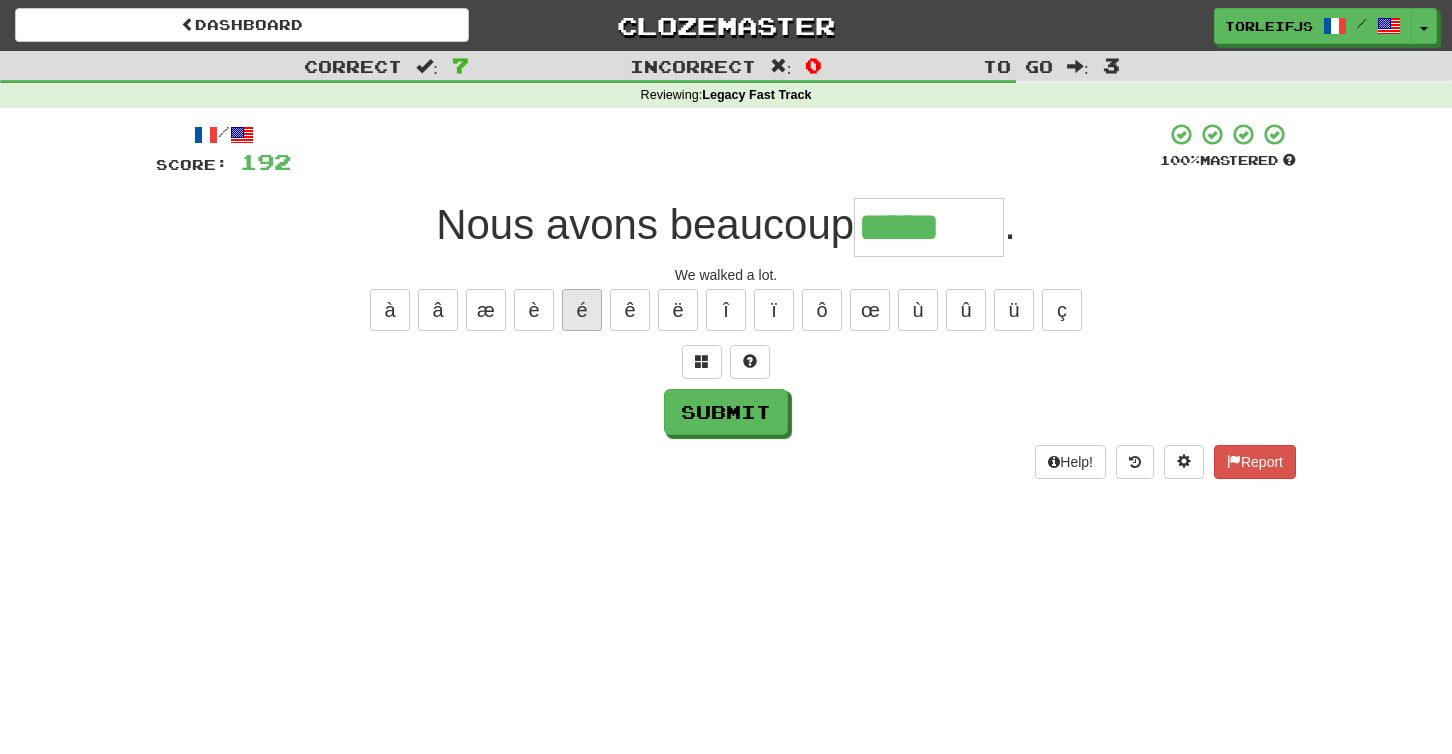type on "******" 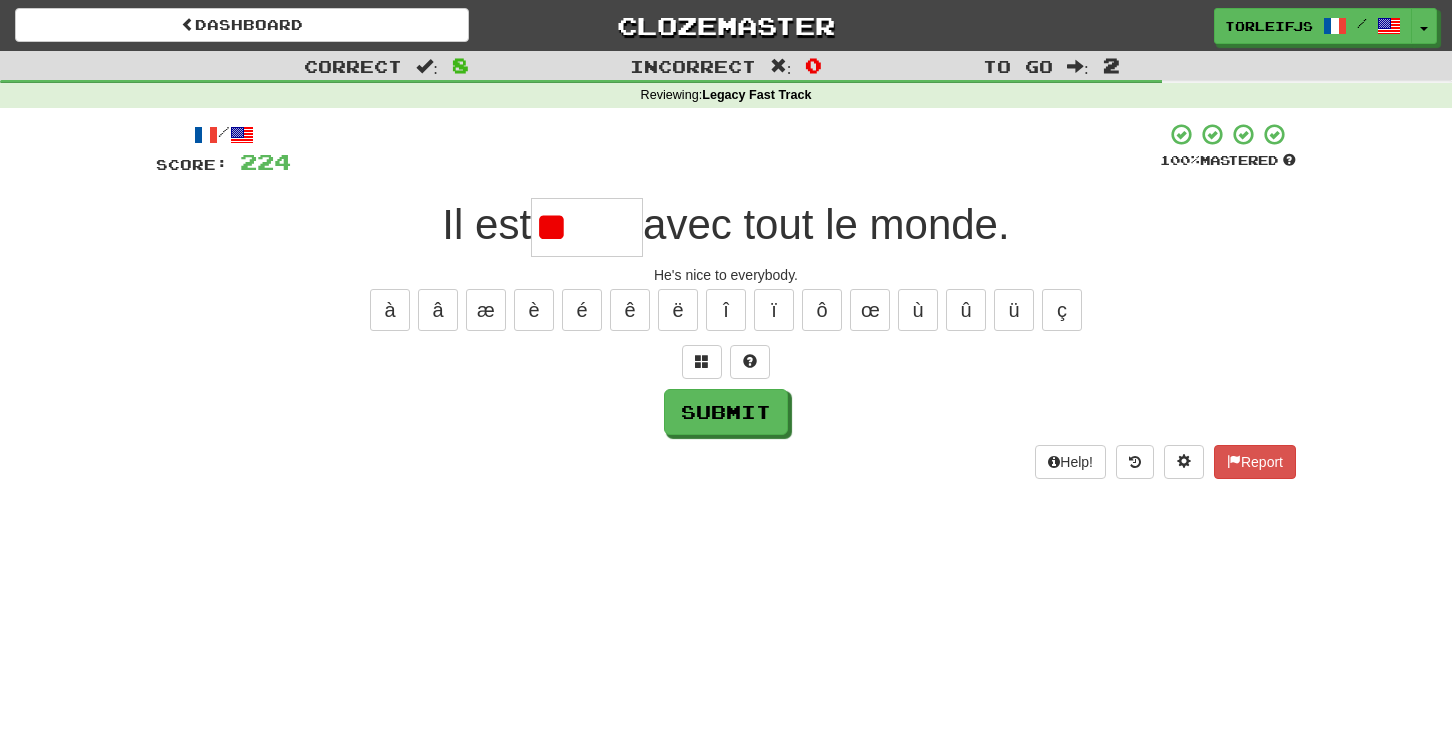 type on "*" 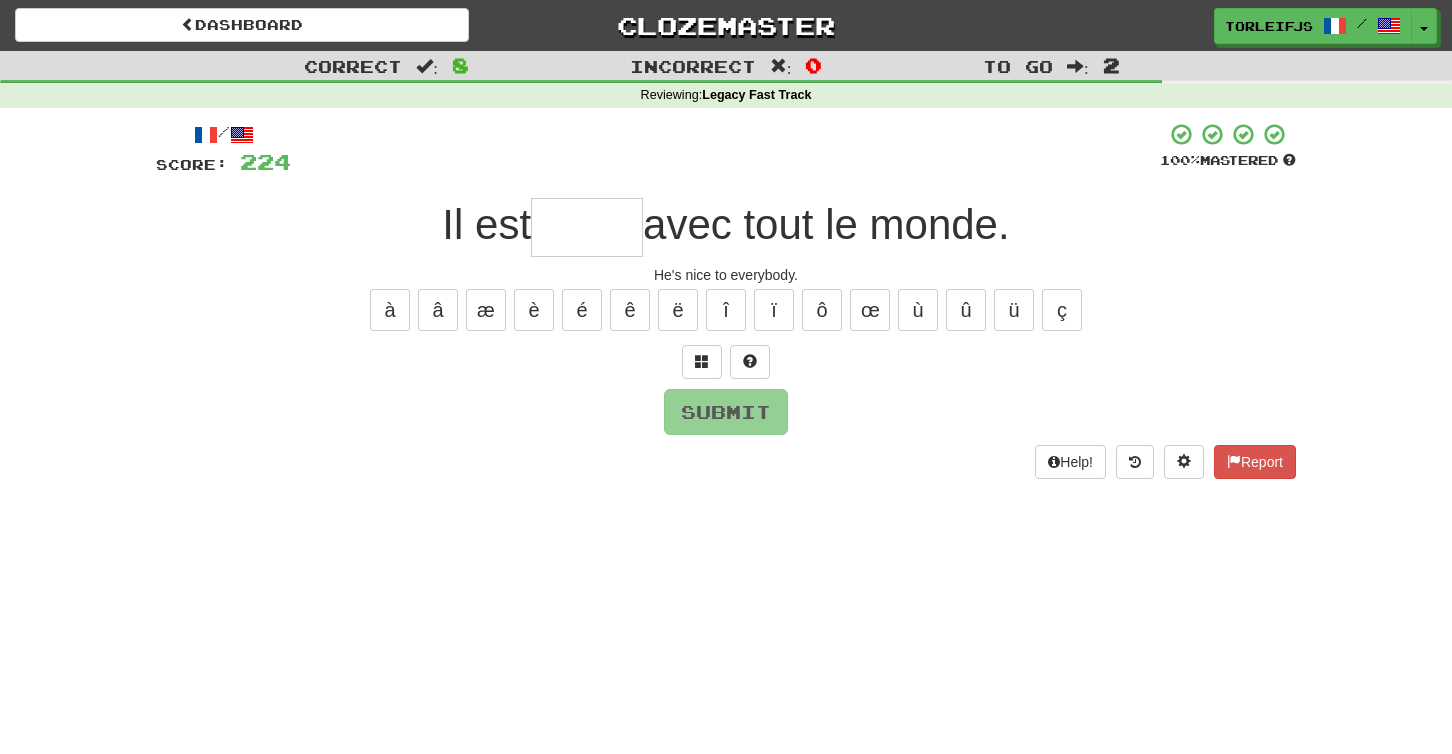 type on "*" 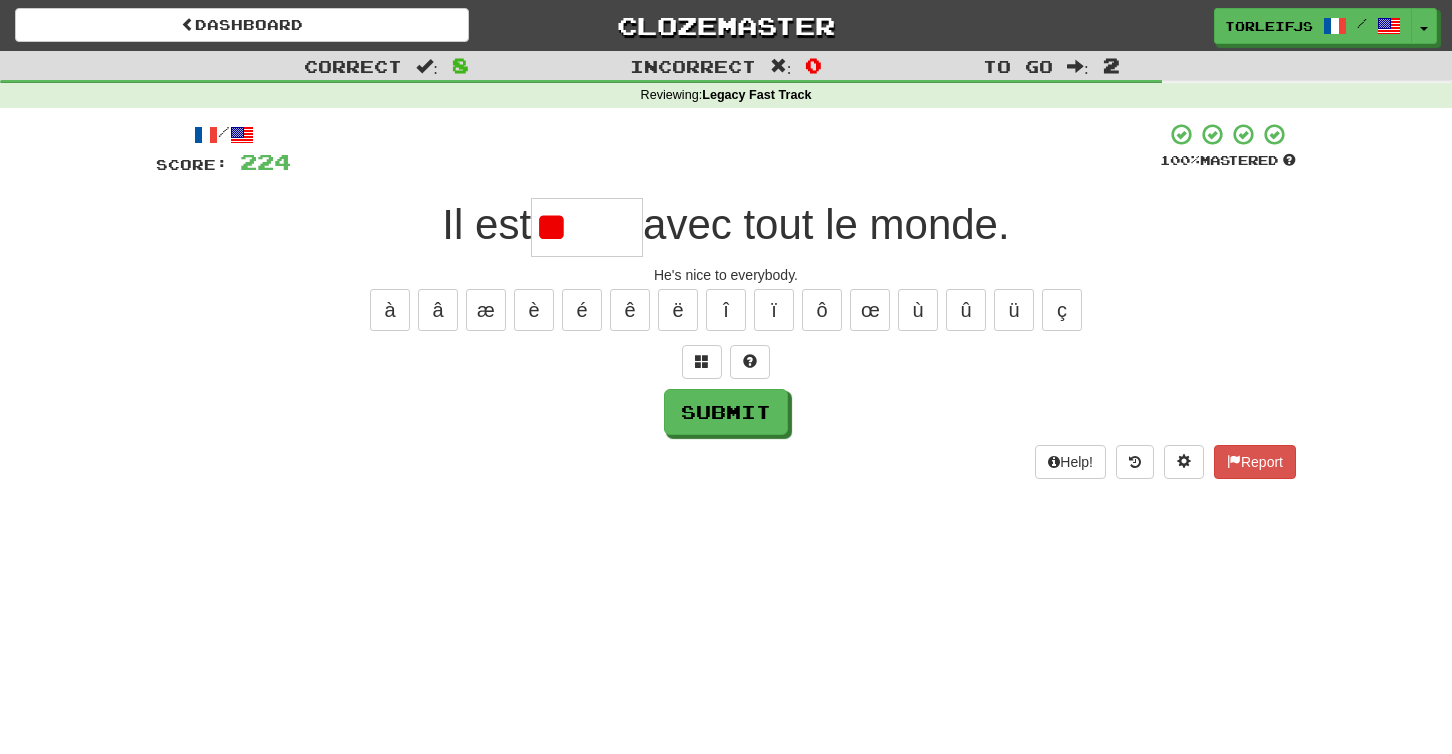 type on "*" 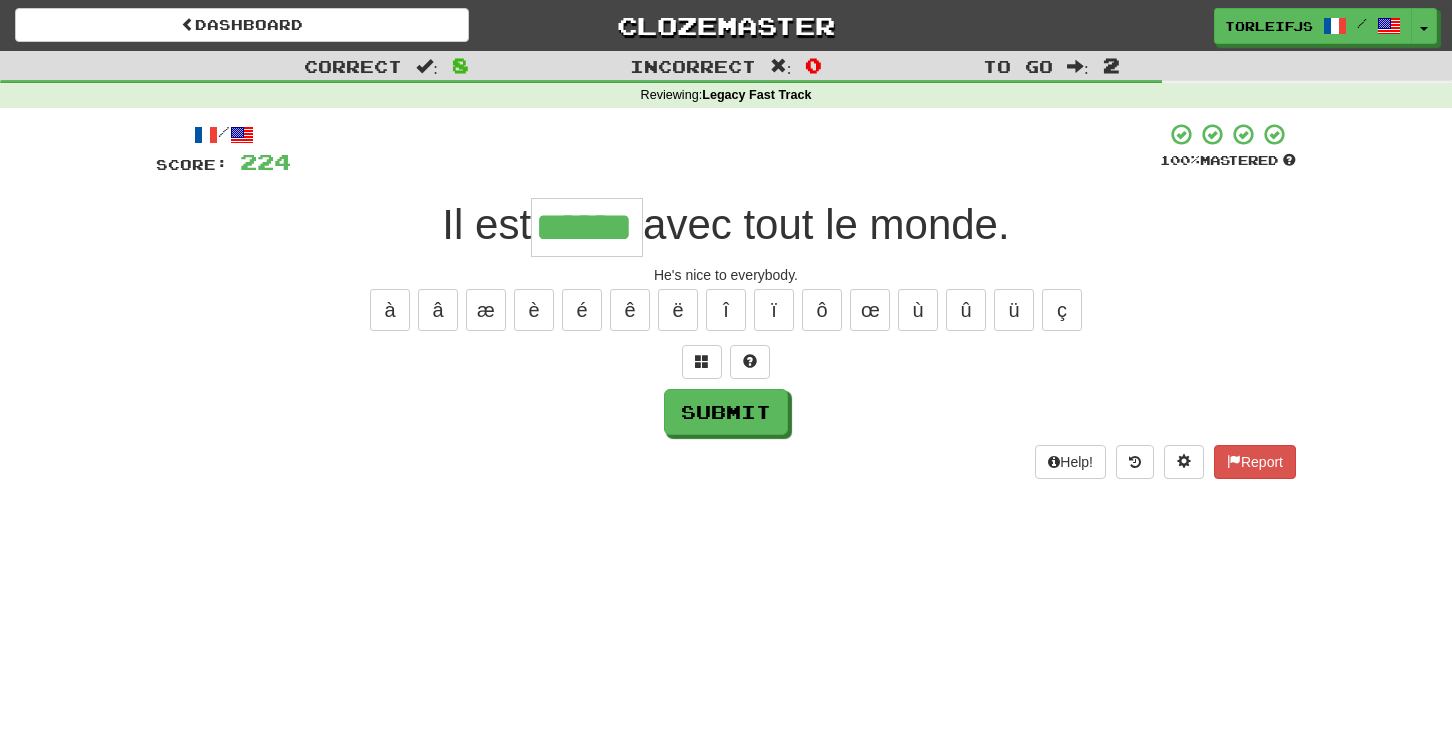 type on "******" 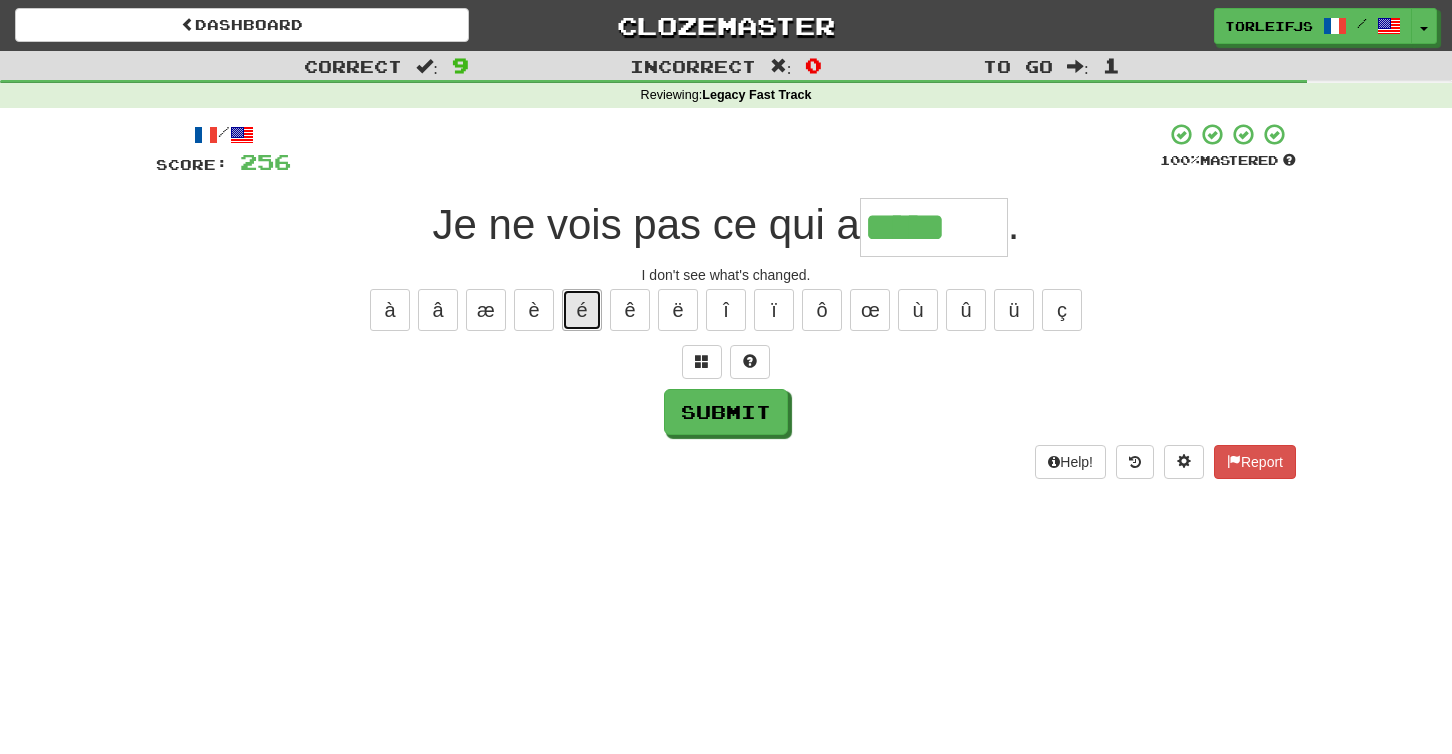 click on "é" at bounding box center (582, 310) 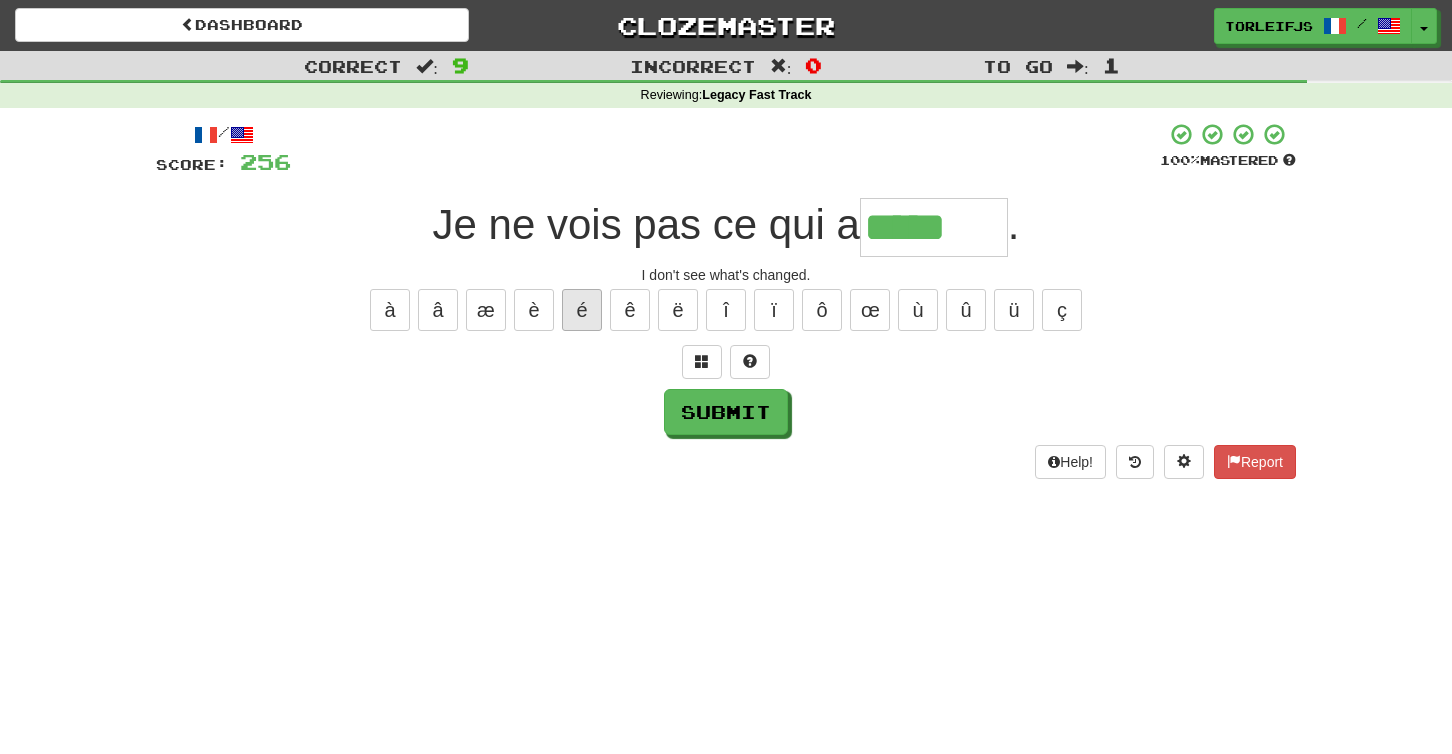 type on "******" 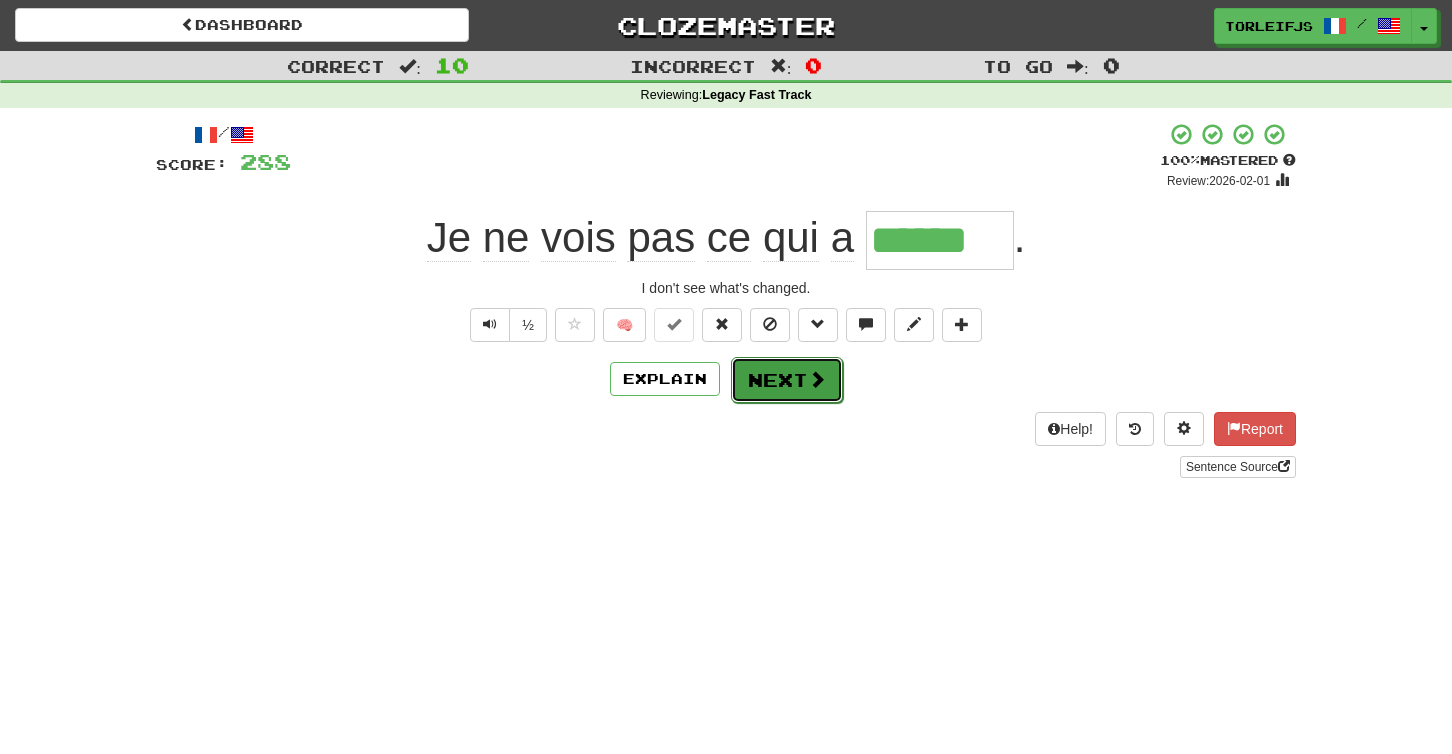 click on "Next" at bounding box center (787, 380) 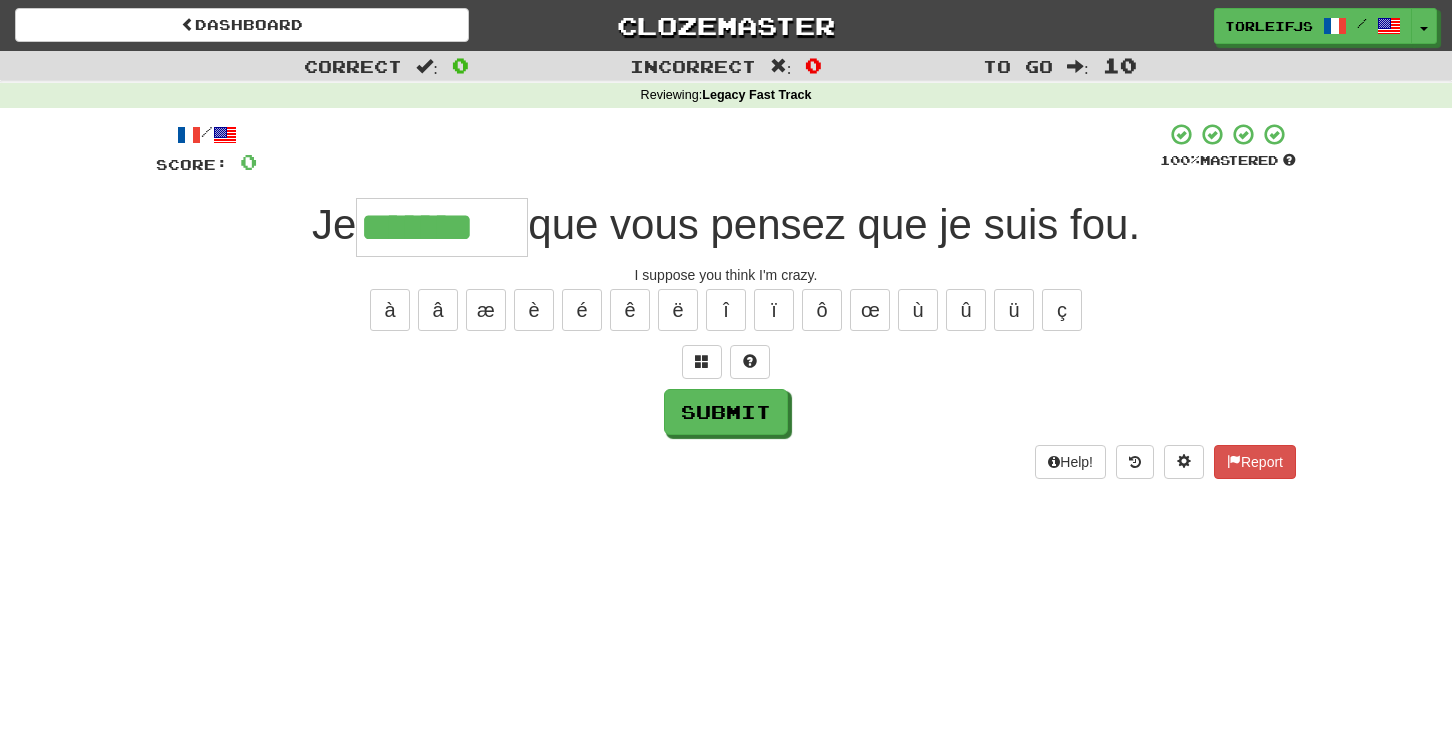 type on "*******" 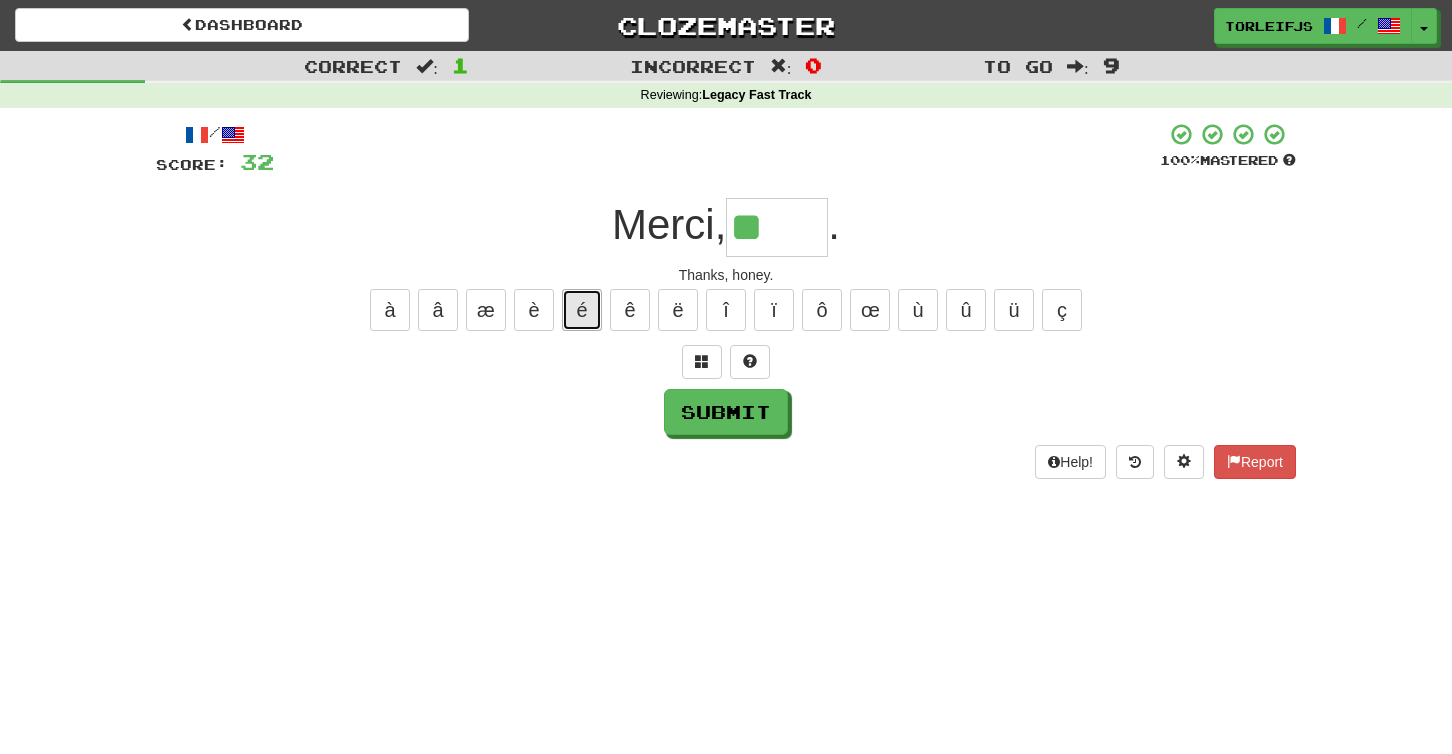 click on "é" at bounding box center (582, 310) 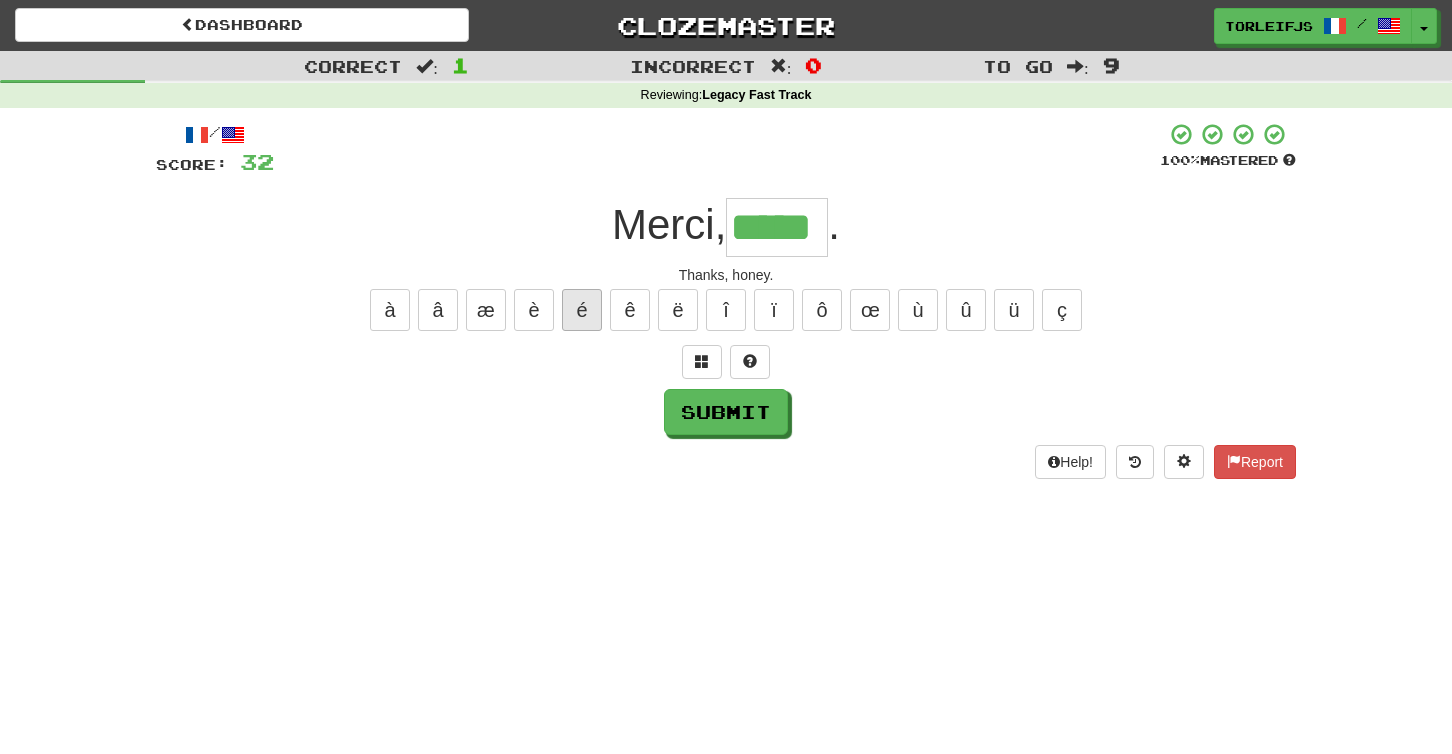 type on "*****" 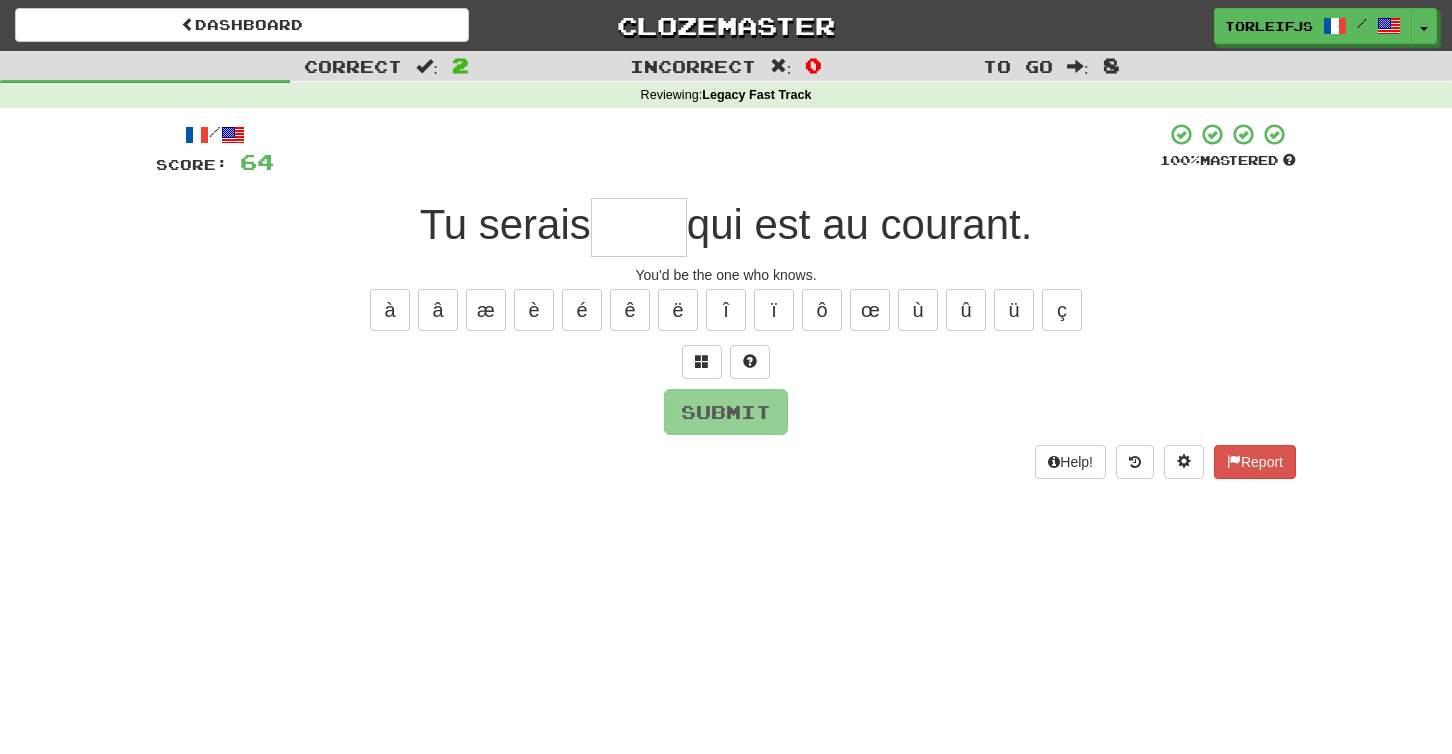 type on "*" 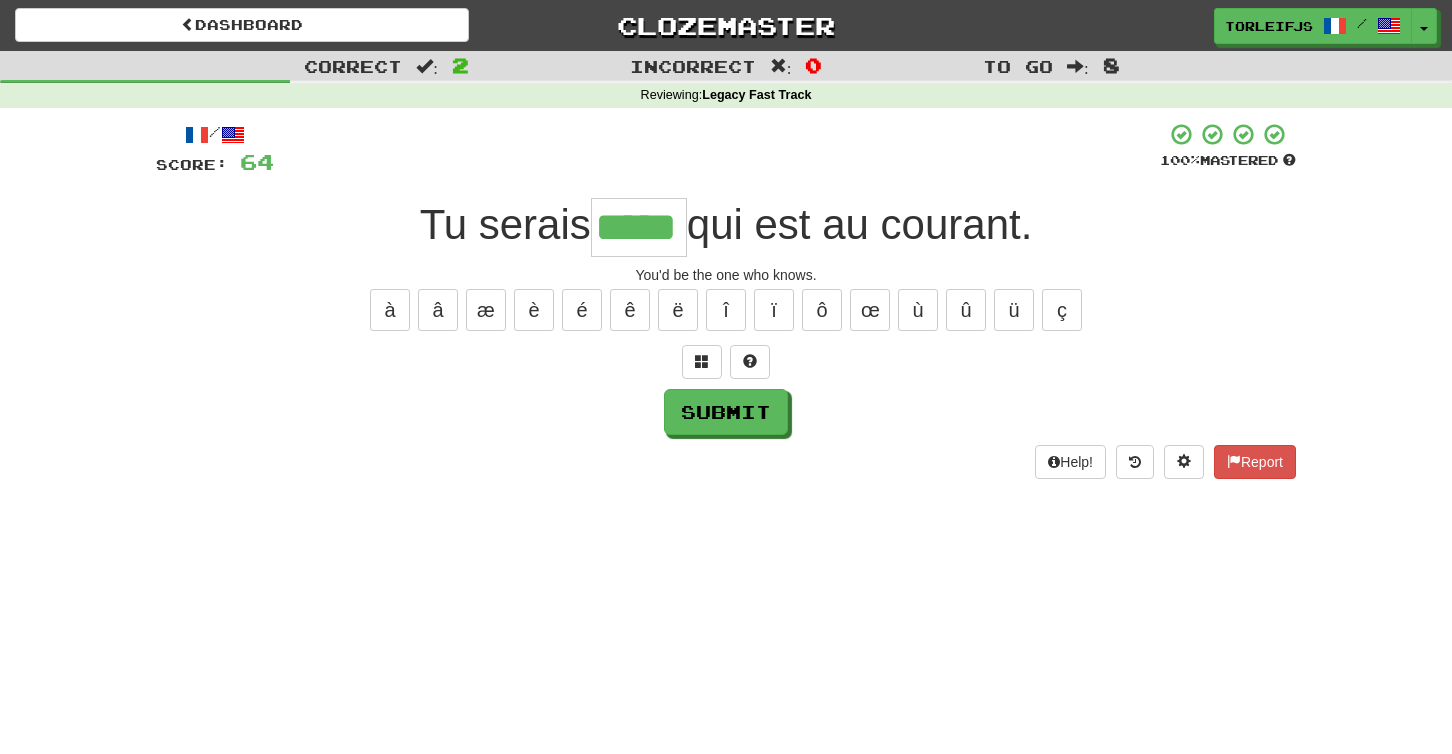 type on "*****" 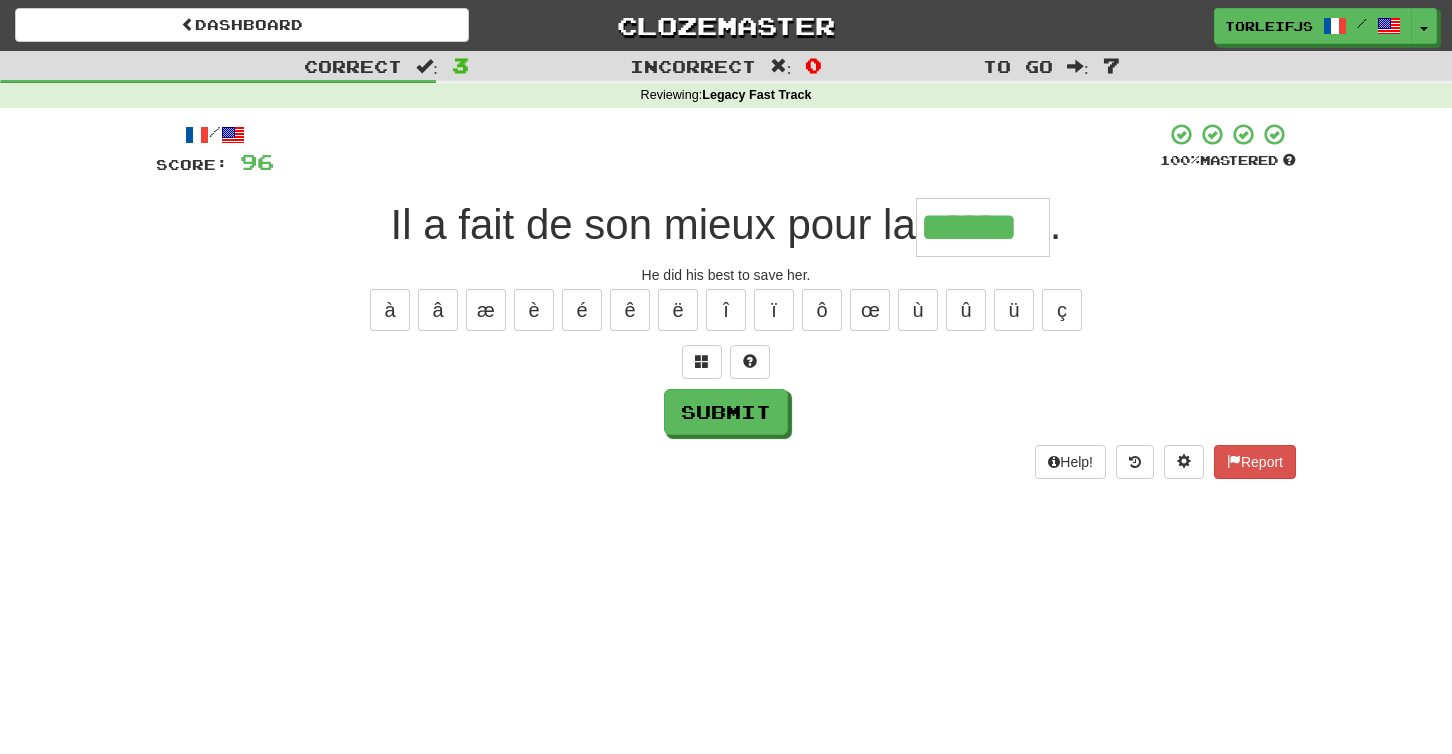type on "******" 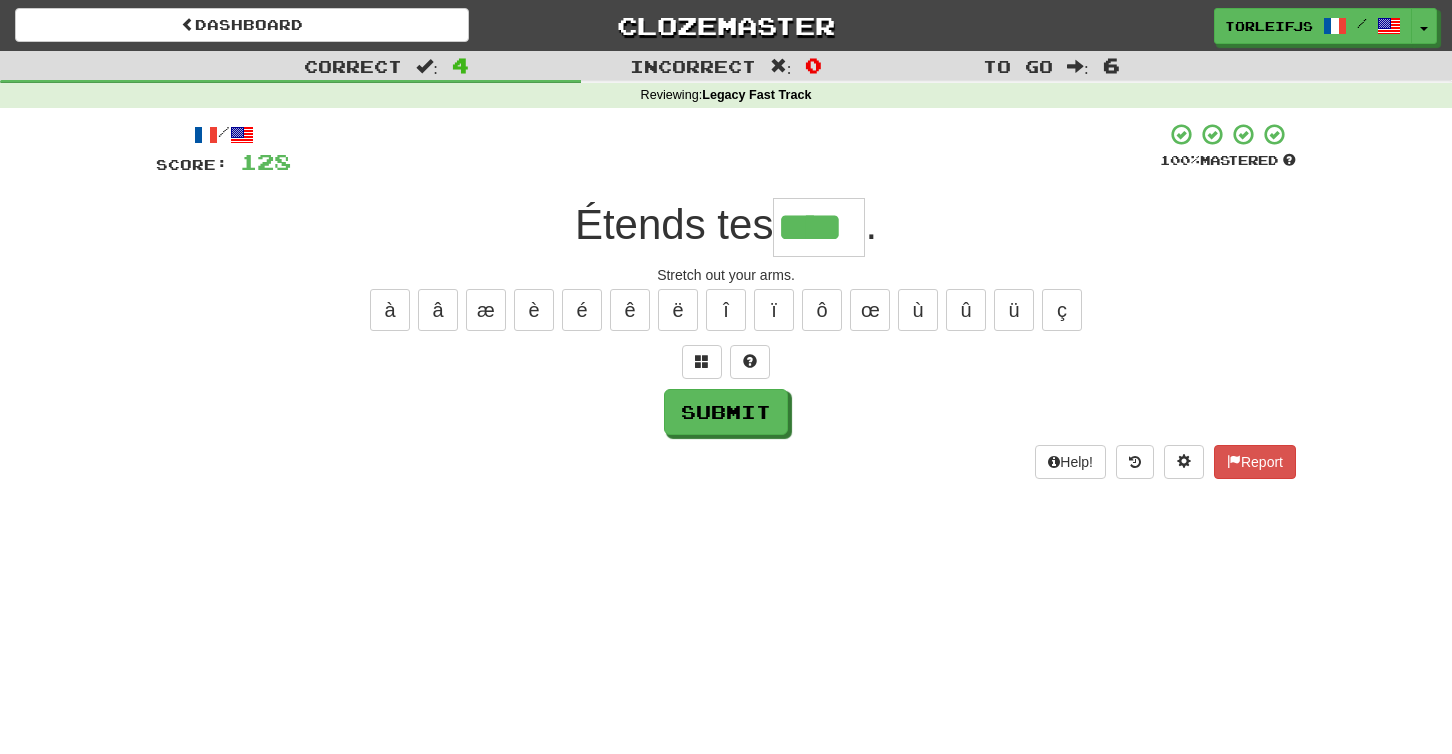 type on "****" 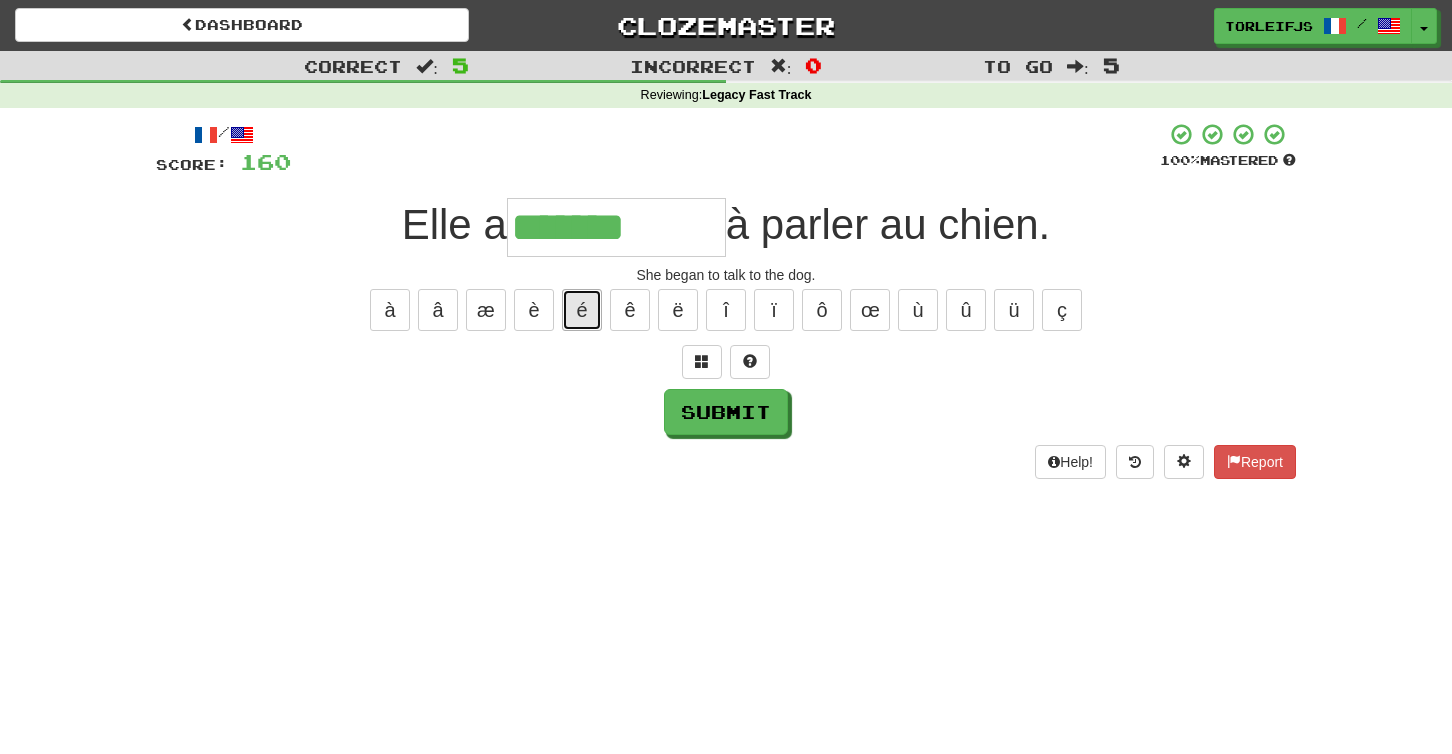 click on "é" at bounding box center [582, 310] 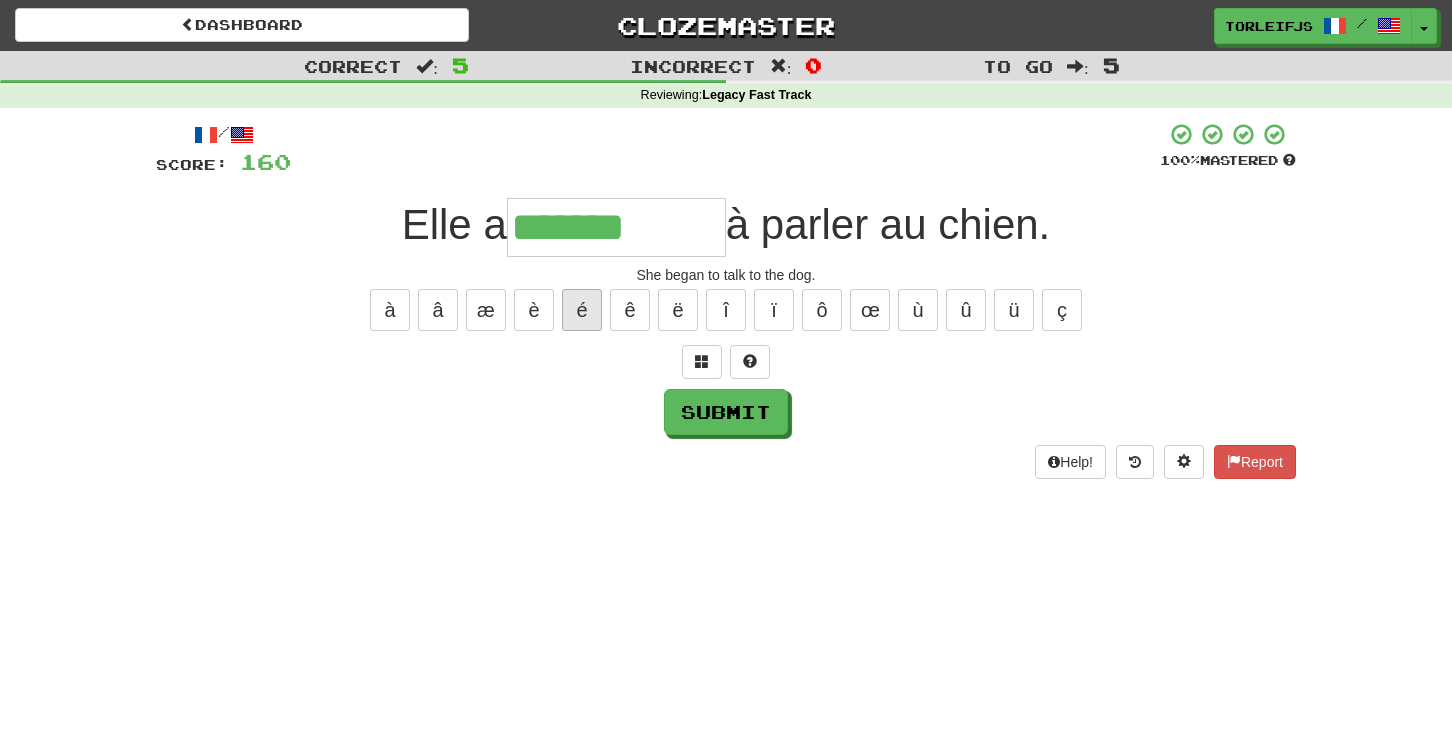 type on "********" 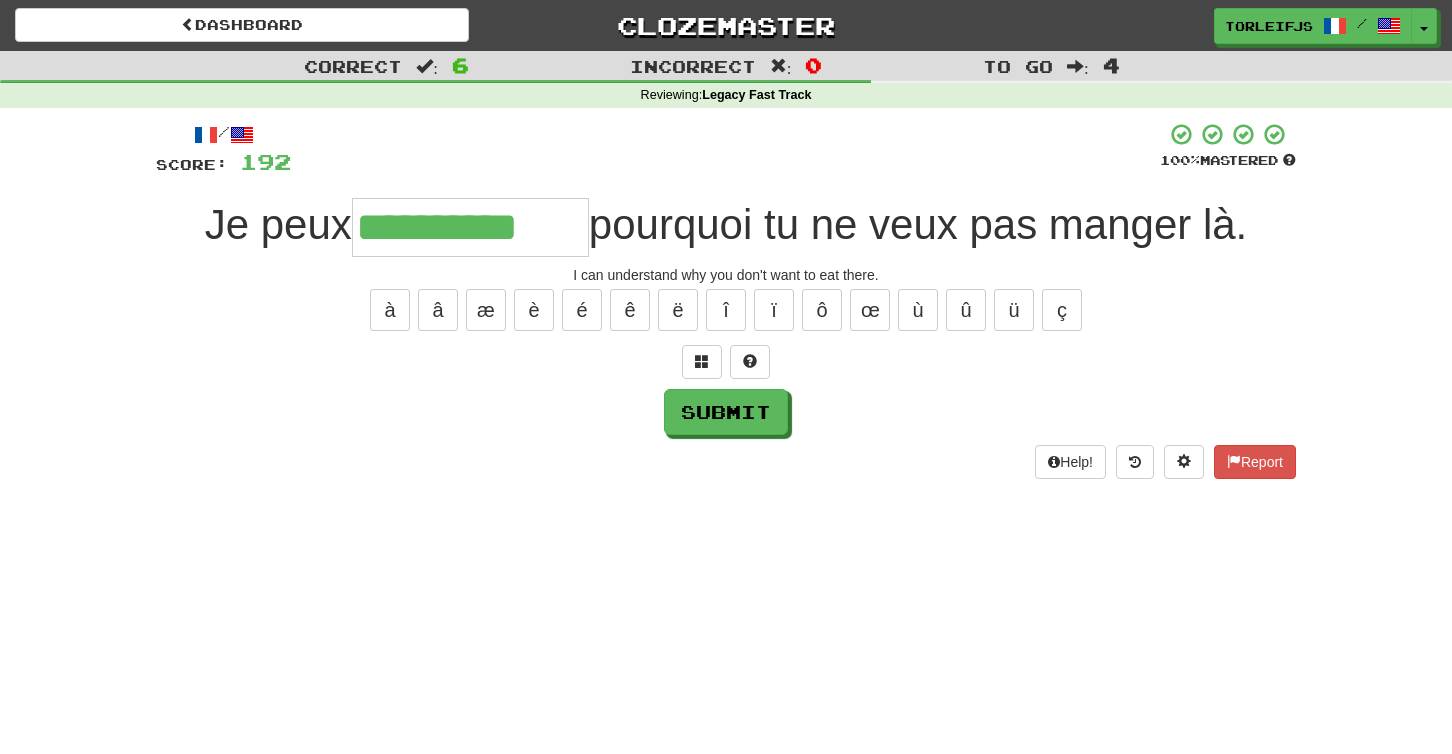 type on "**********" 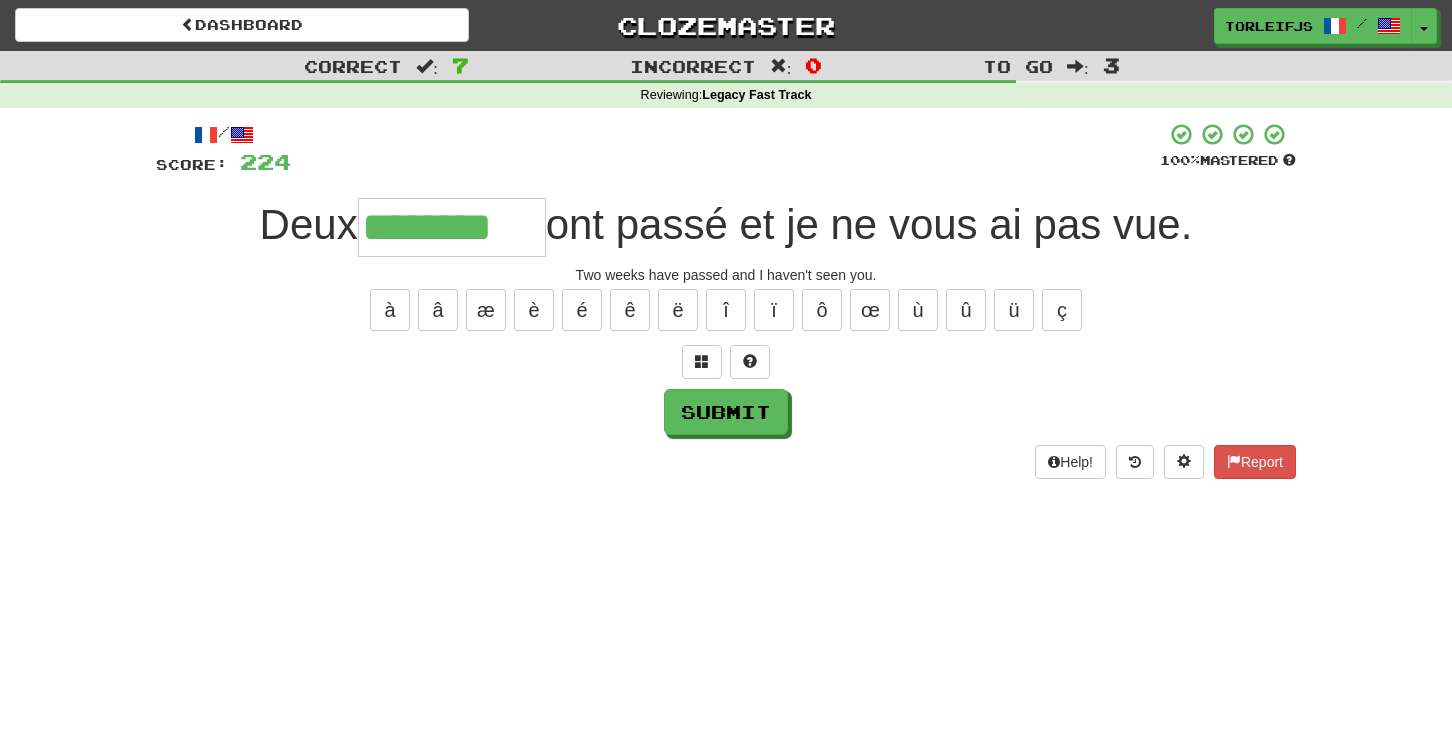 type on "********" 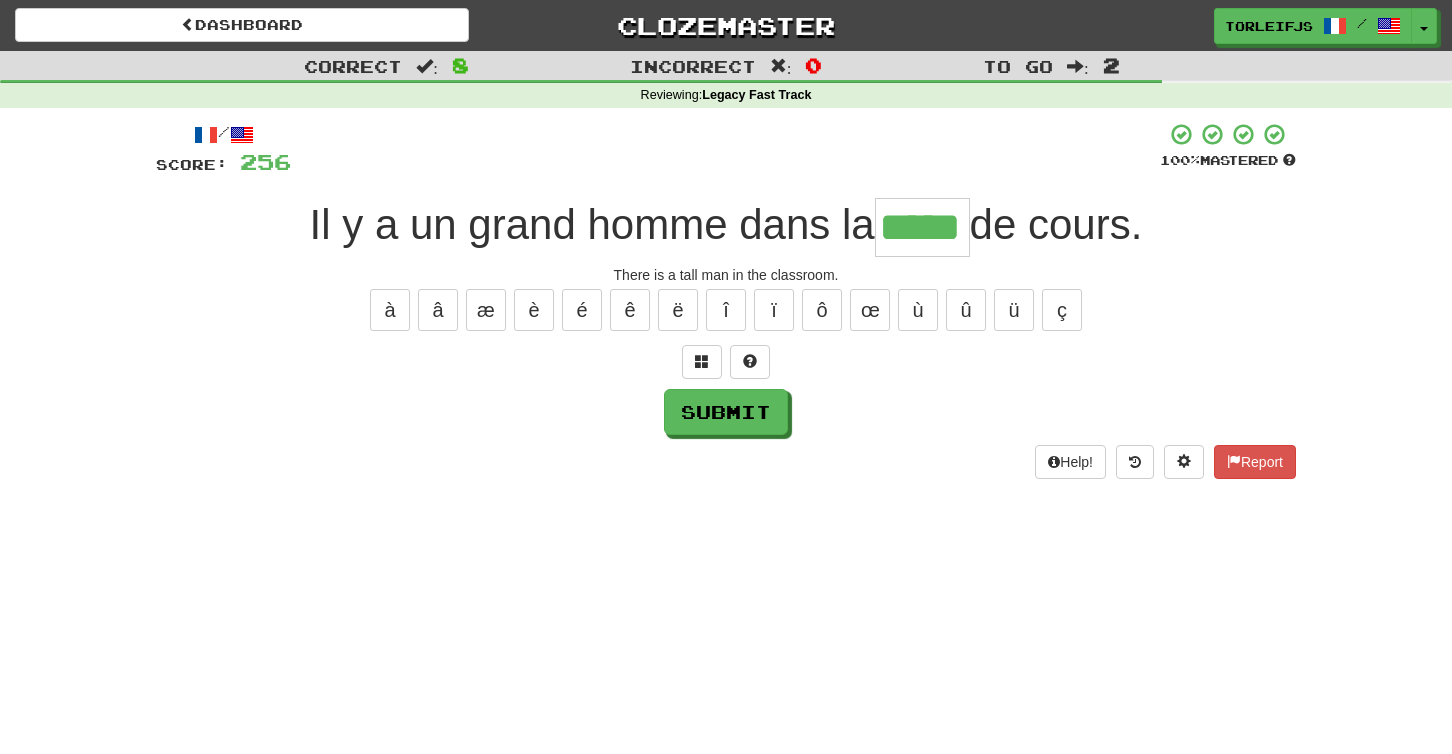 type on "*****" 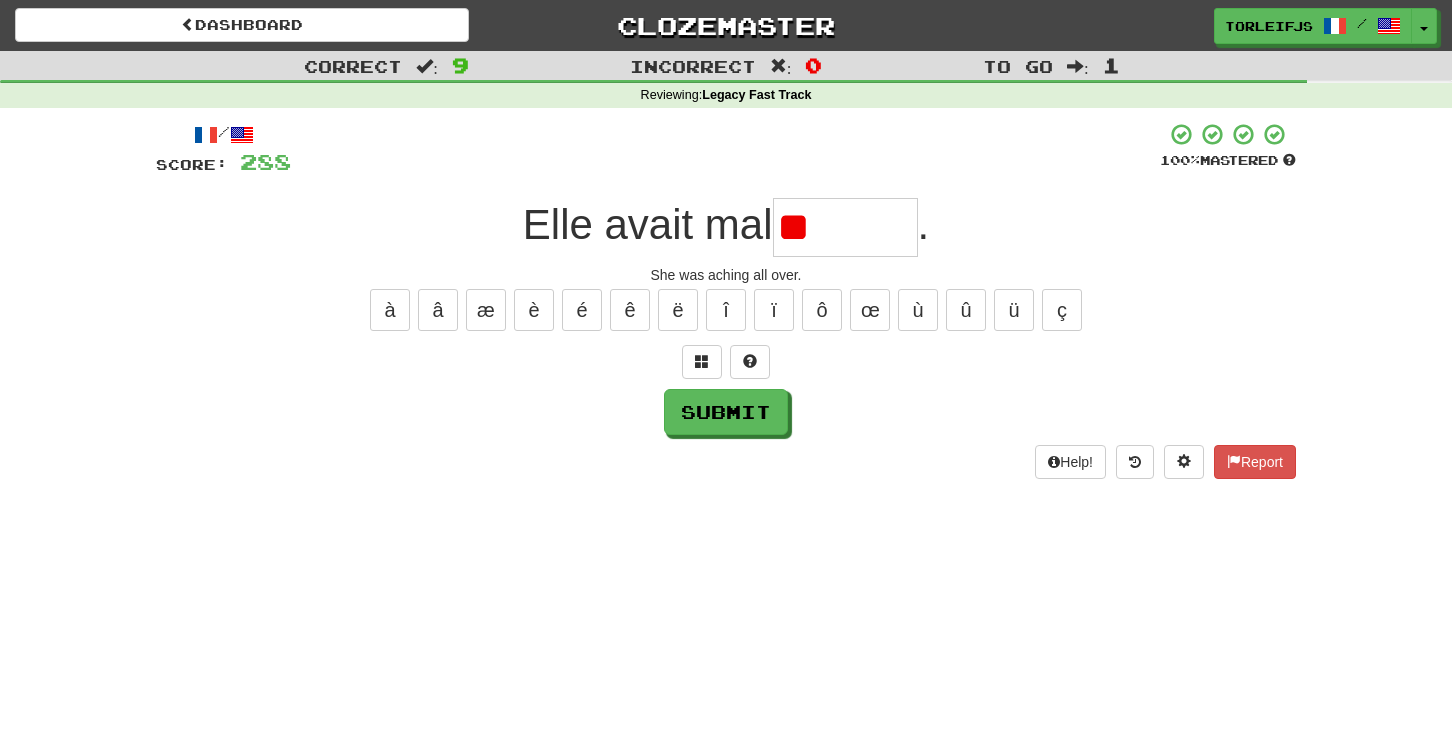 type on "*" 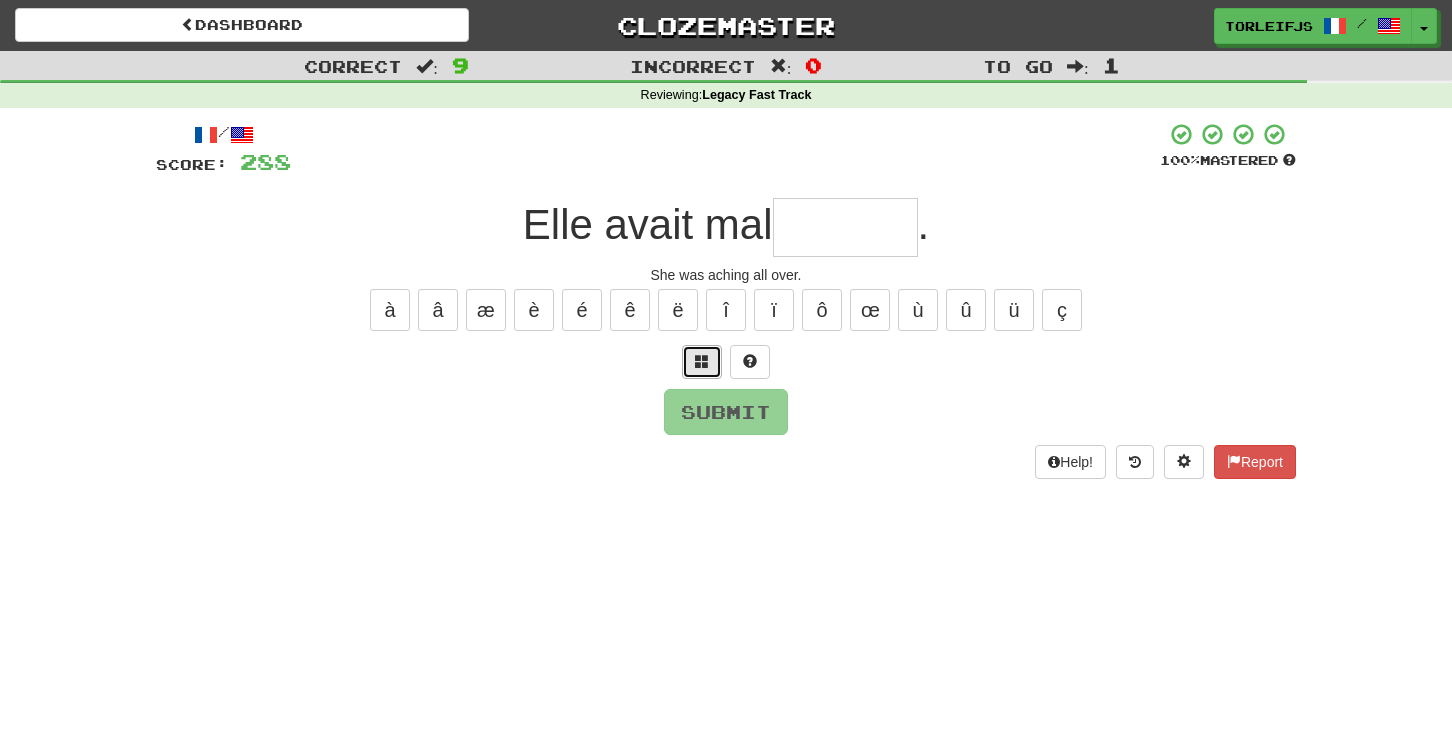 click at bounding box center [702, 362] 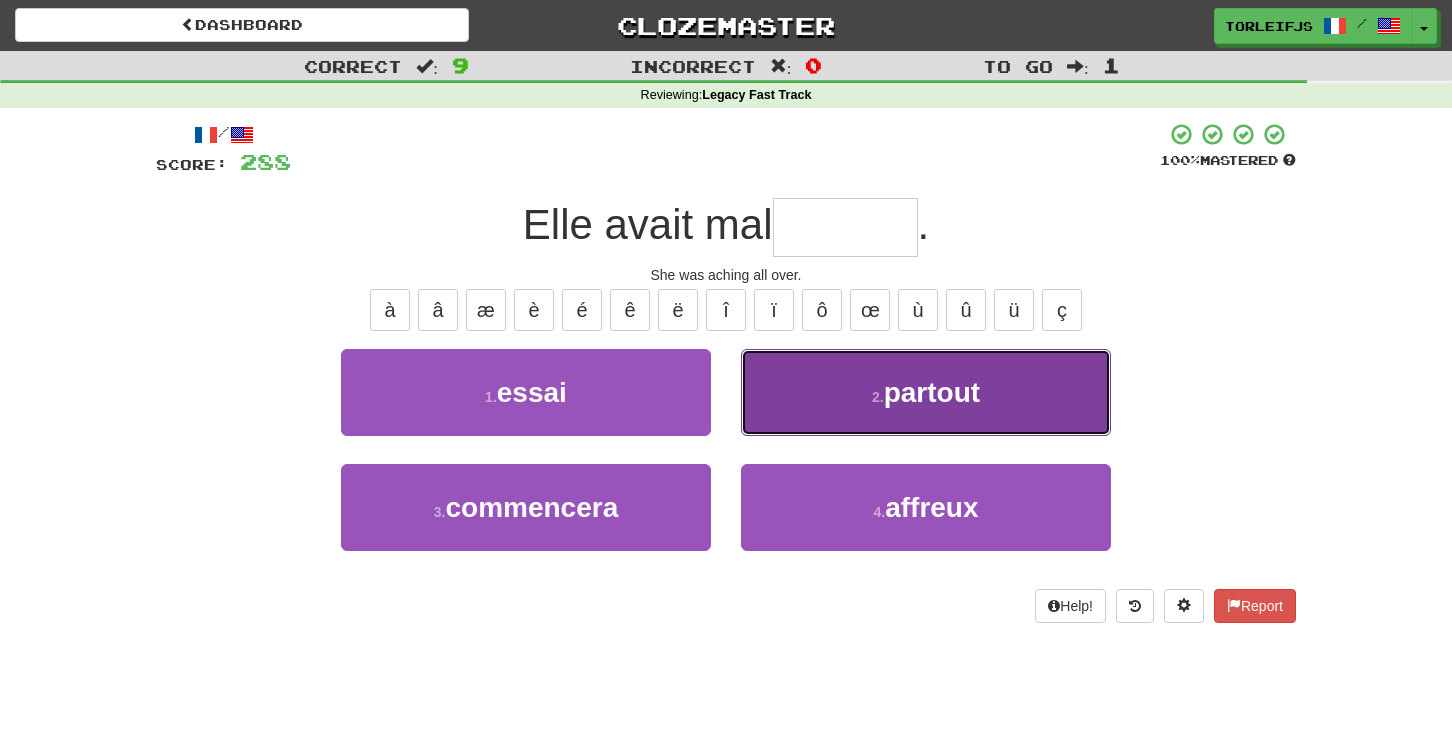click on "2 .  partout" at bounding box center (926, 392) 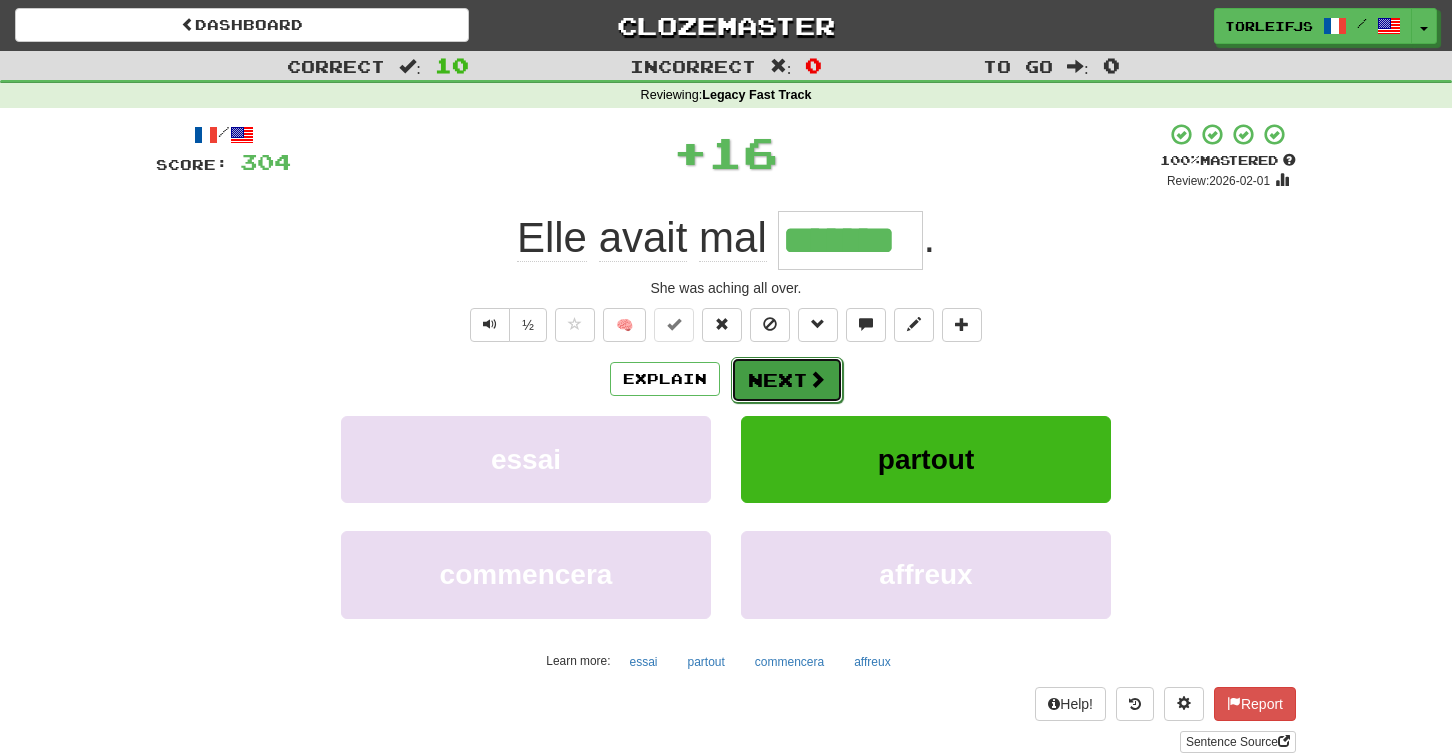 click on "Next" at bounding box center (787, 380) 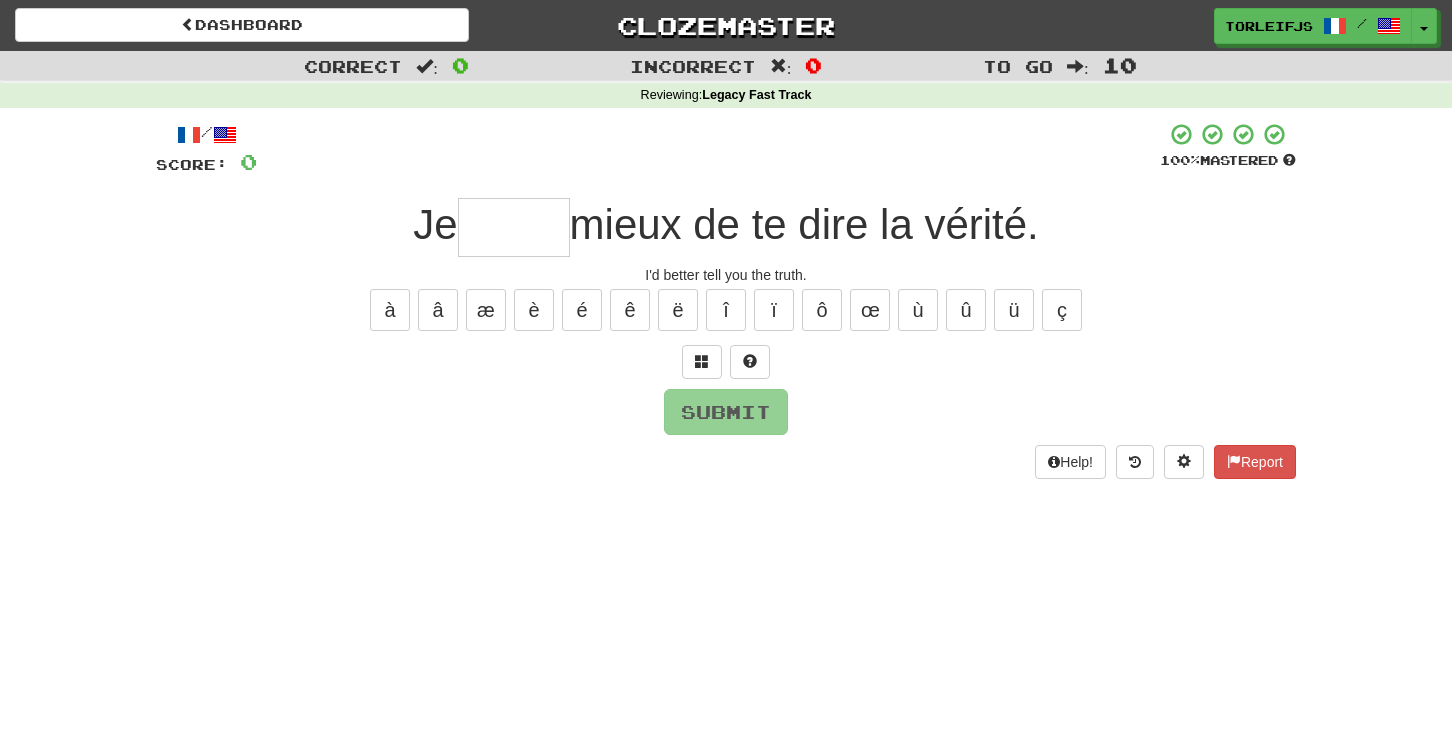 type on "*" 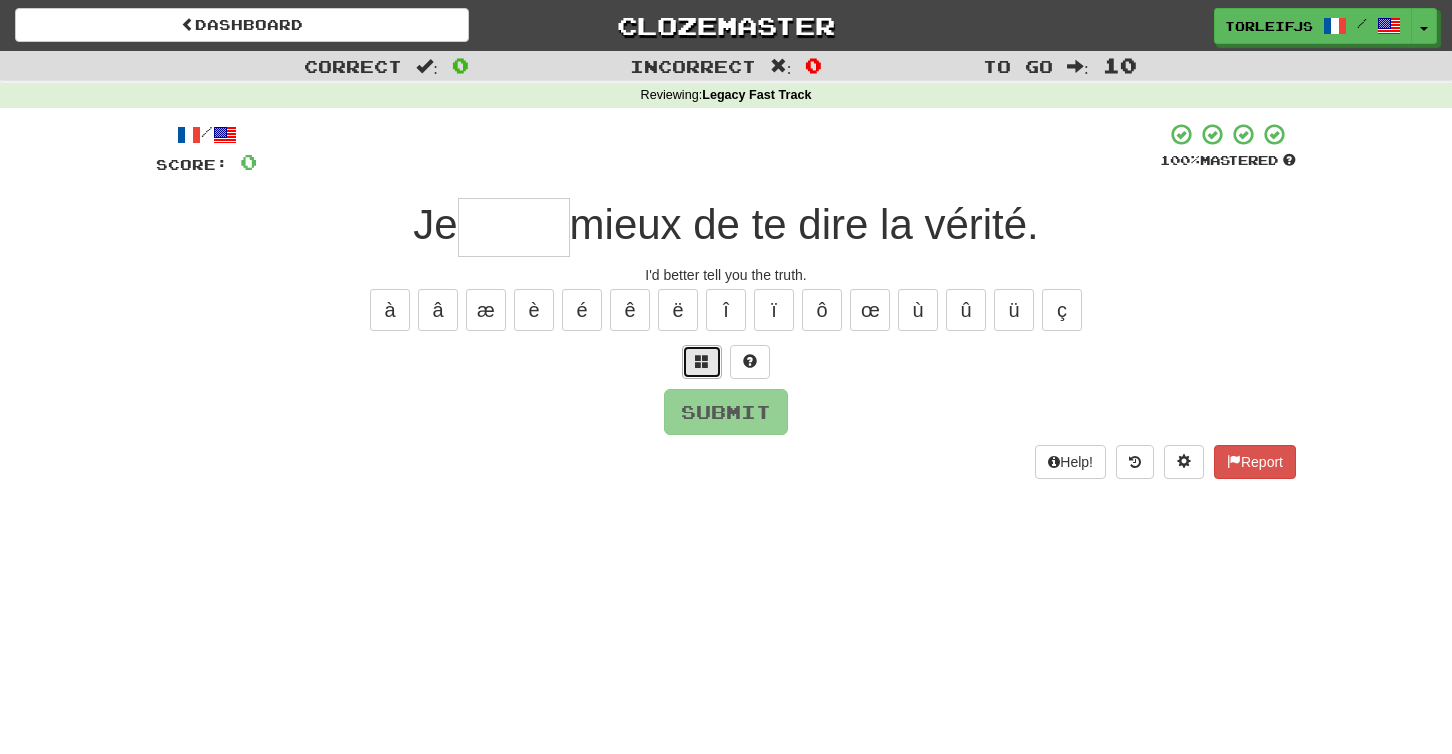 click at bounding box center (702, 362) 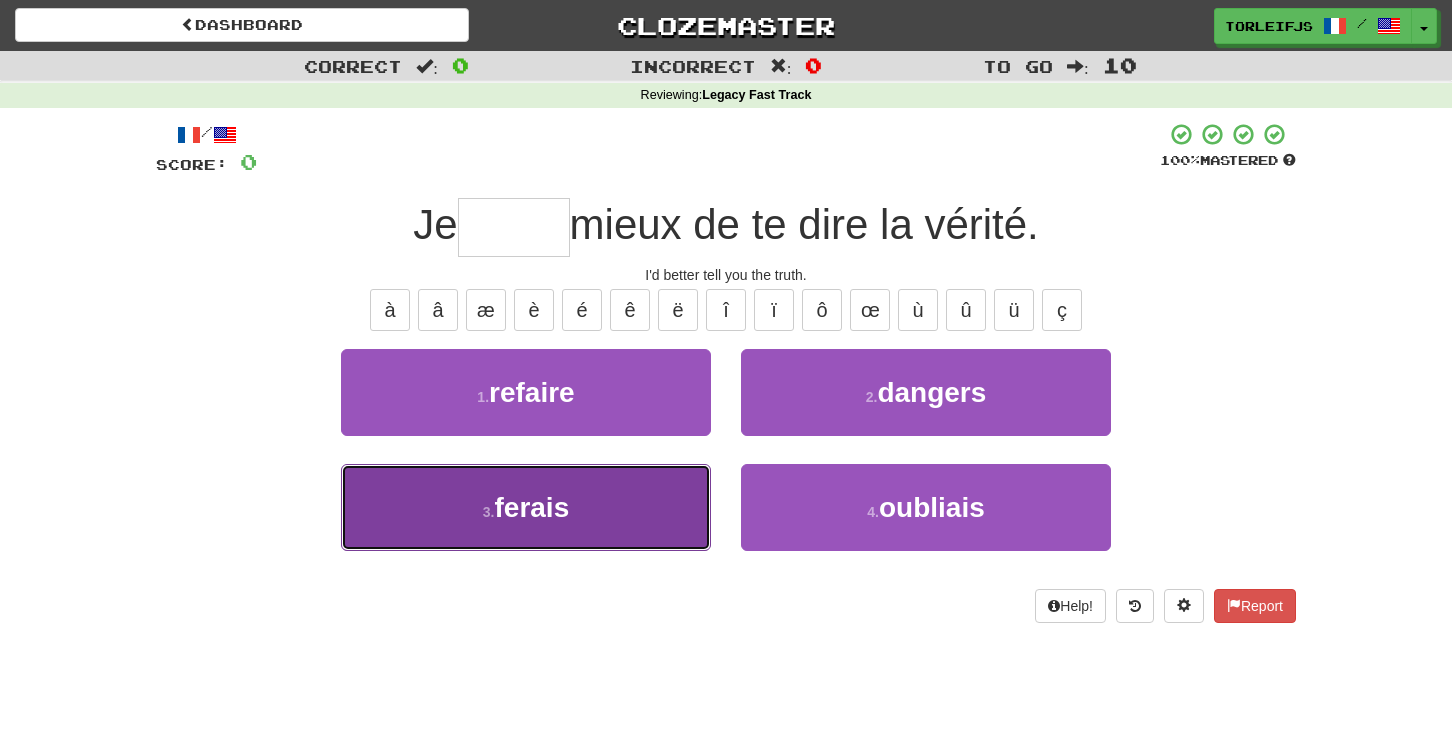 click on "3 .  ferais" at bounding box center (526, 507) 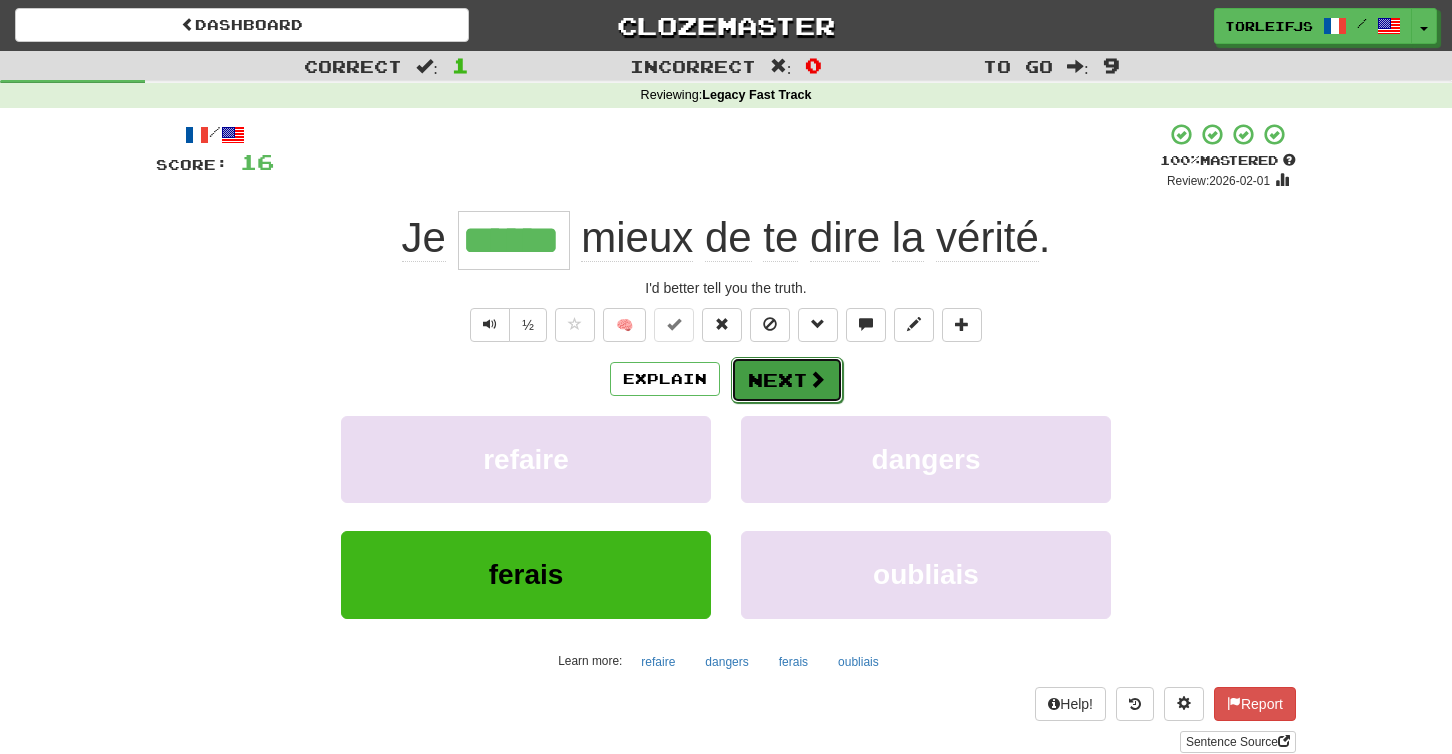 click on "Next" at bounding box center (787, 380) 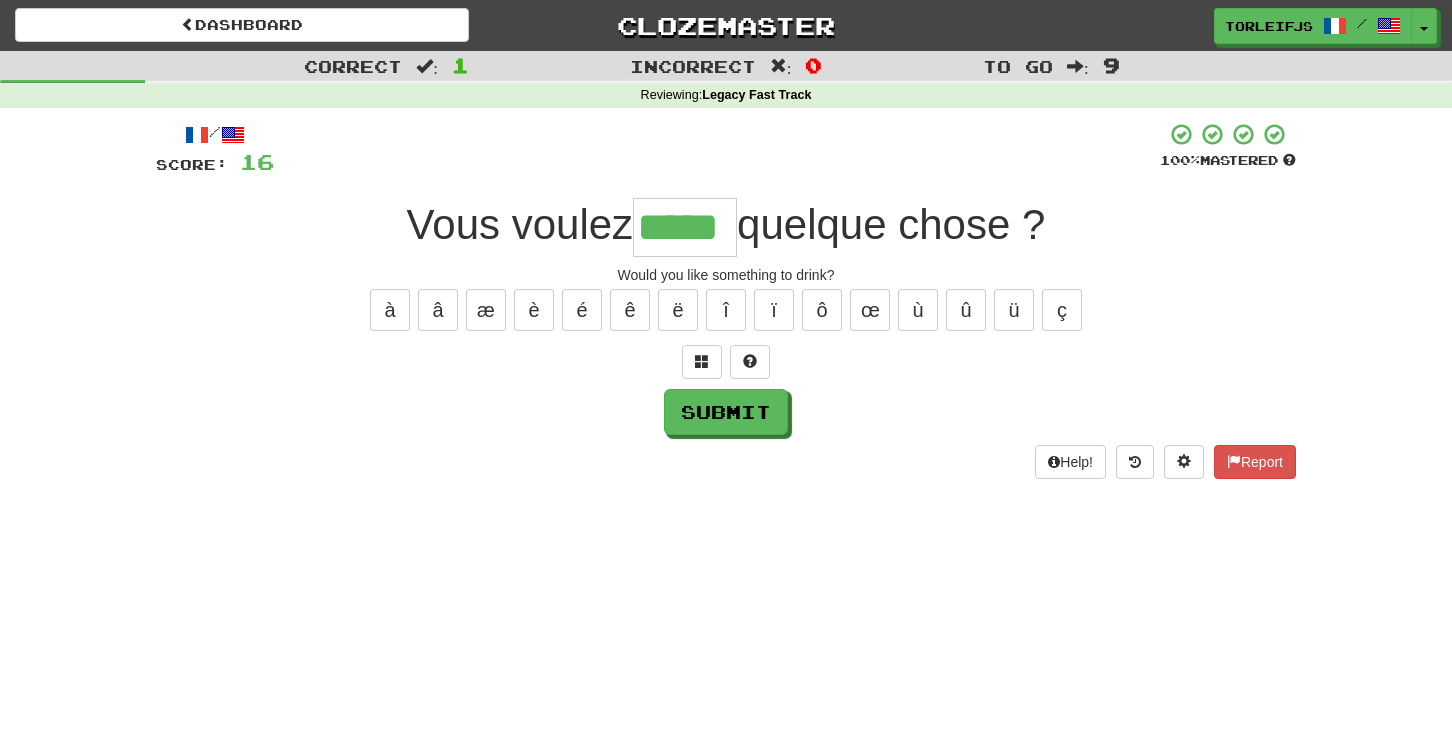 type on "*****" 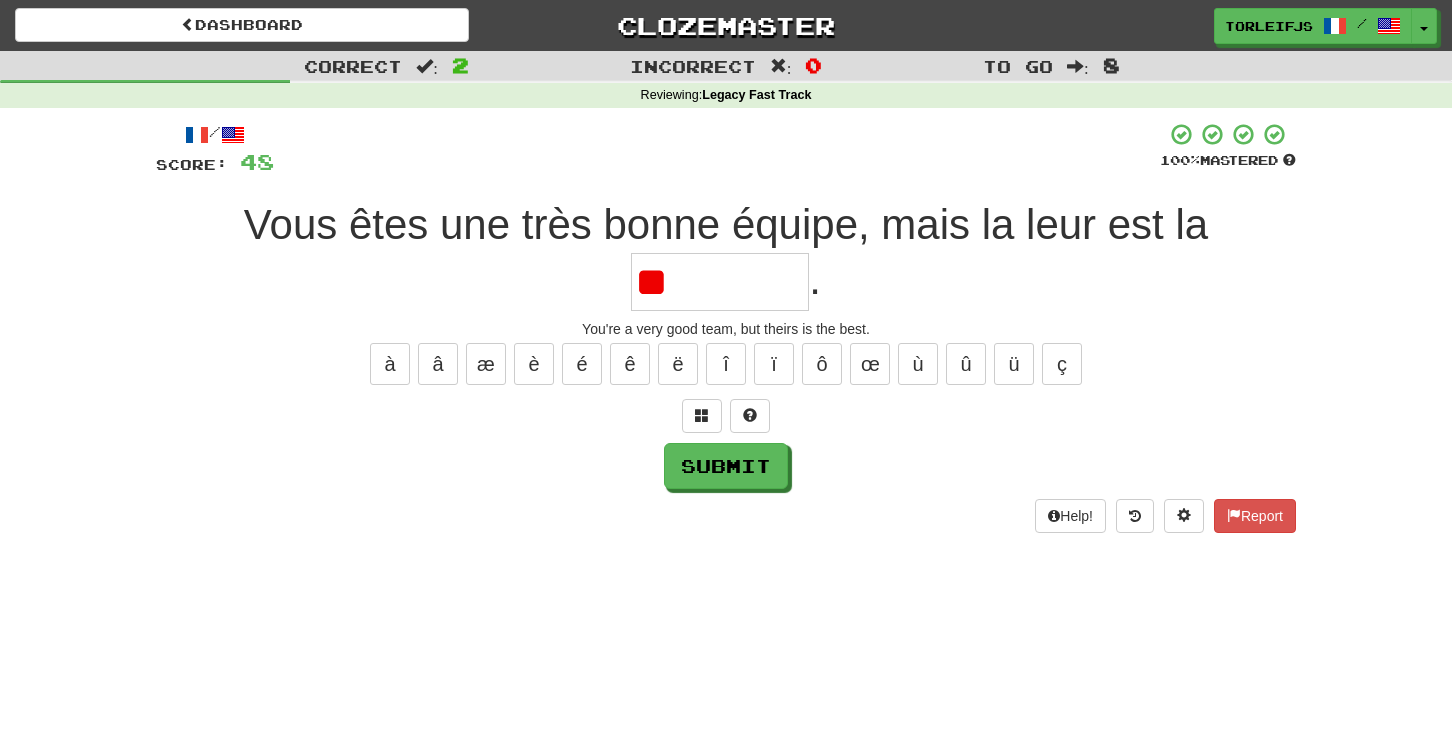 type on "*" 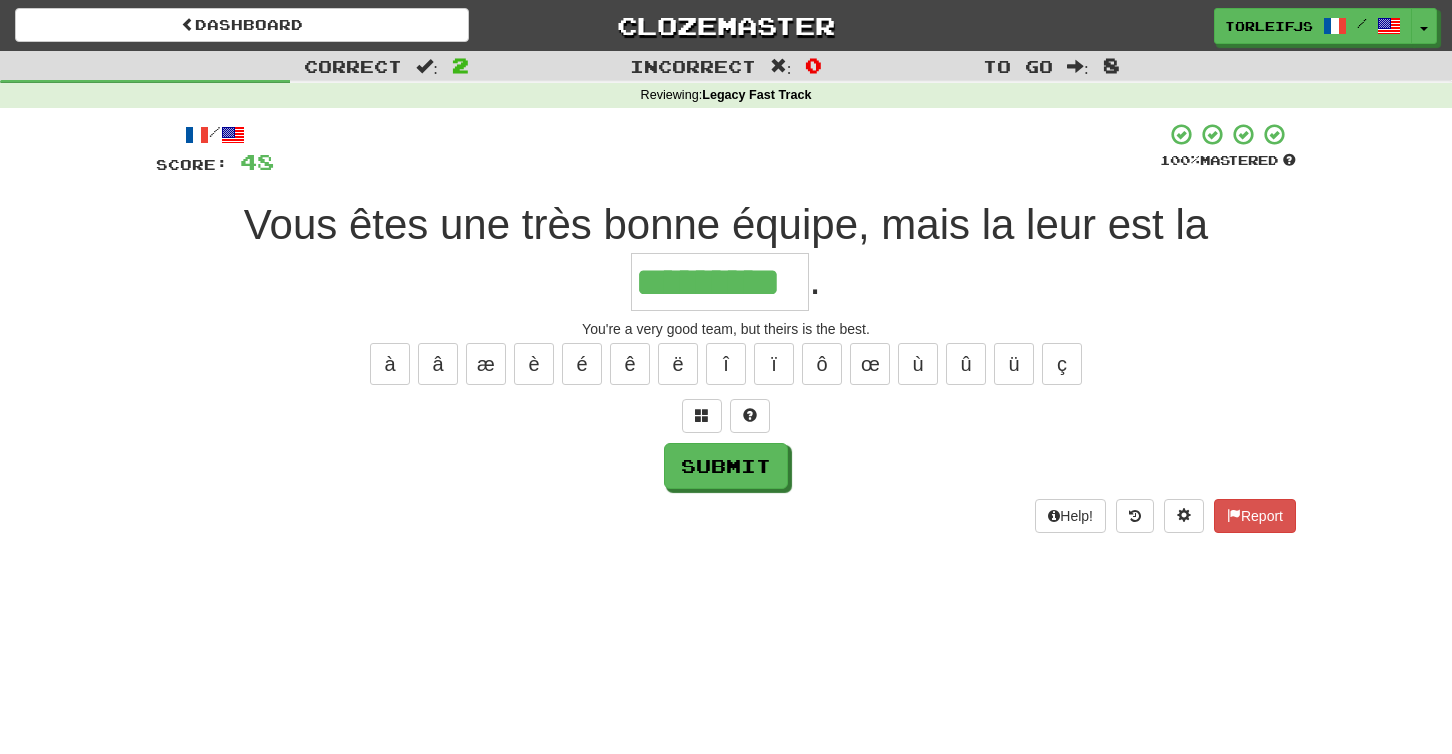 type on "*********" 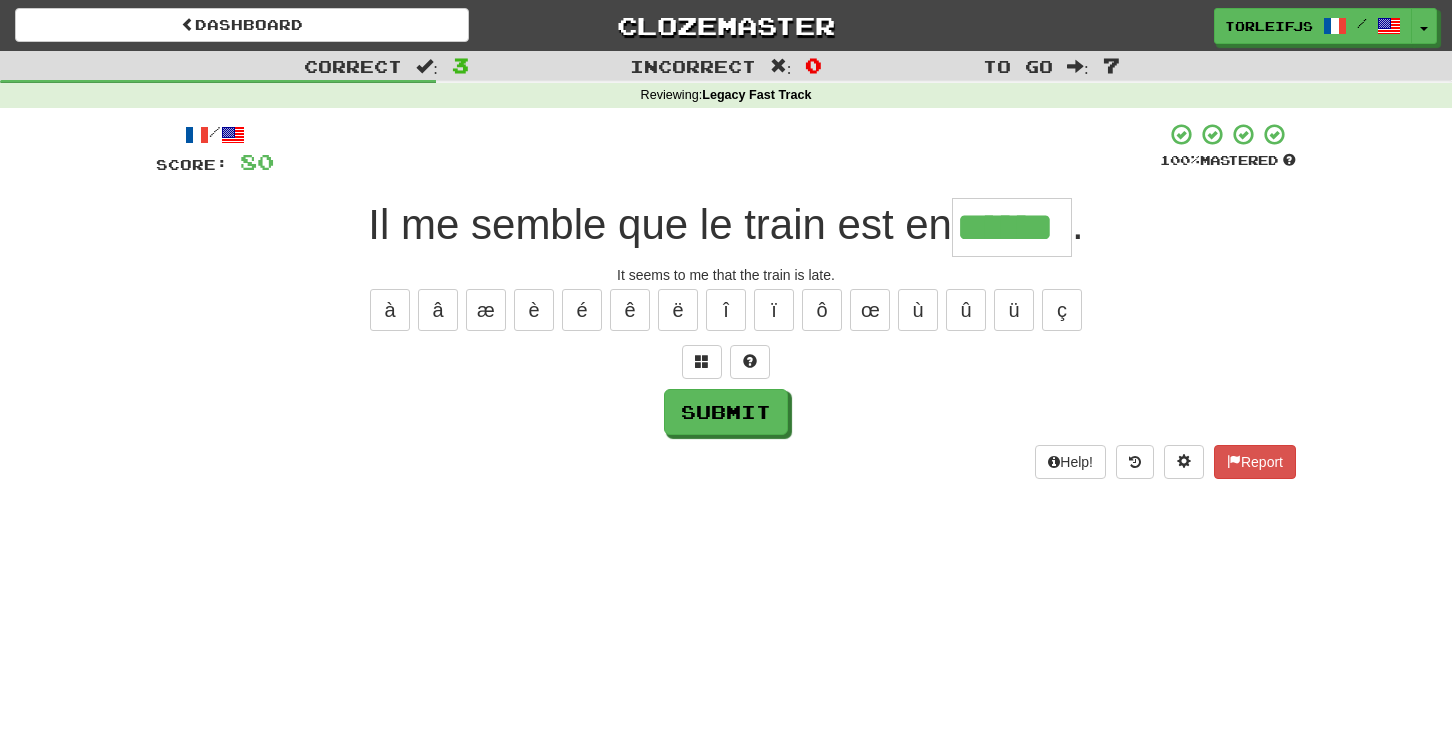 type on "******" 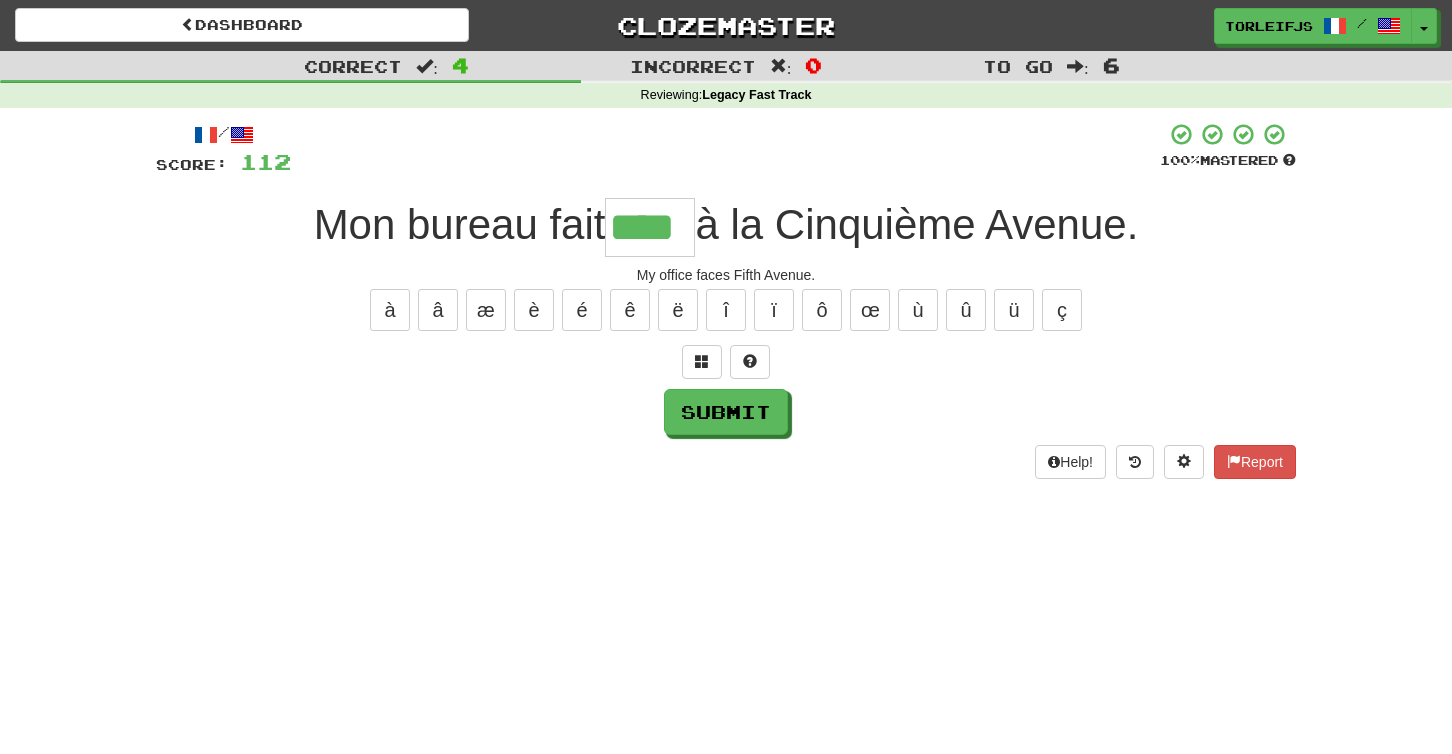 type on "****" 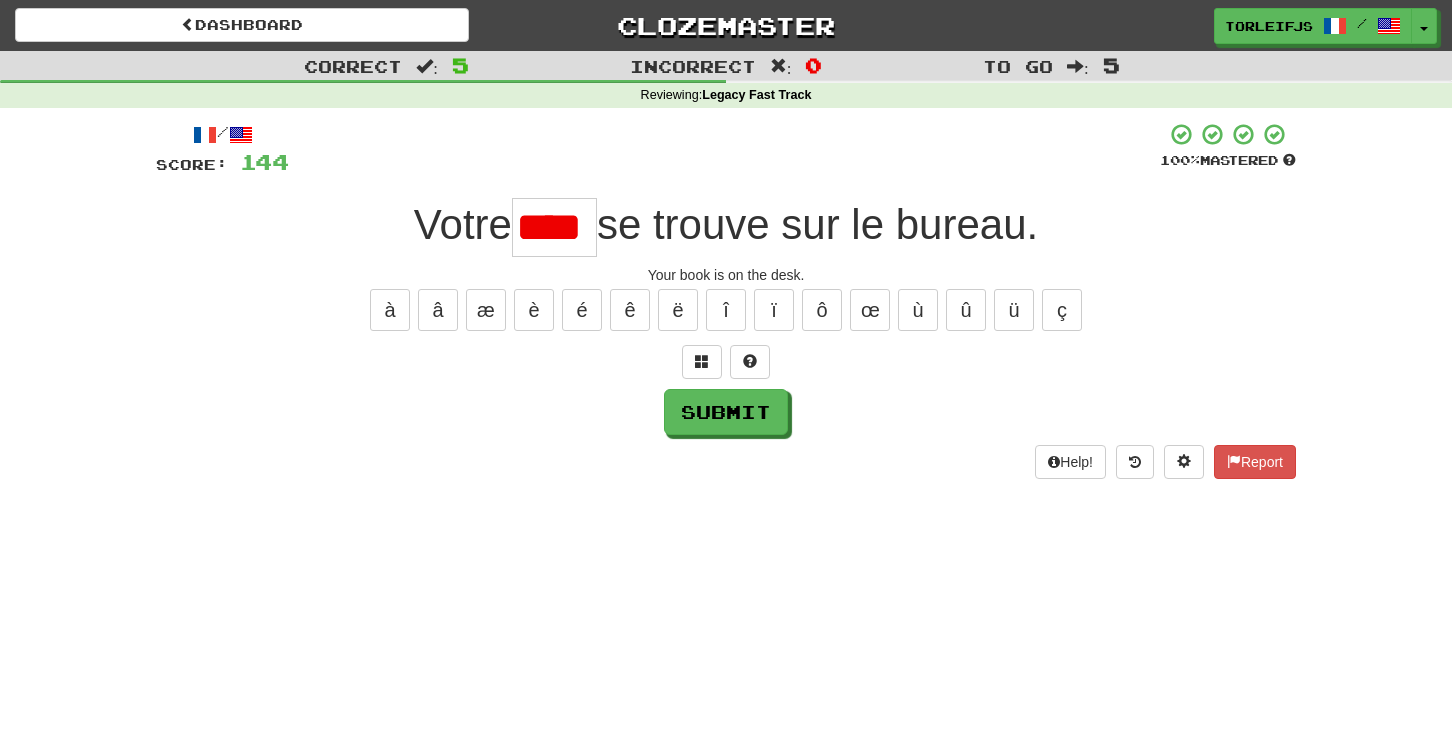 scroll, scrollTop: 0, scrollLeft: 0, axis: both 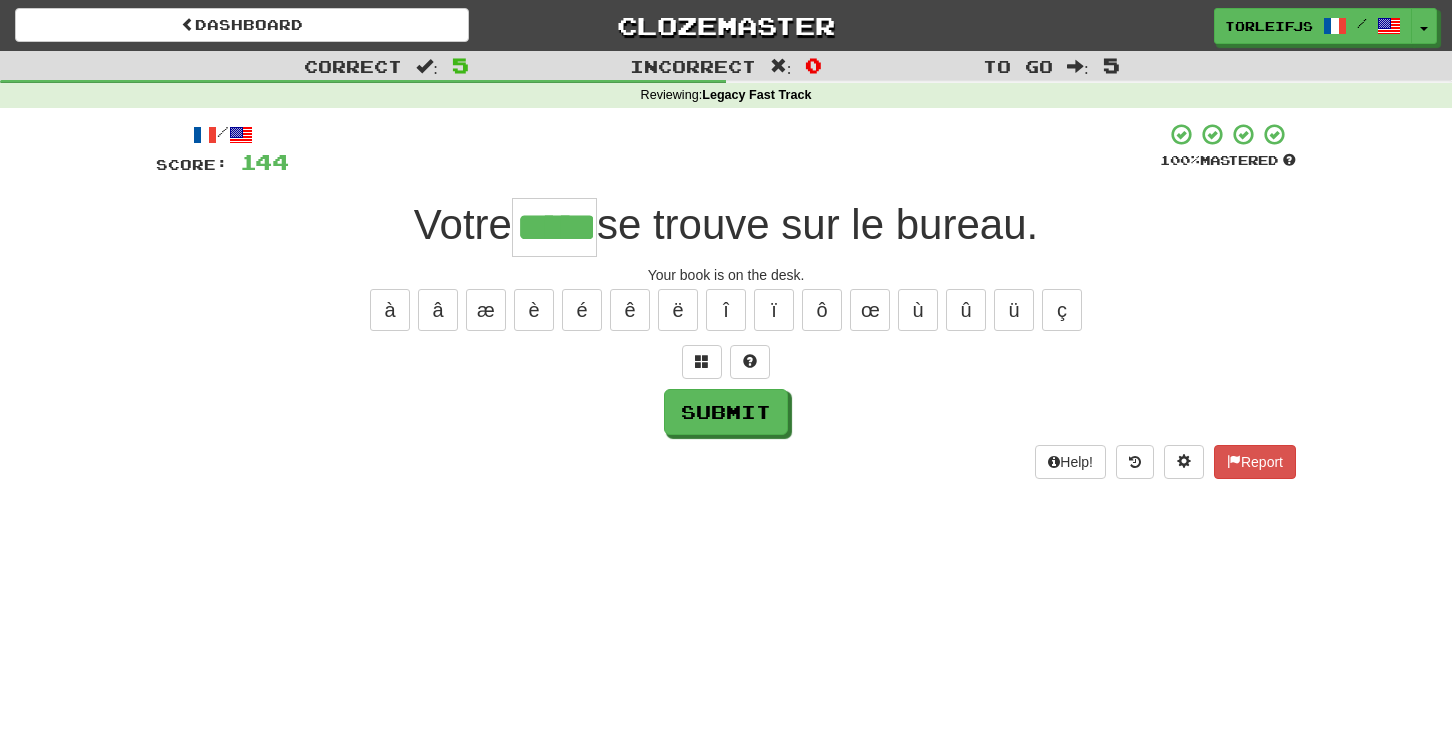 type on "*****" 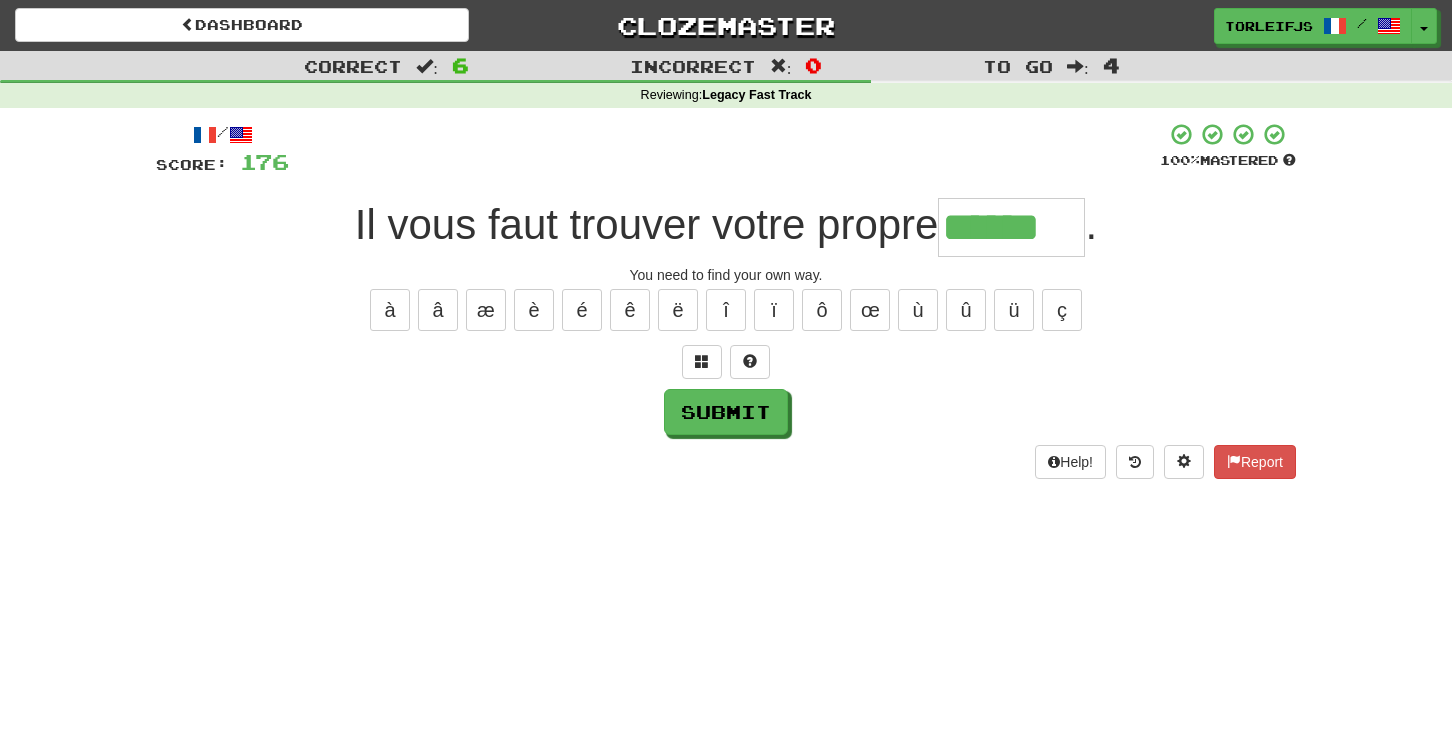 type on "******" 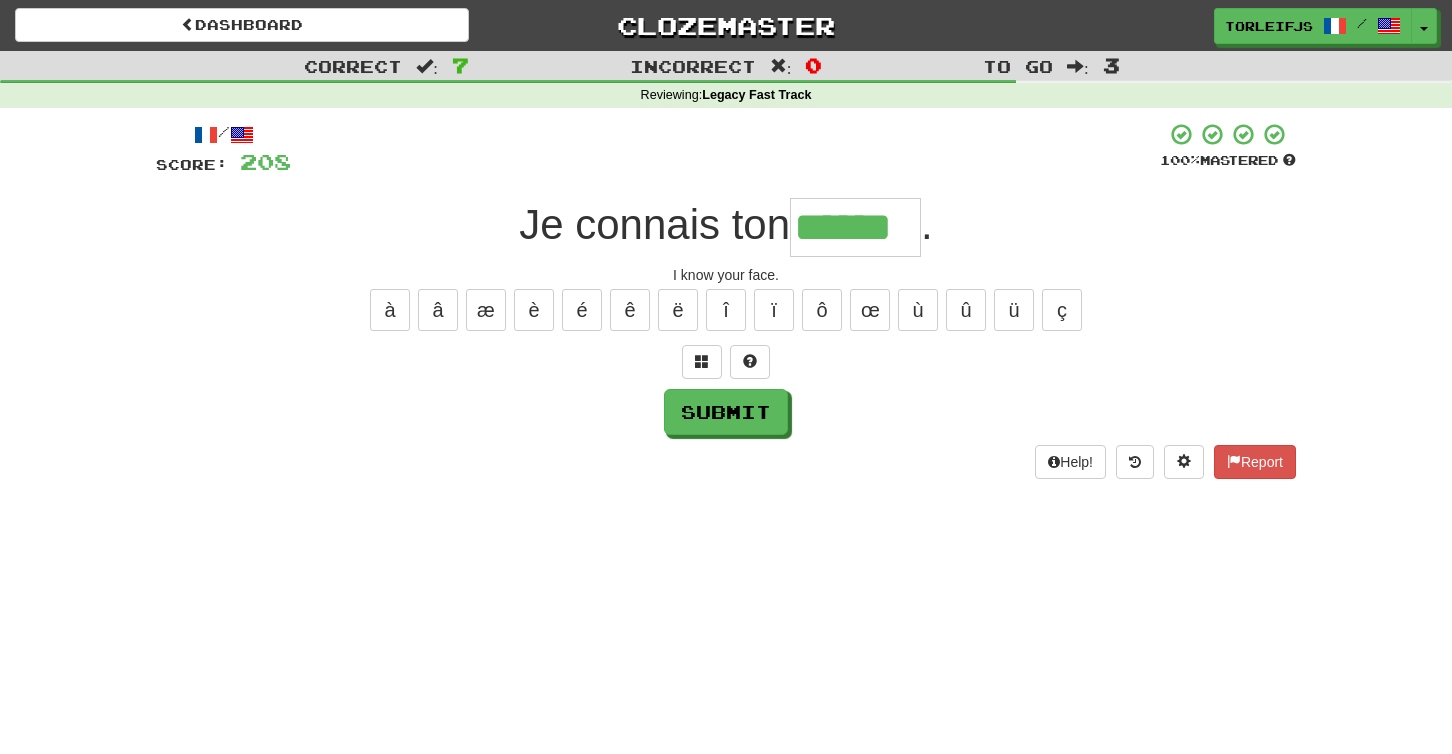 type on "******" 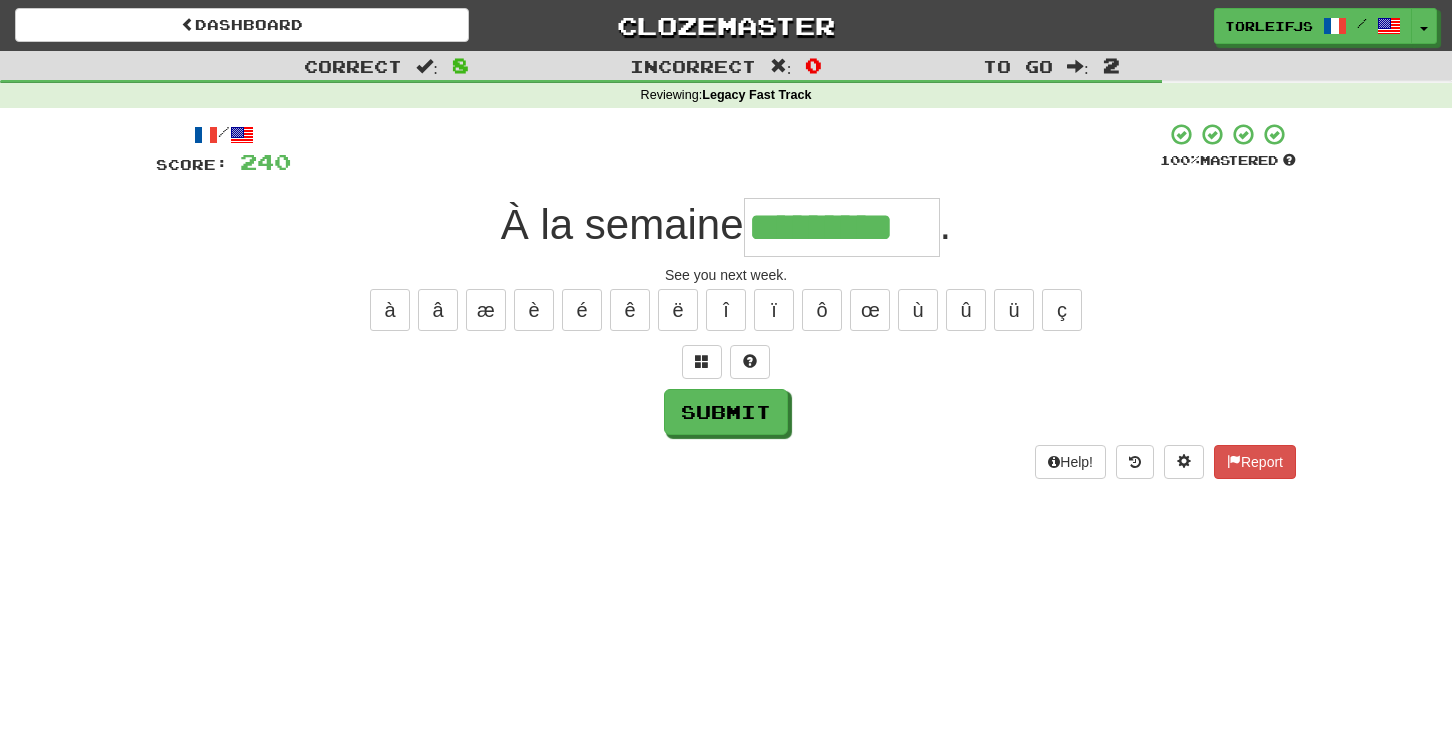type on "*********" 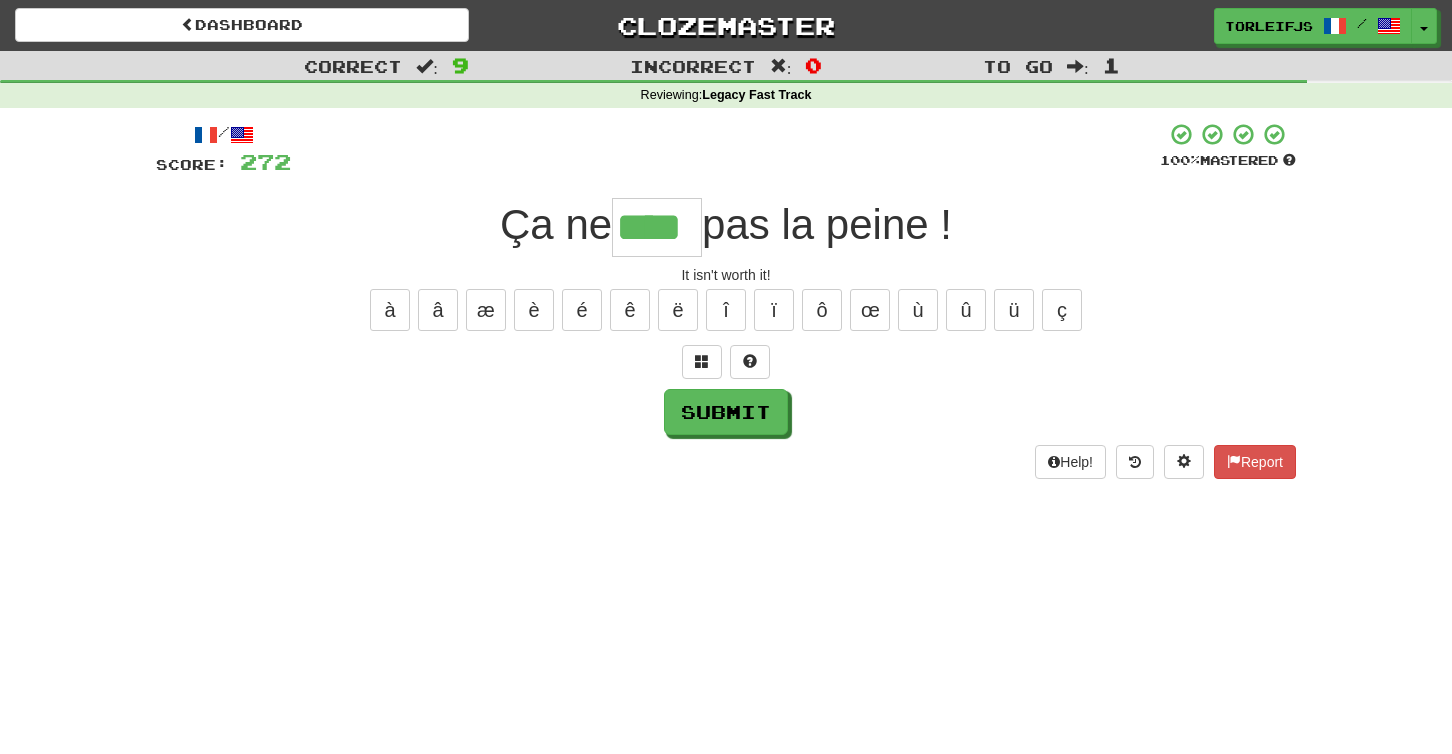 type on "****" 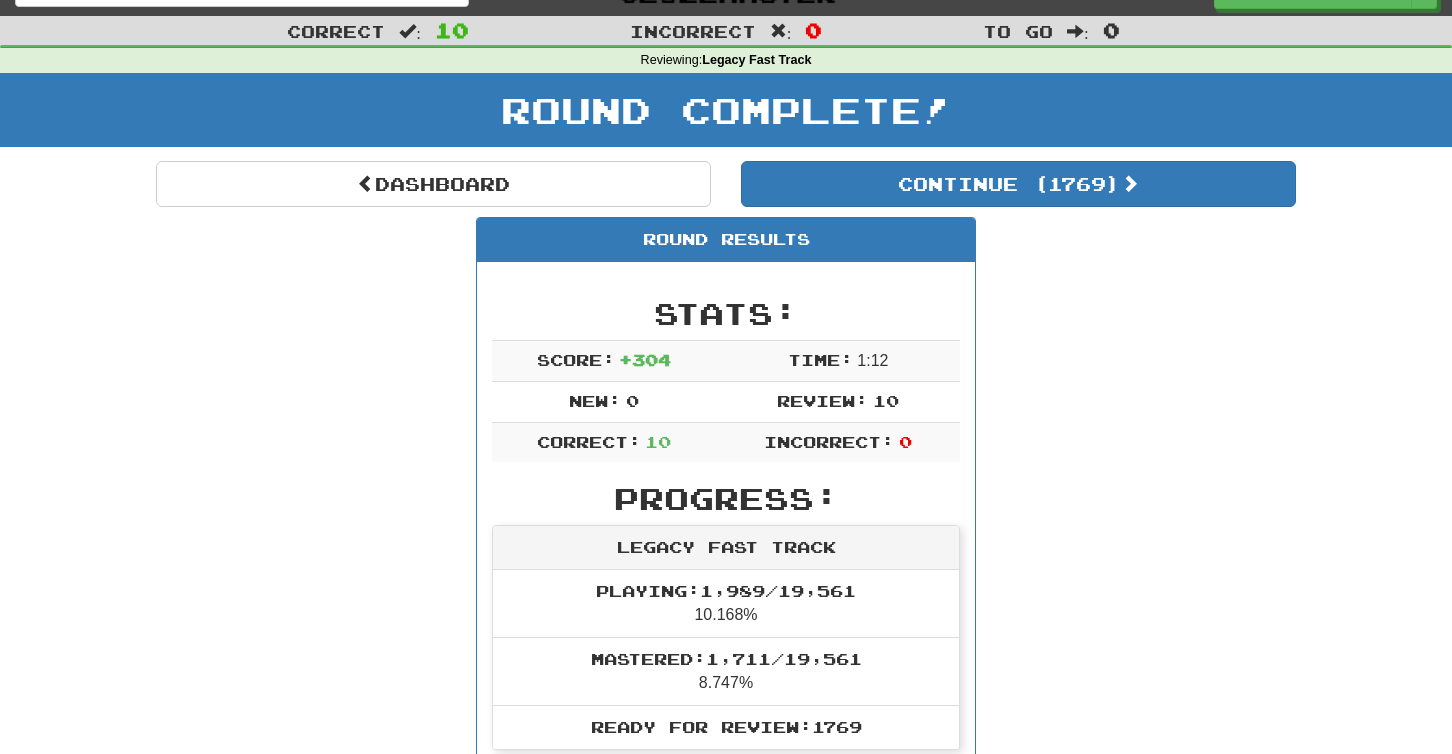 scroll, scrollTop: 0, scrollLeft: 0, axis: both 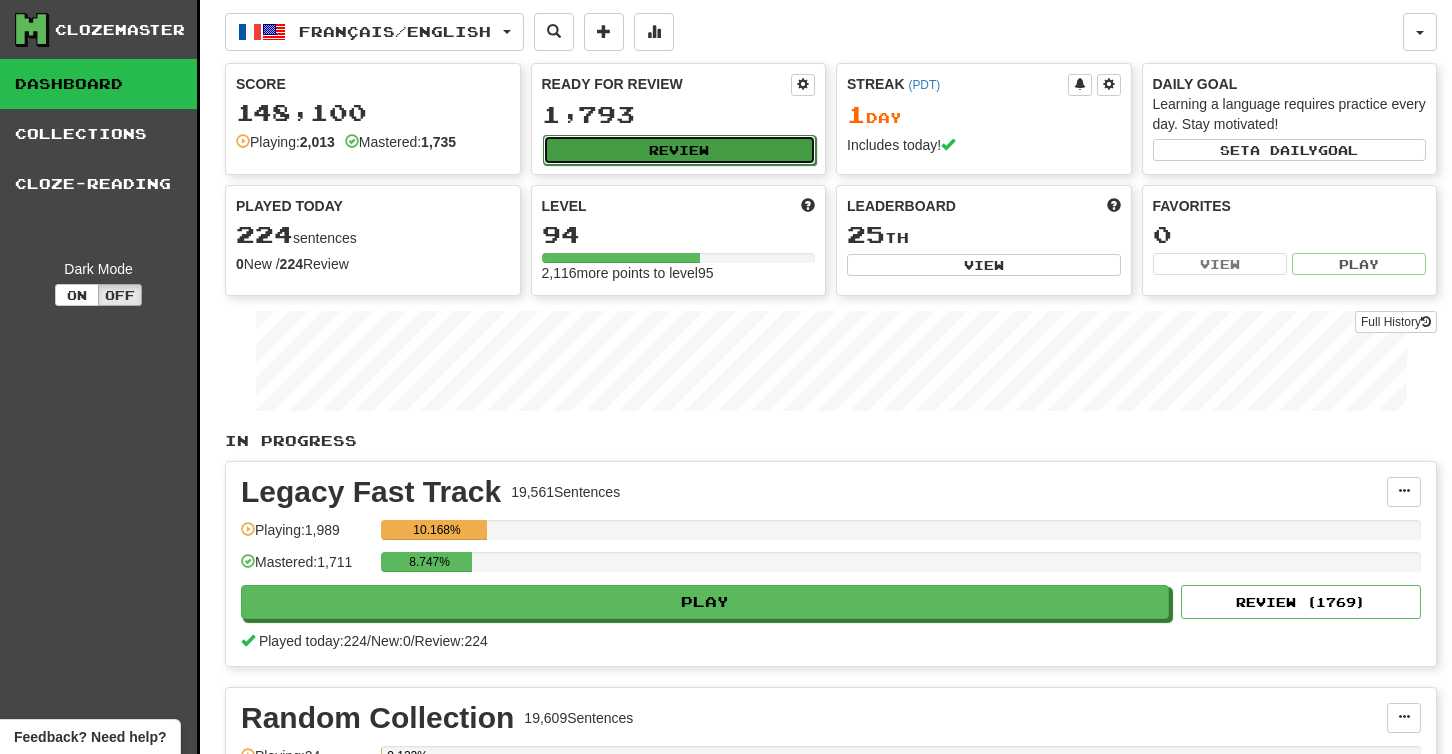 click on "Review" at bounding box center [680, 150] 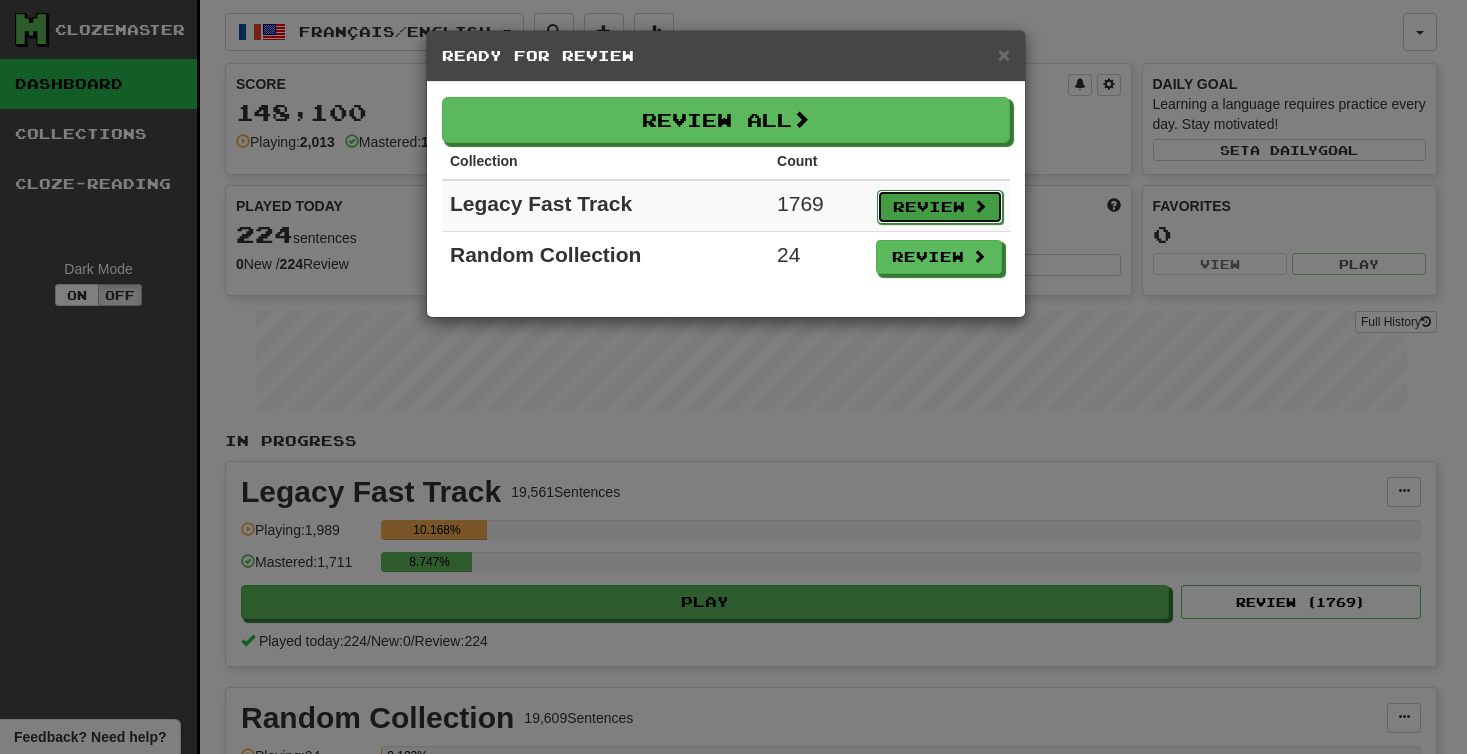 click on "Review" at bounding box center [940, 207] 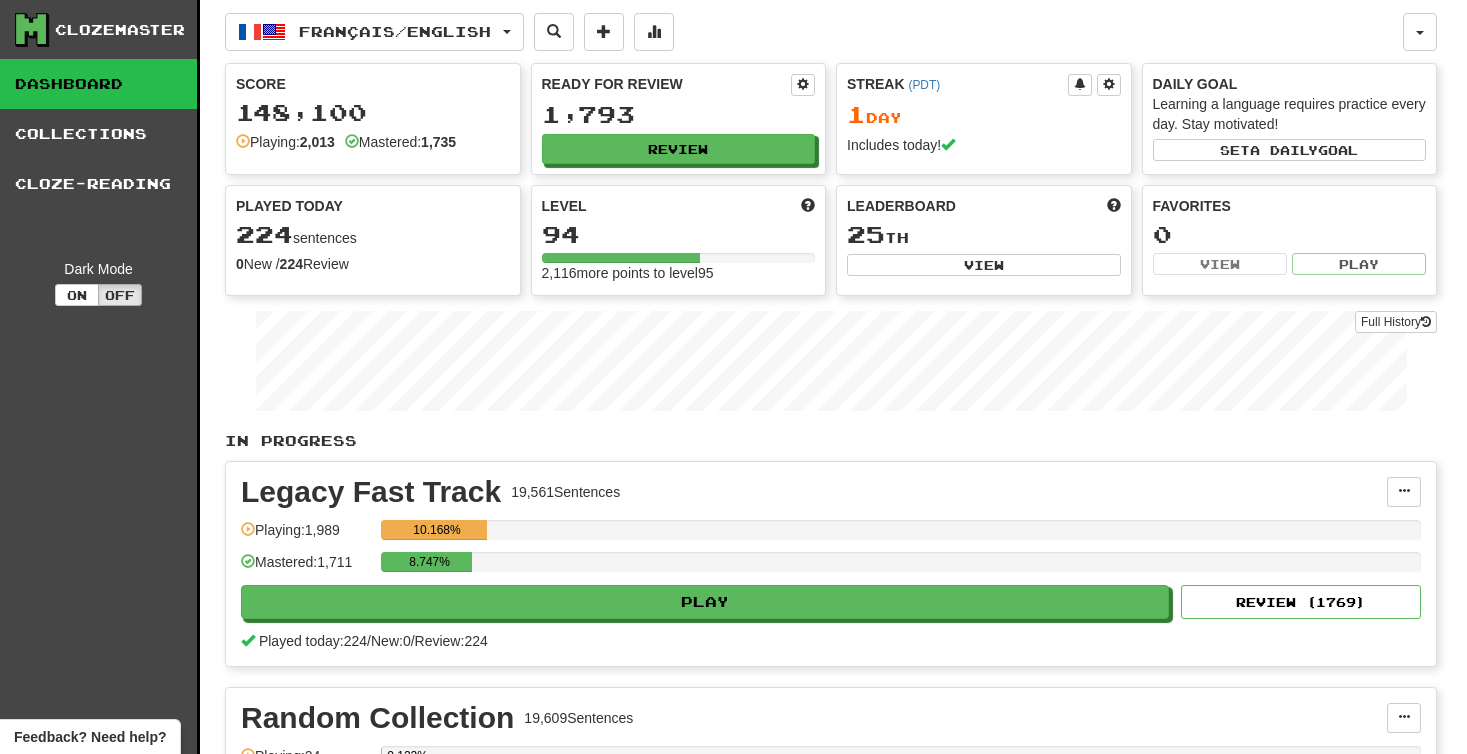select on "**" 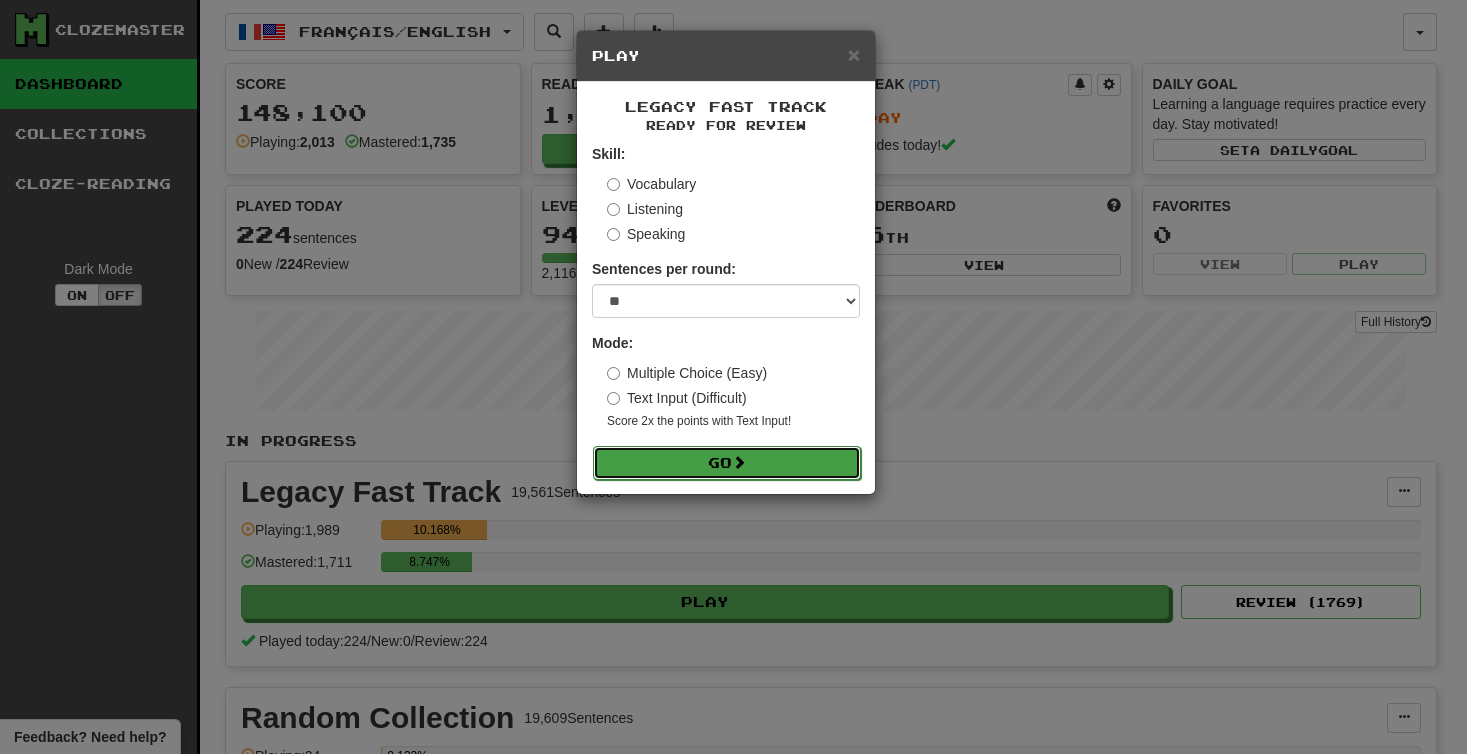 click on "Go" at bounding box center (727, 463) 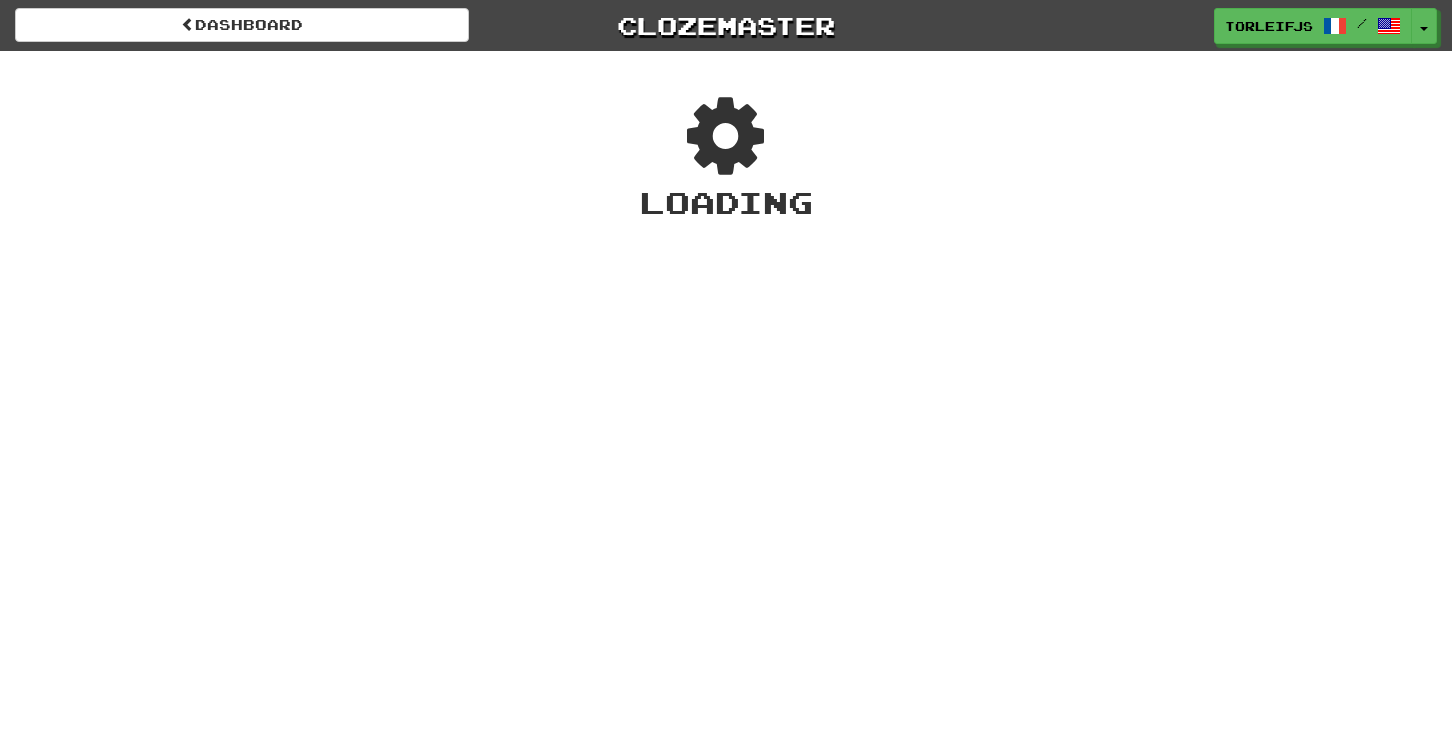 scroll, scrollTop: 0, scrollLeft: 0, axis: both 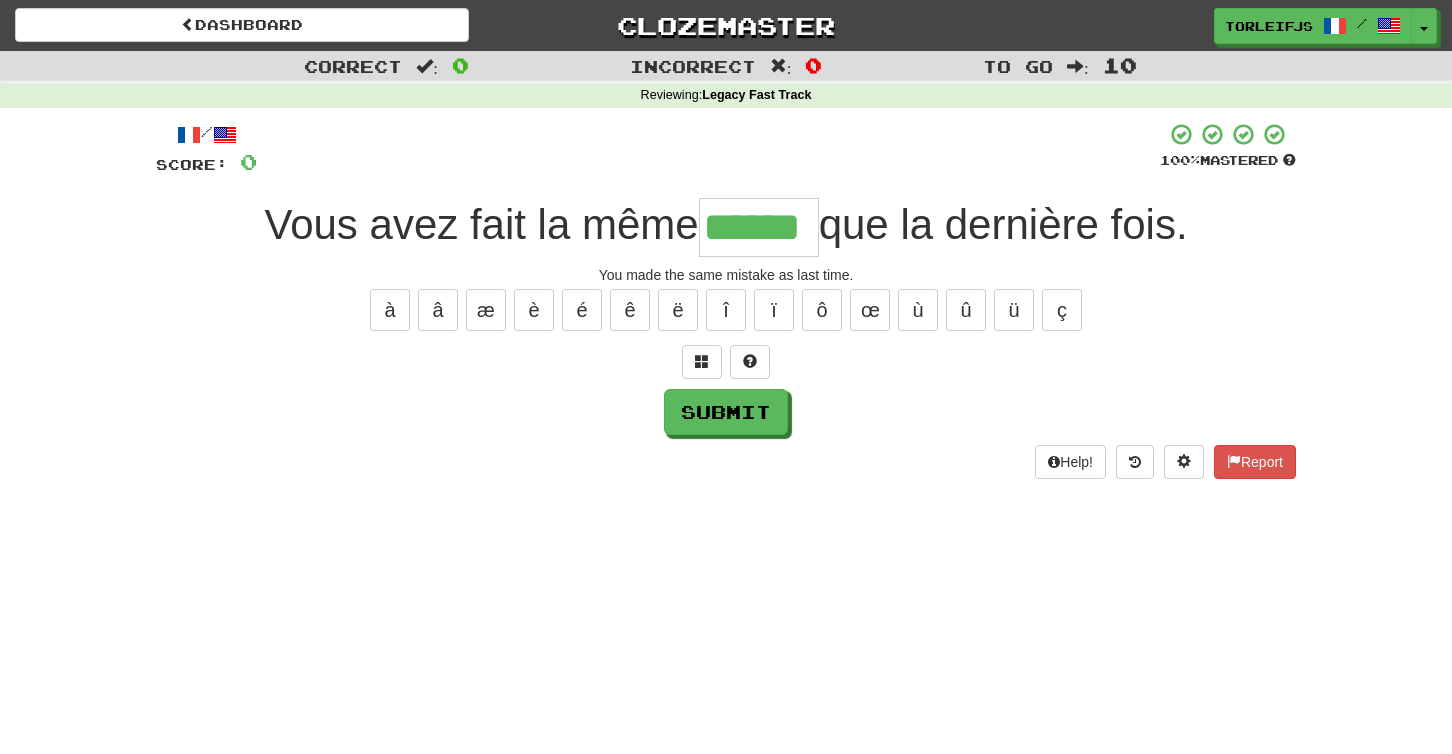 type on "******" 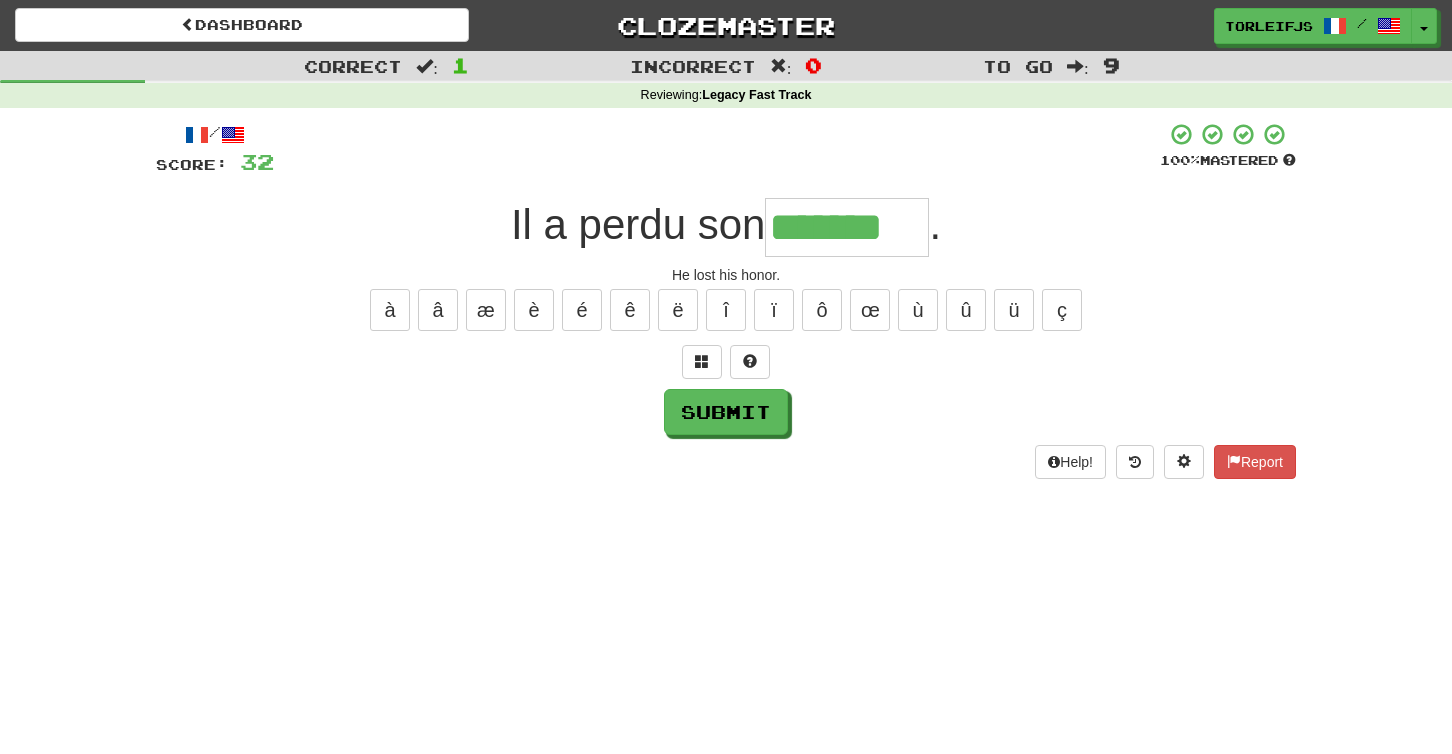 type on "*******" 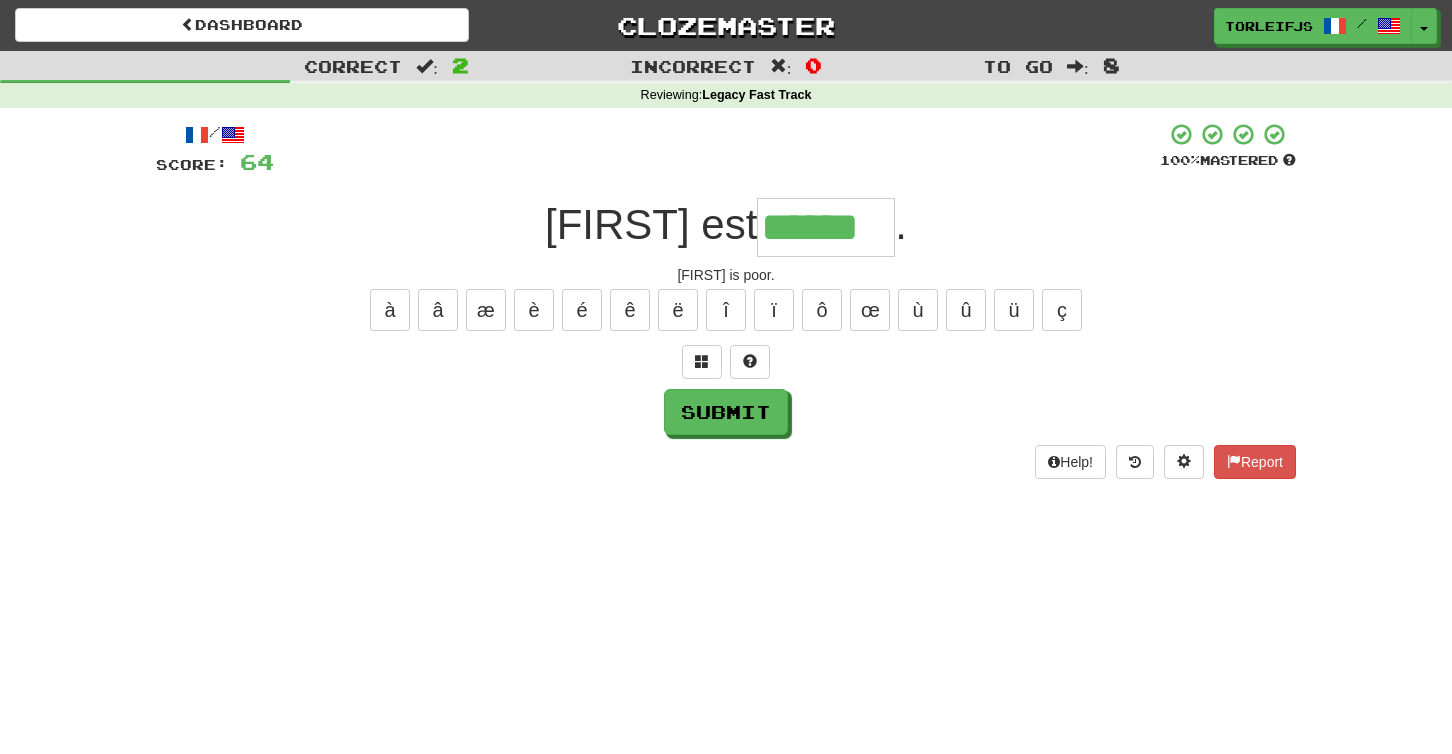 type on "******" 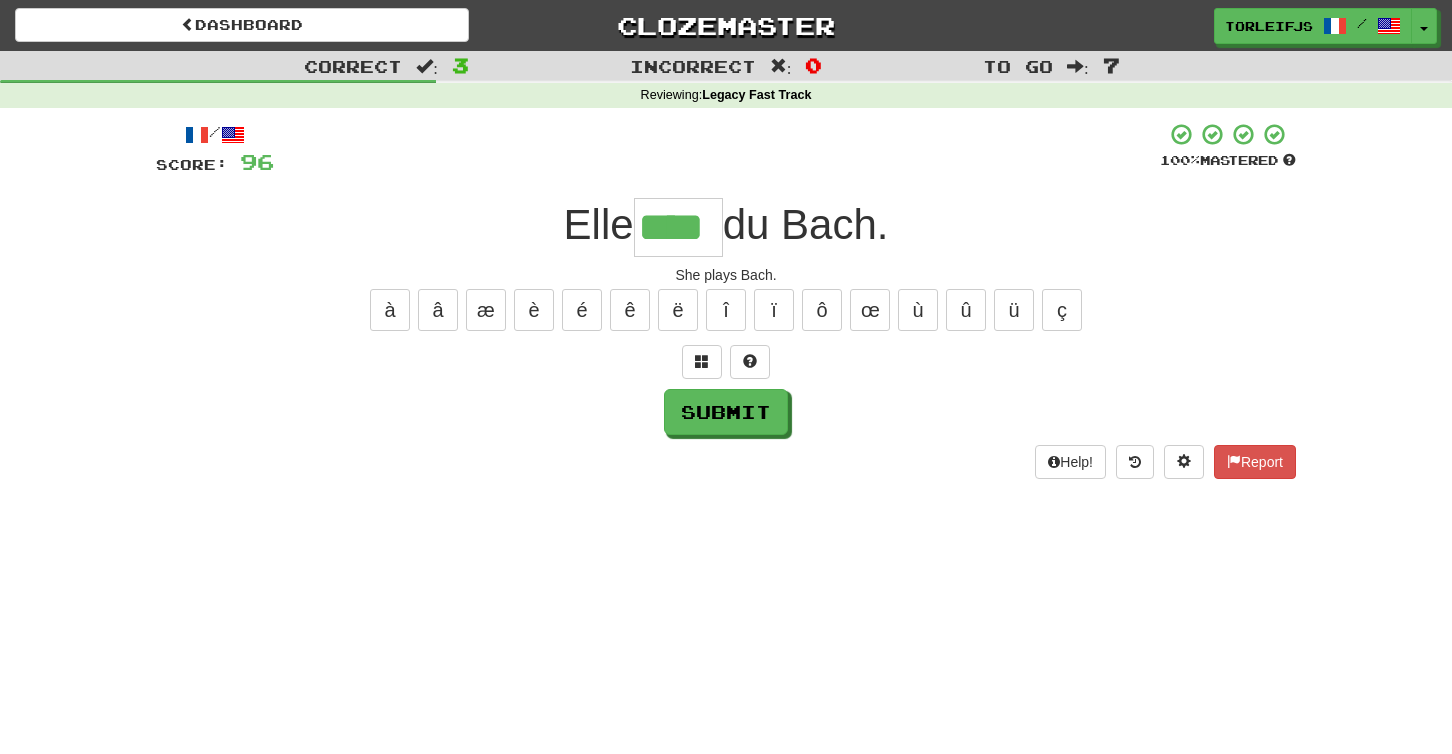 type on "****" 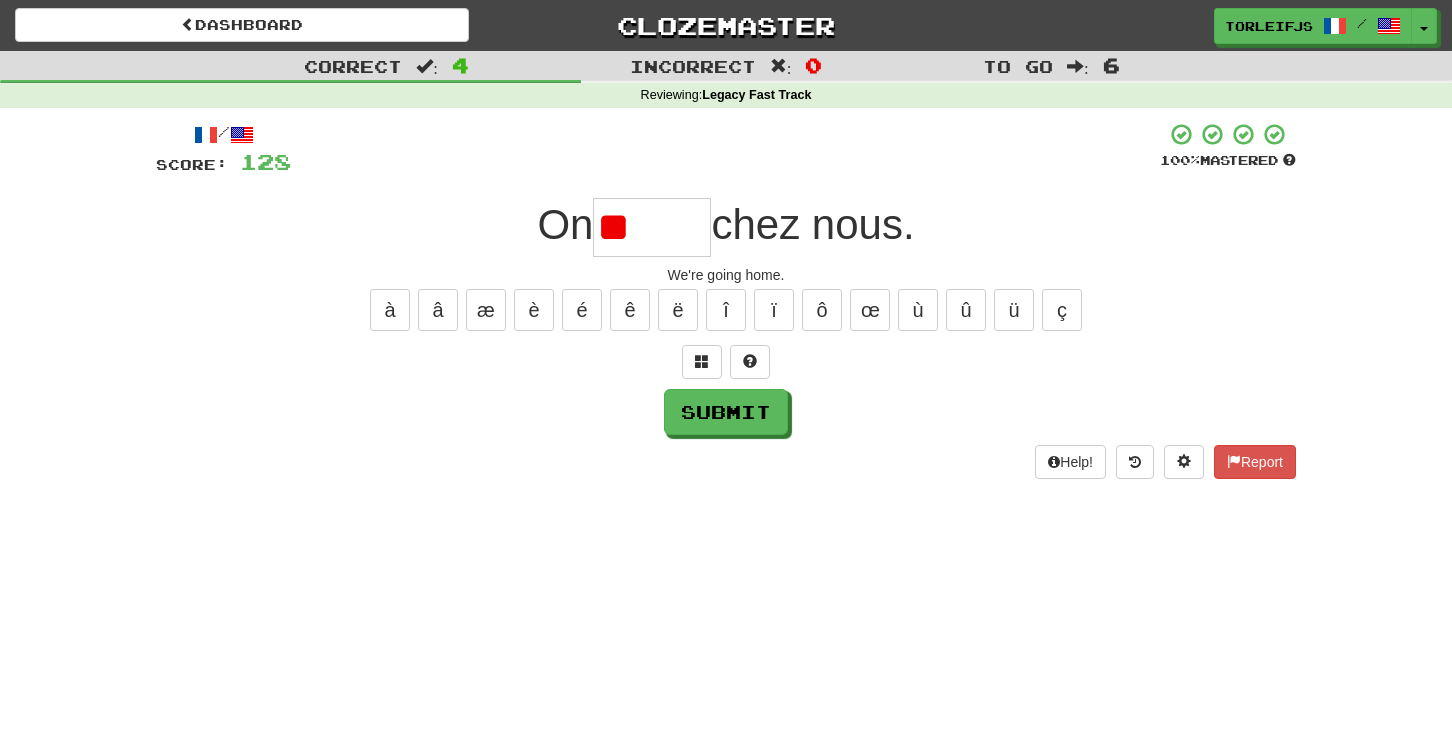 type on "*" 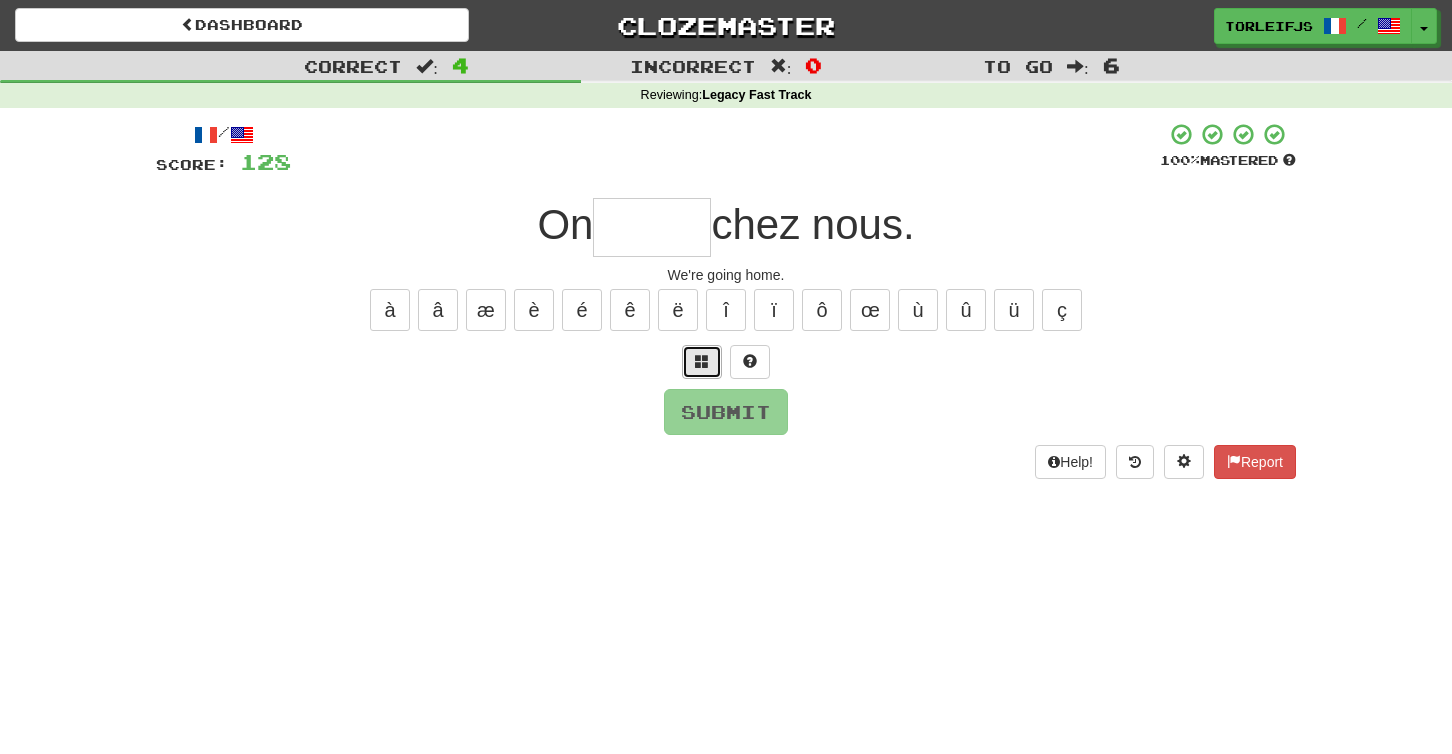 click at bounding box center [702, 361] 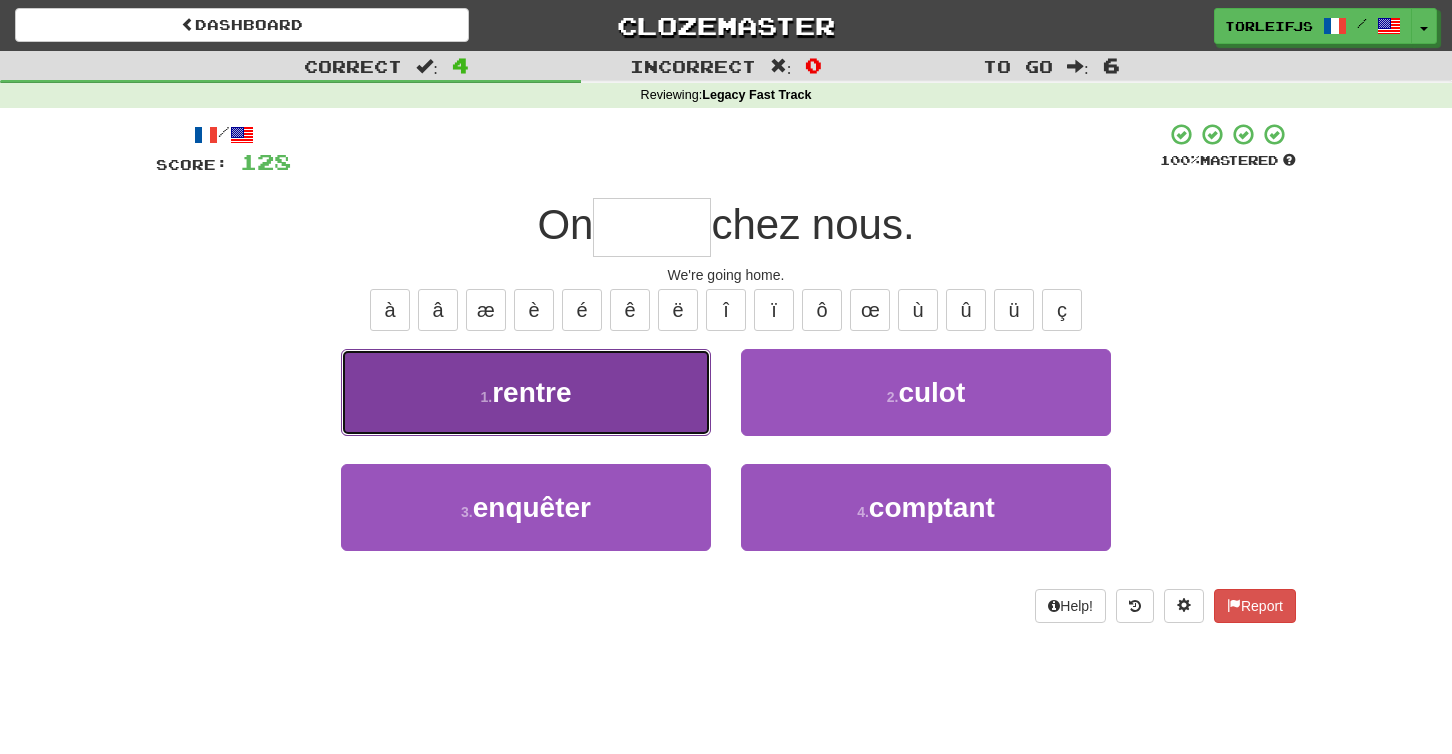 click on "1 .  rentre" at bounding box center [526, 392] 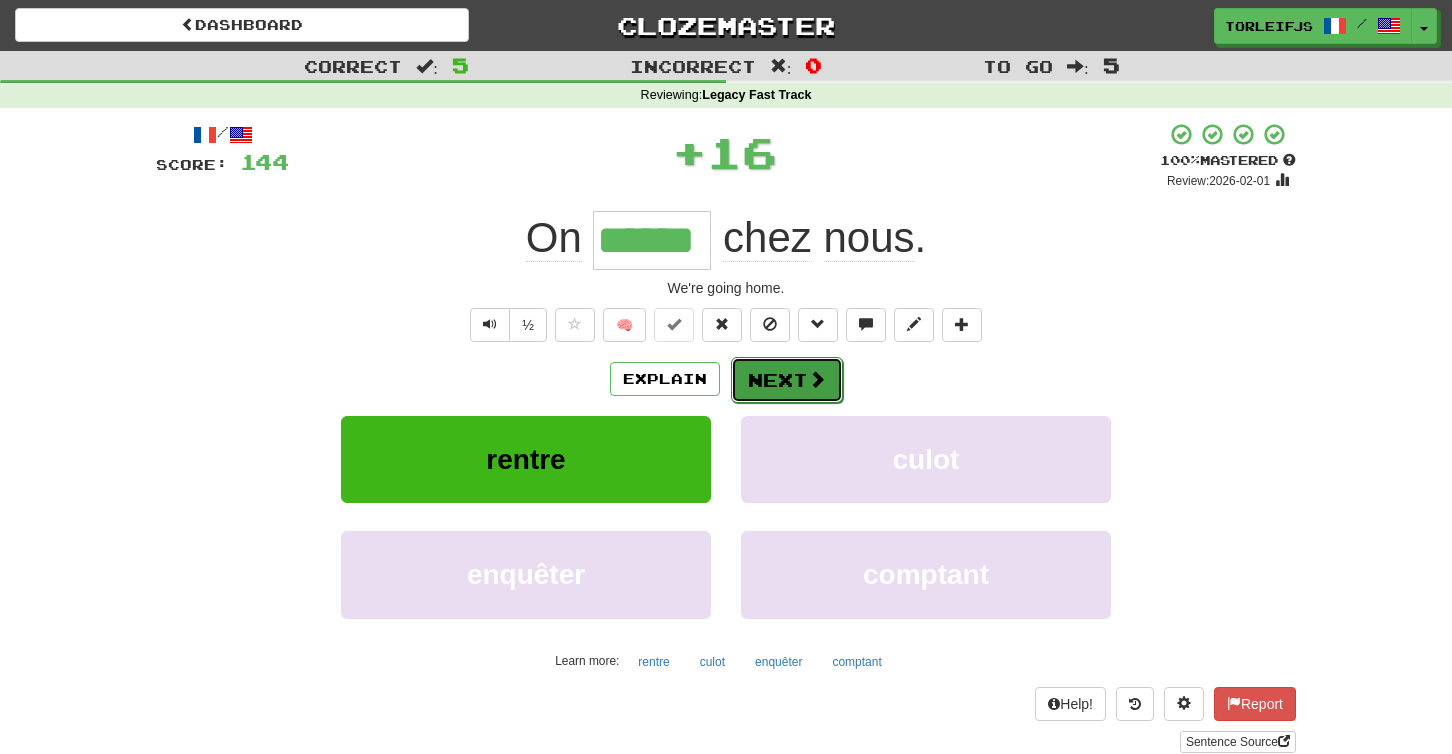 click on "Next" at bounding box center (787, 380) 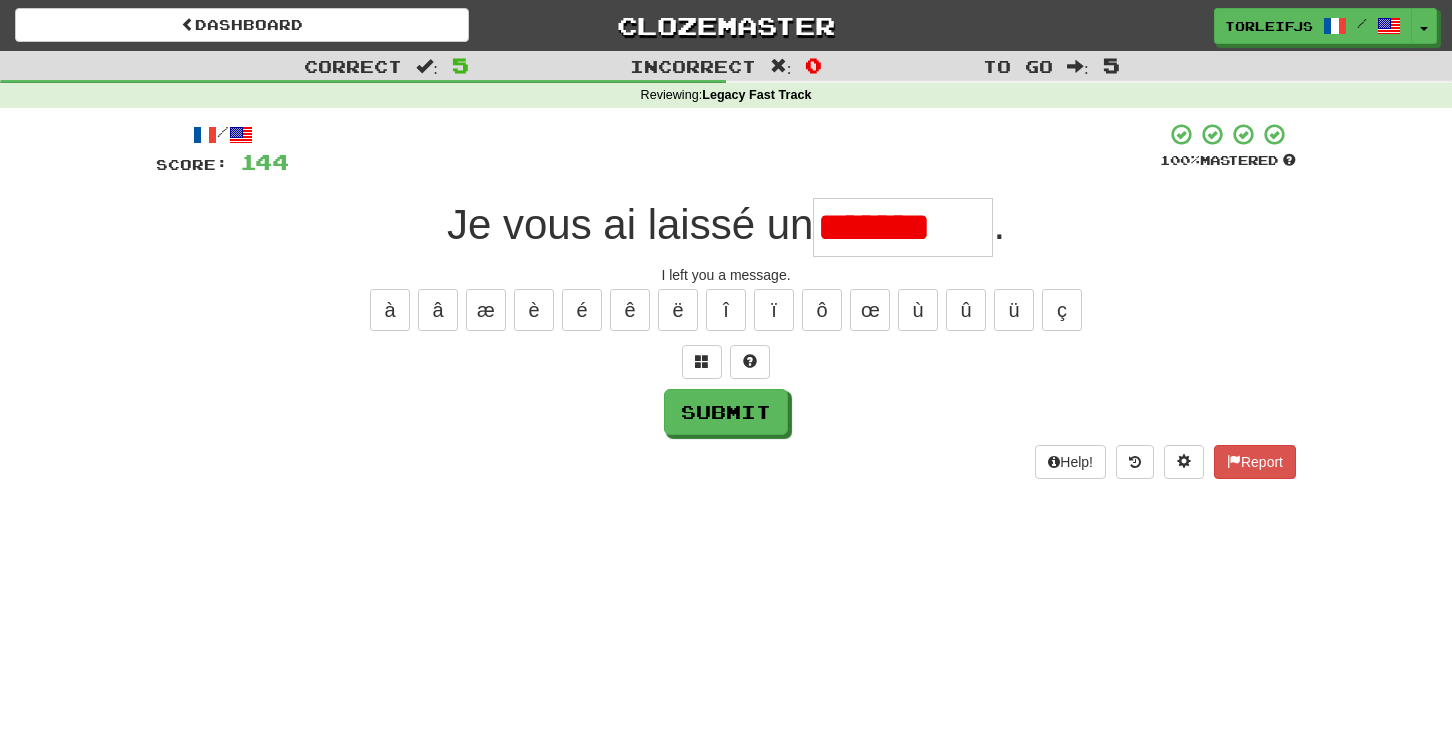scroll, scrollTop: 0, scrollLeft: 0, axis: both 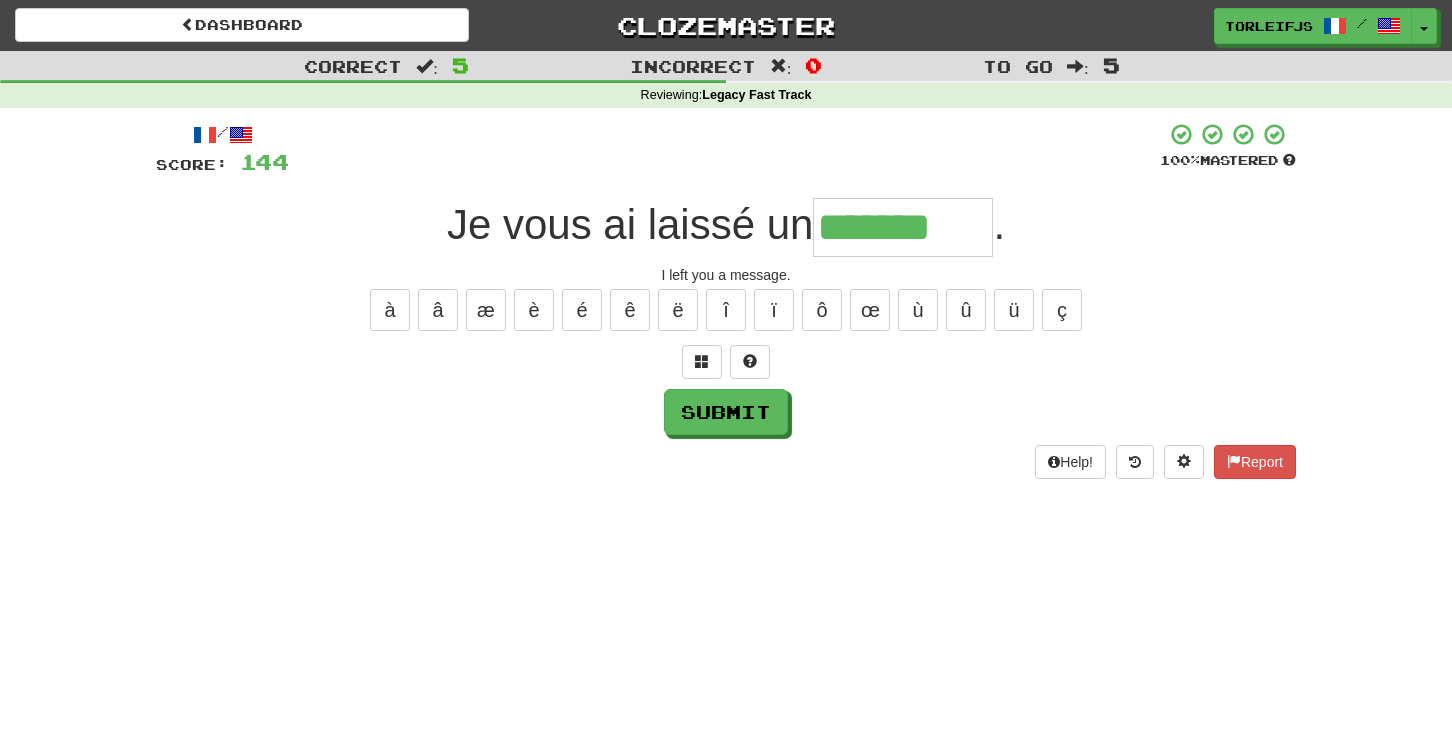 type on "*******" 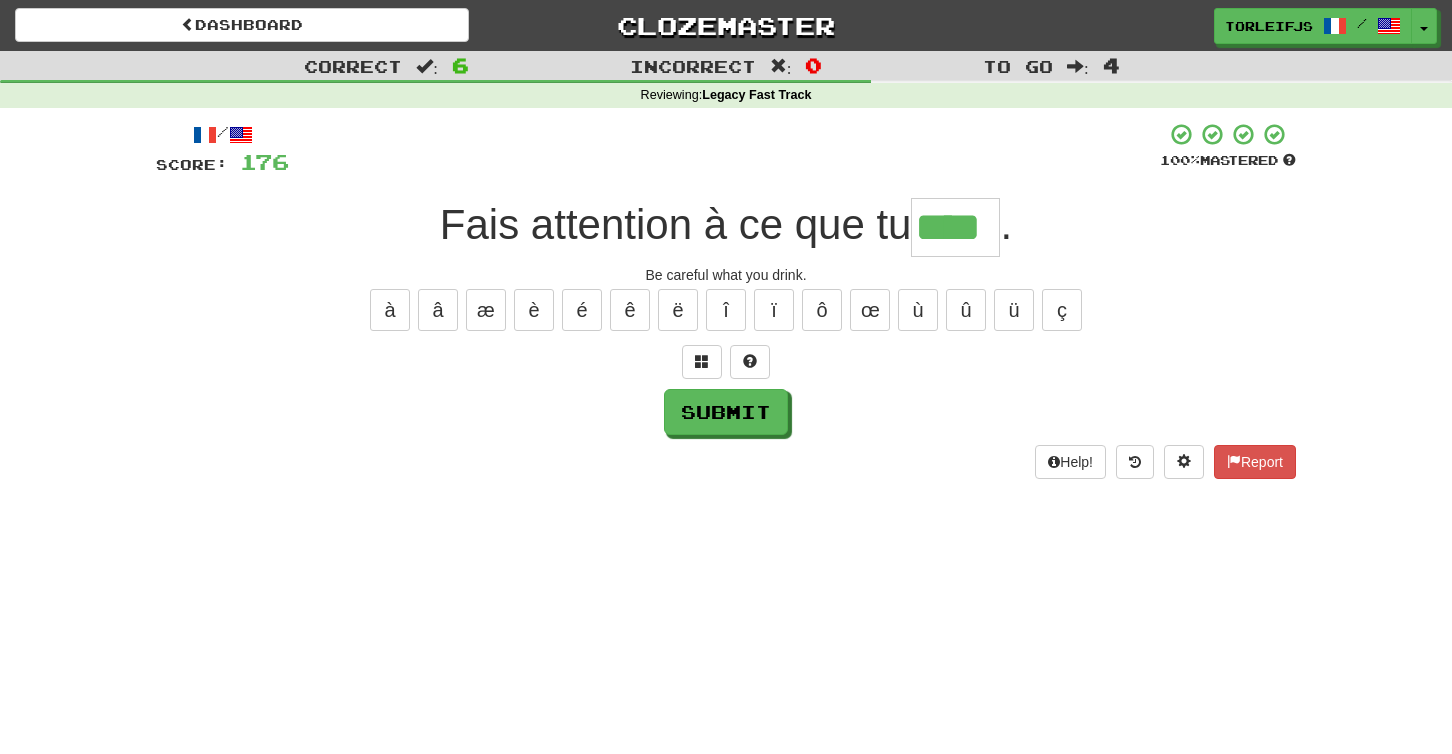 type on "****" 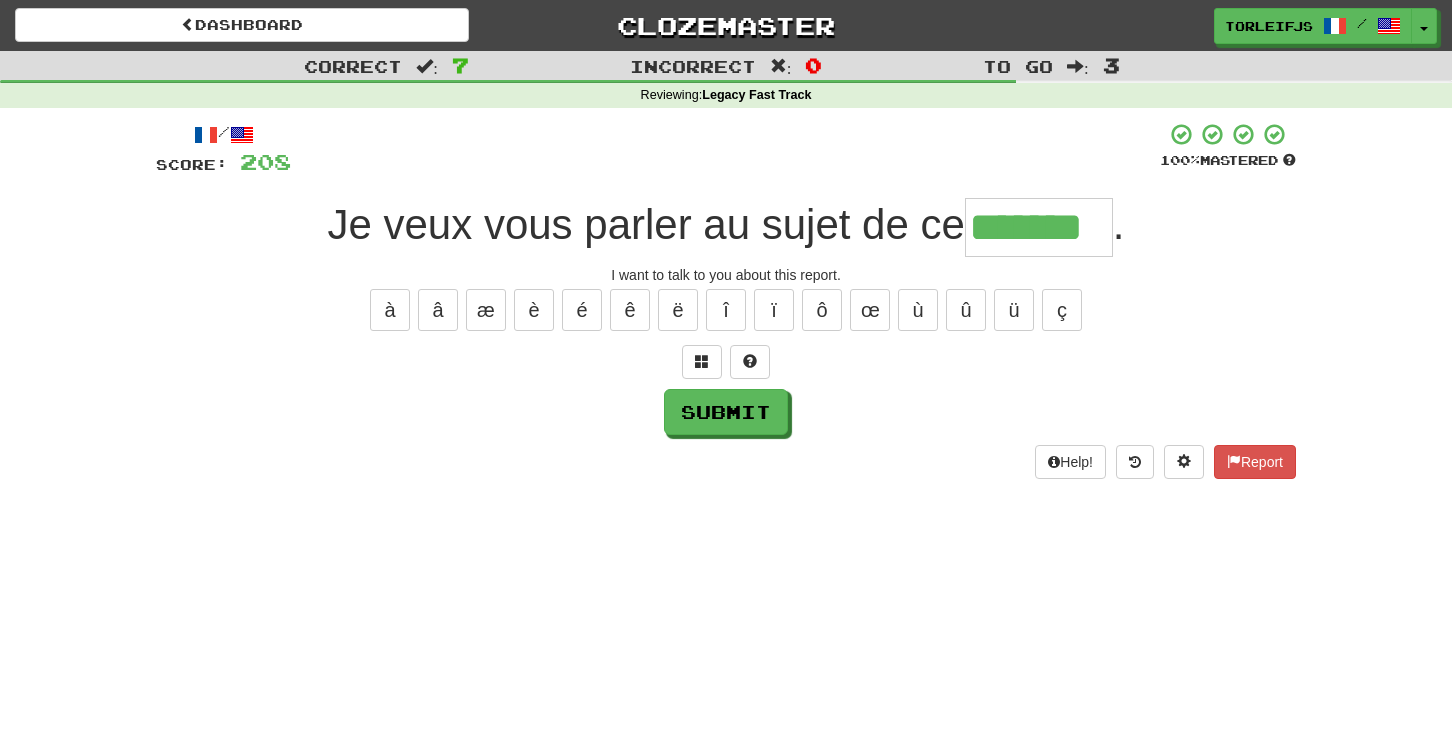 type on "*******" 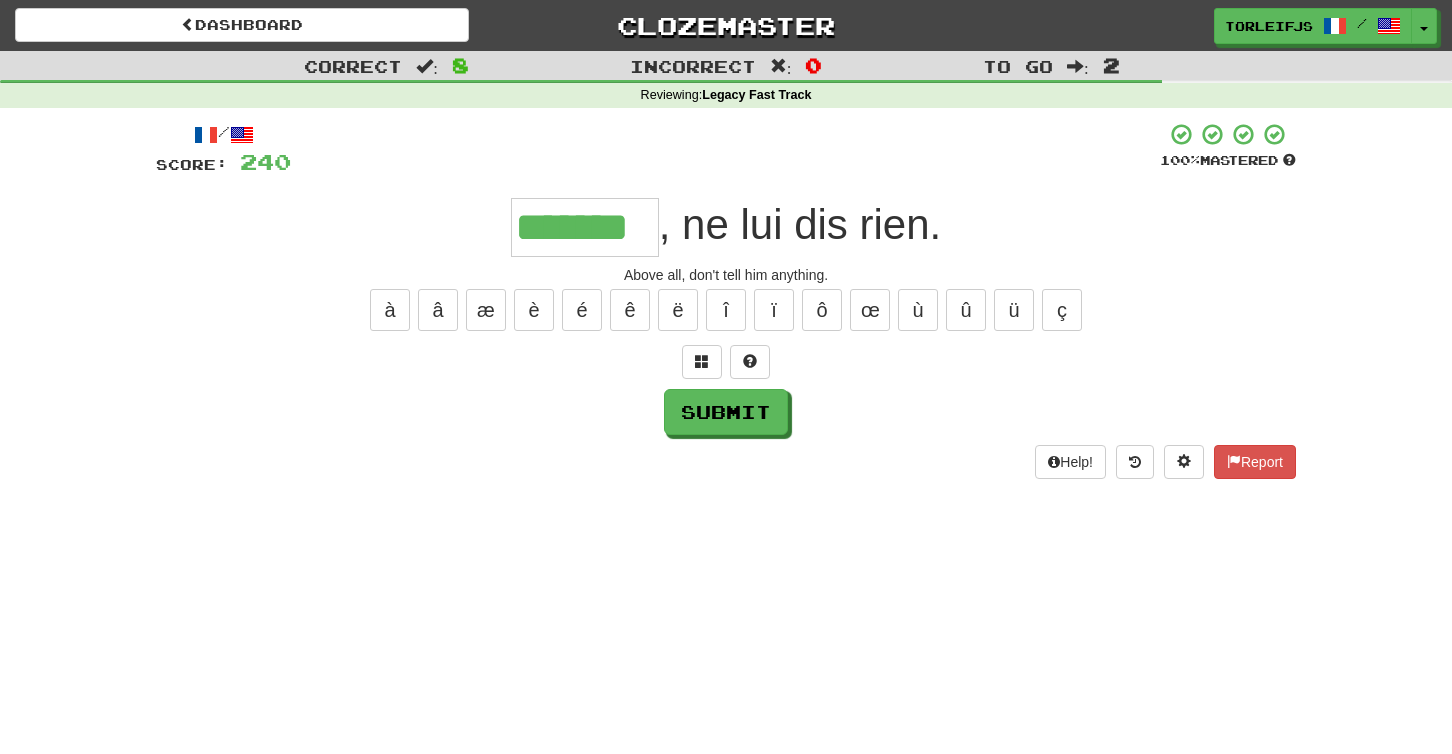 type on "*******" 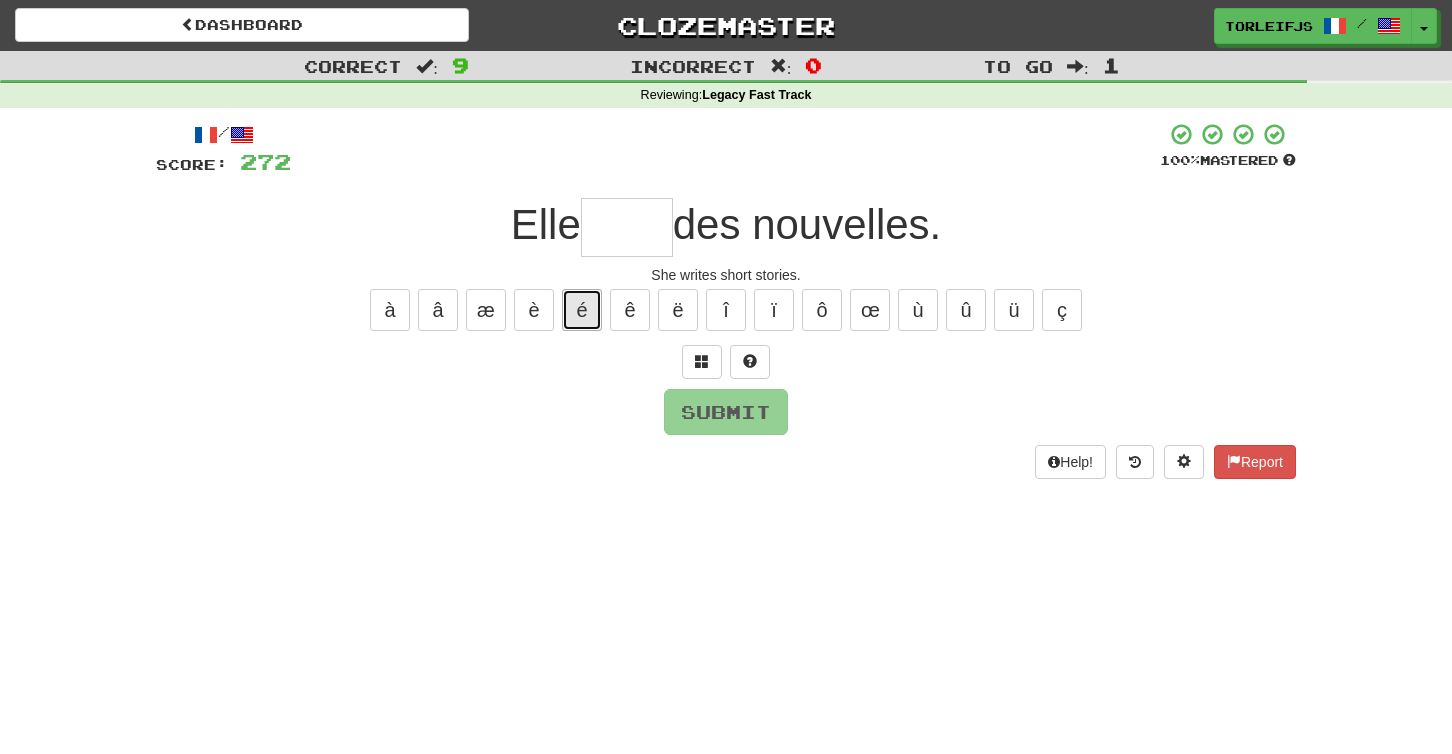 click on "é" at bounding box center [582, 310] 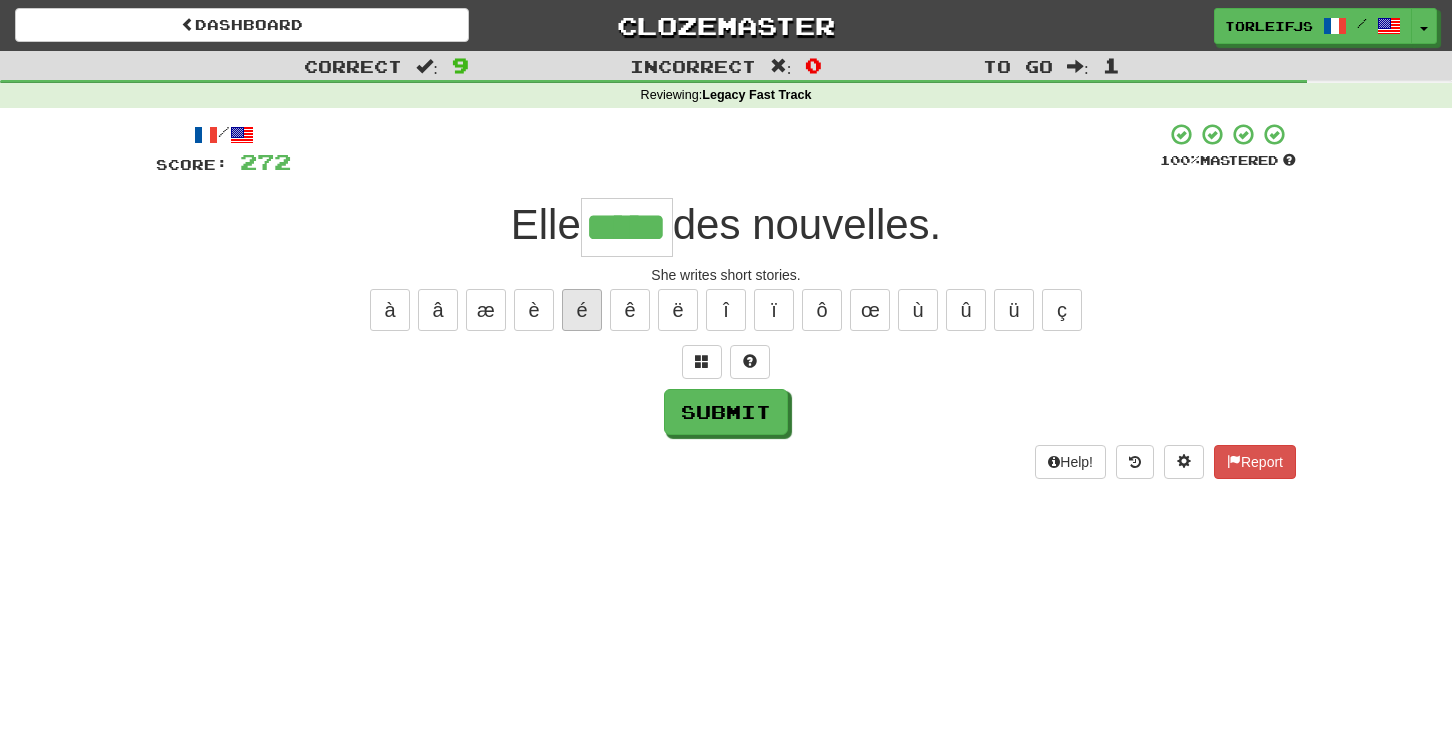type on "*****" 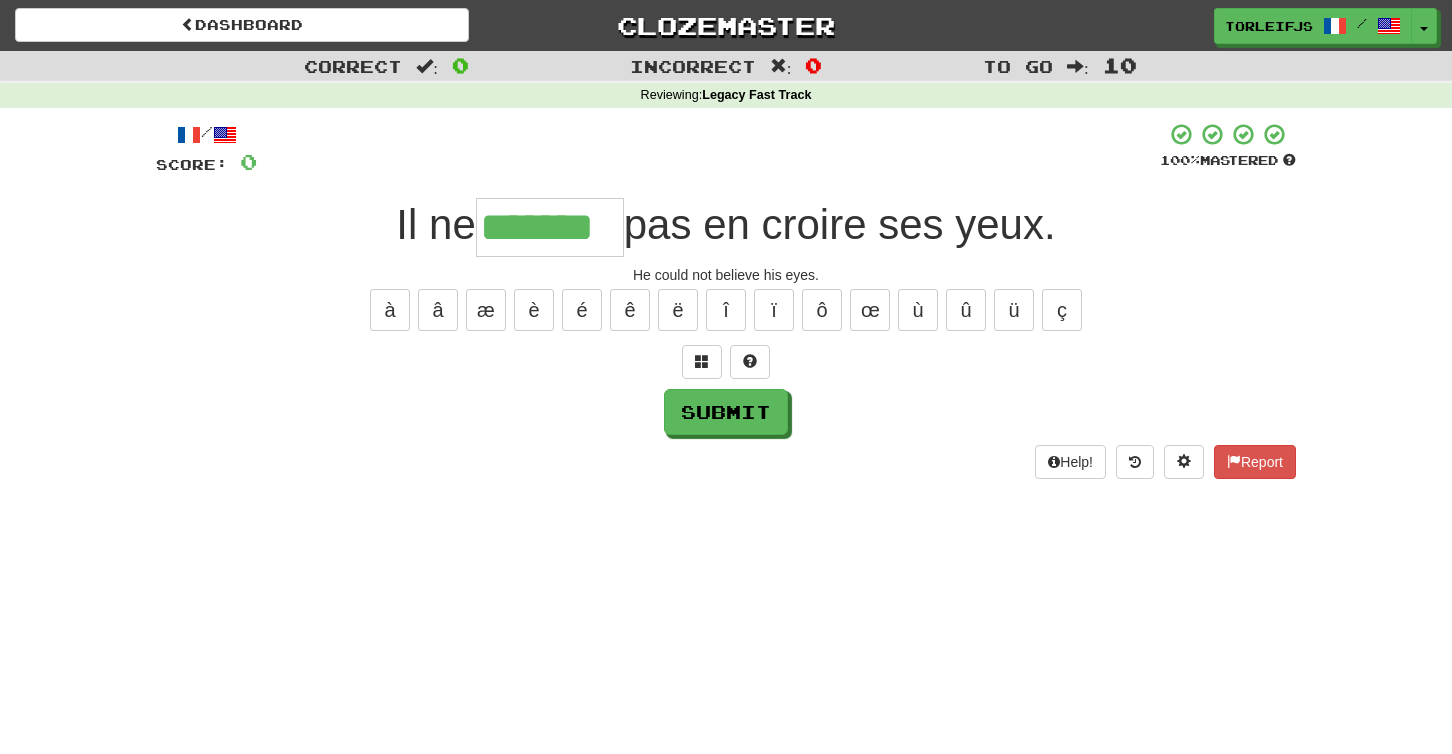 type on "*******" 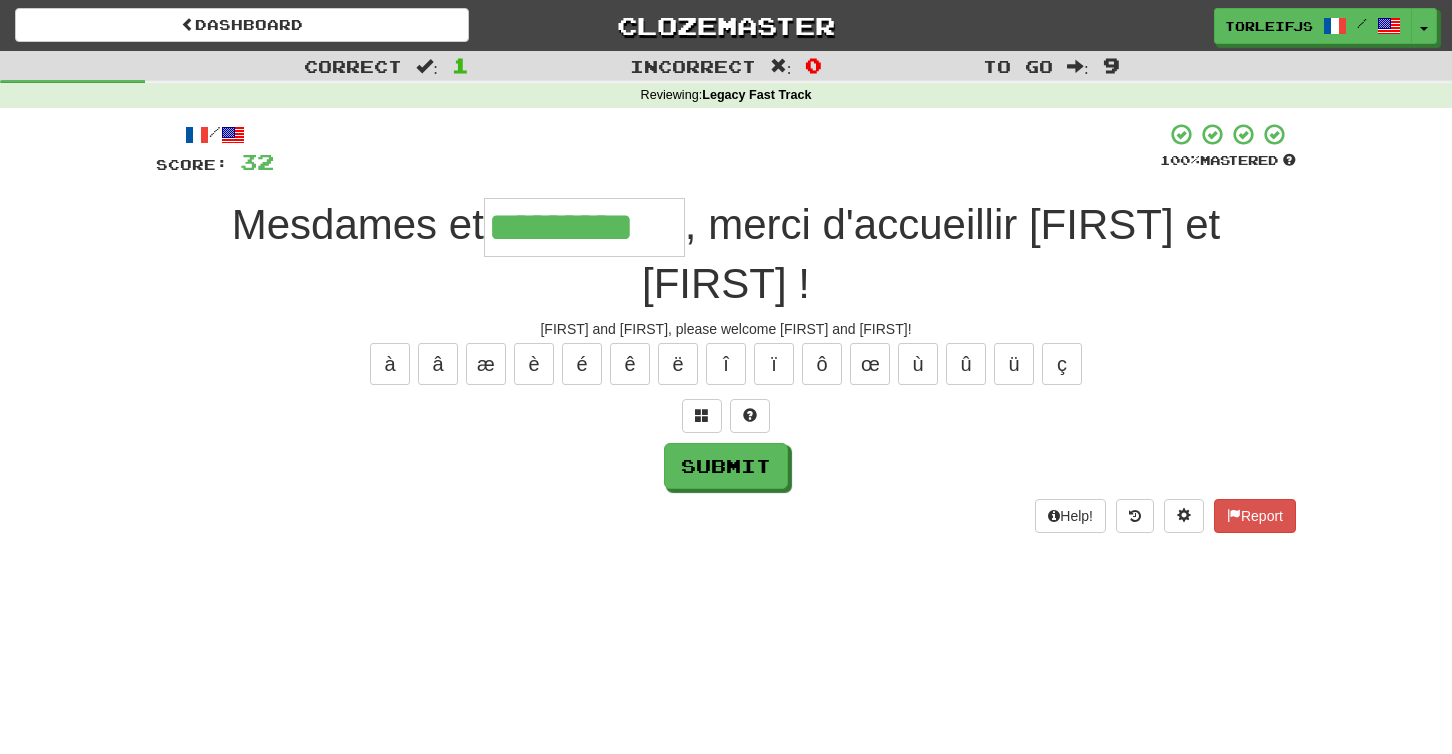 type on "*********" 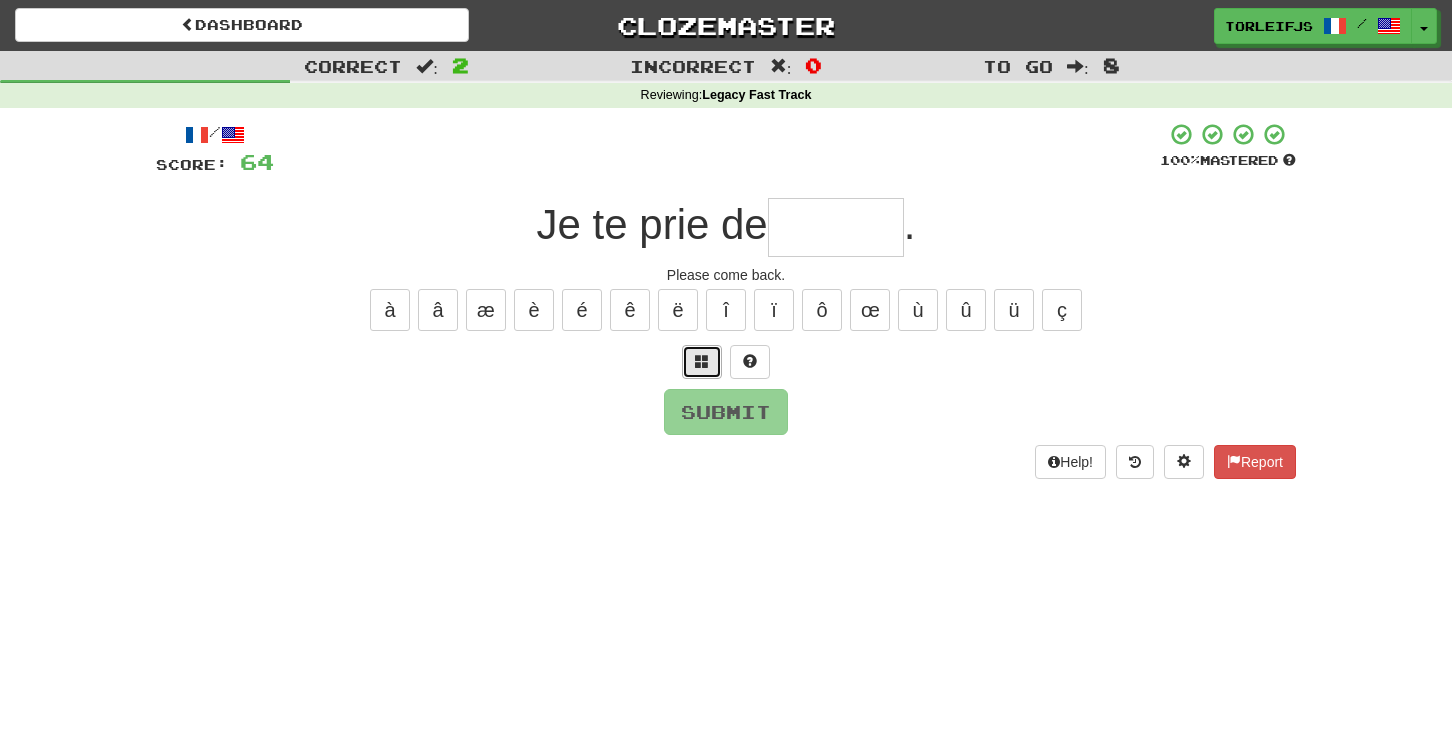 click at bounding box center (702, 361) 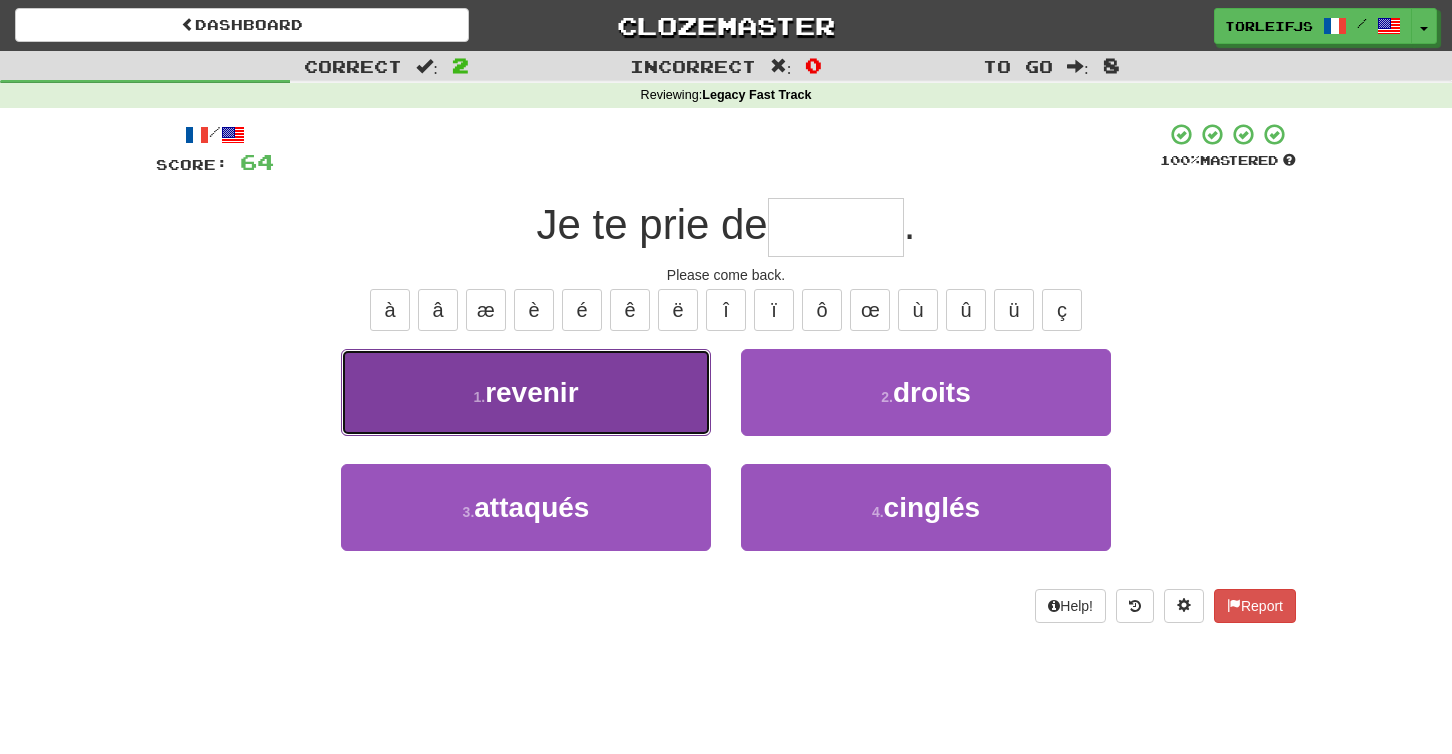 click on "1 .  revenir" at bounding box center [526, 392] 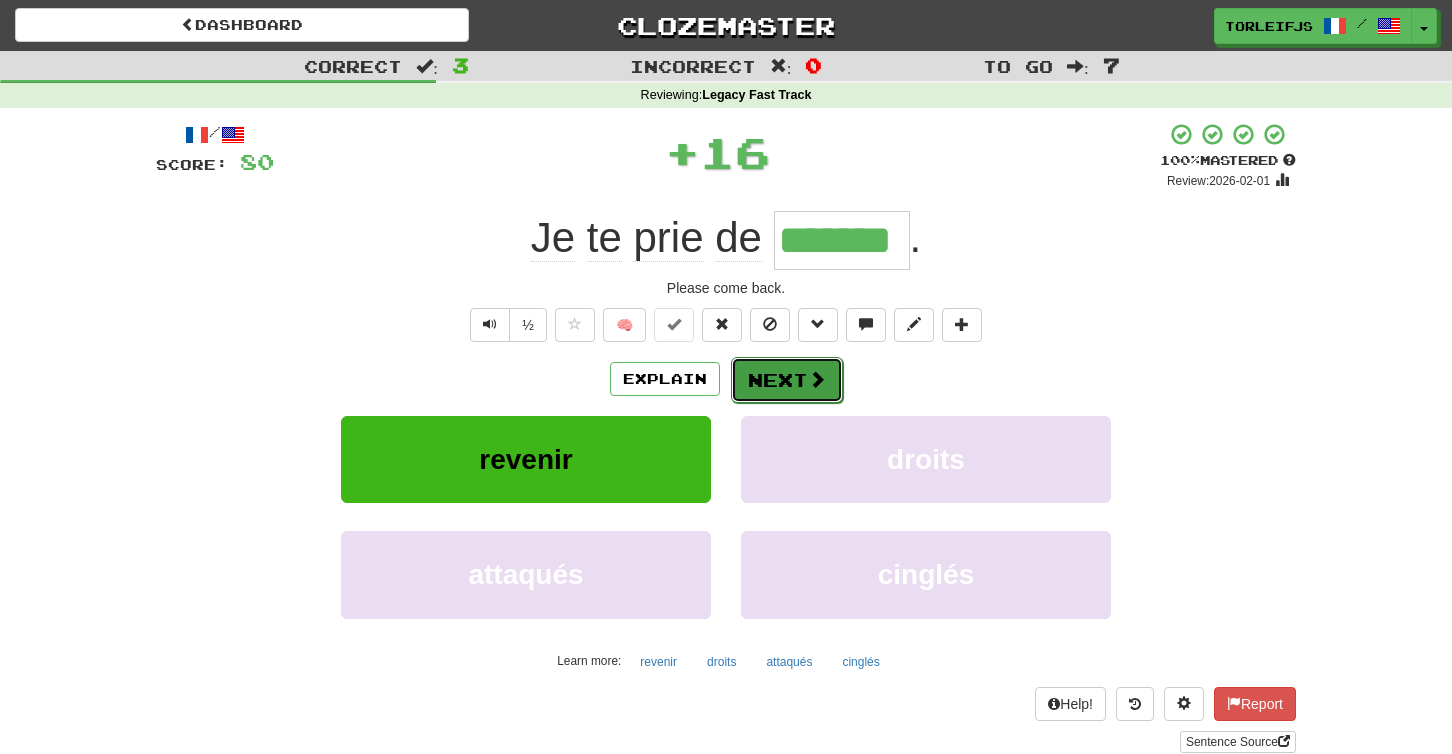 click on "Next" at bounding box center [787, 380] 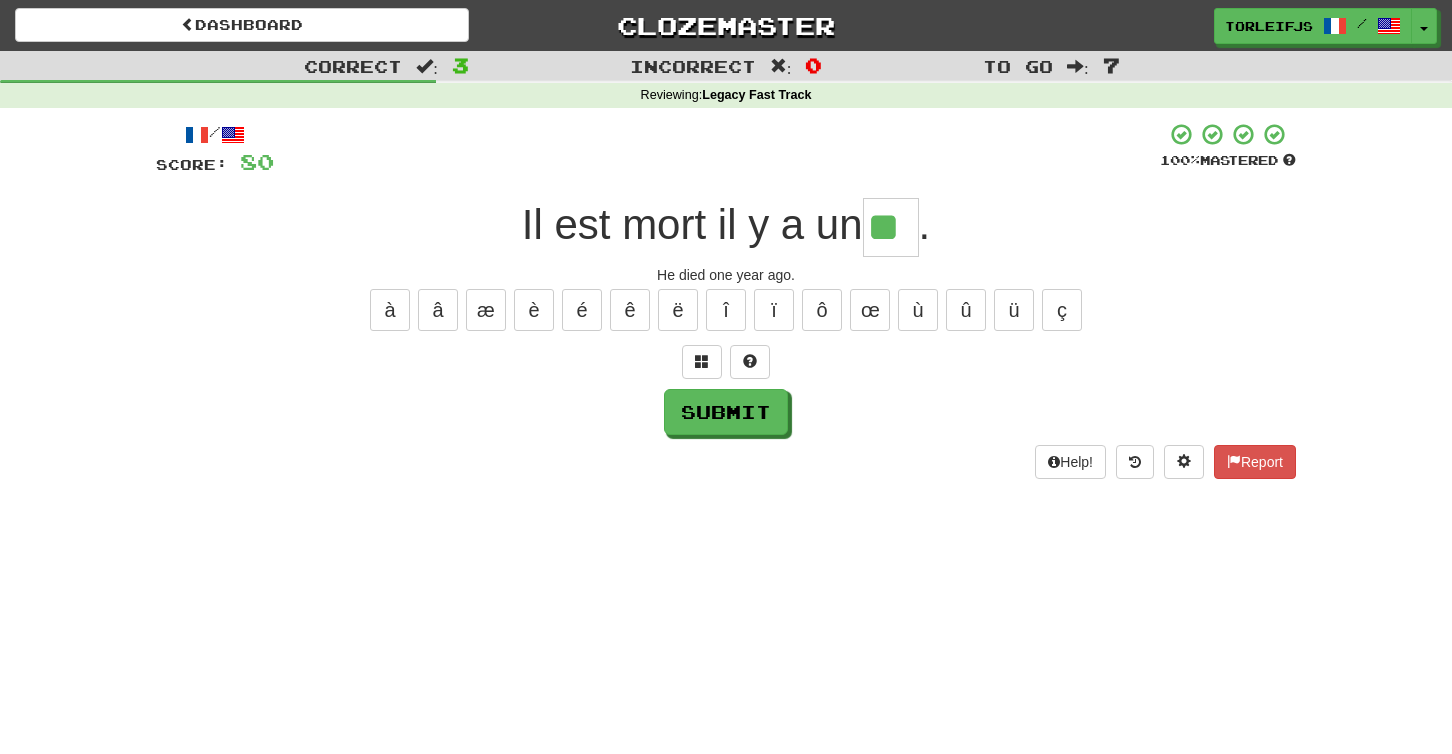 type on "**" 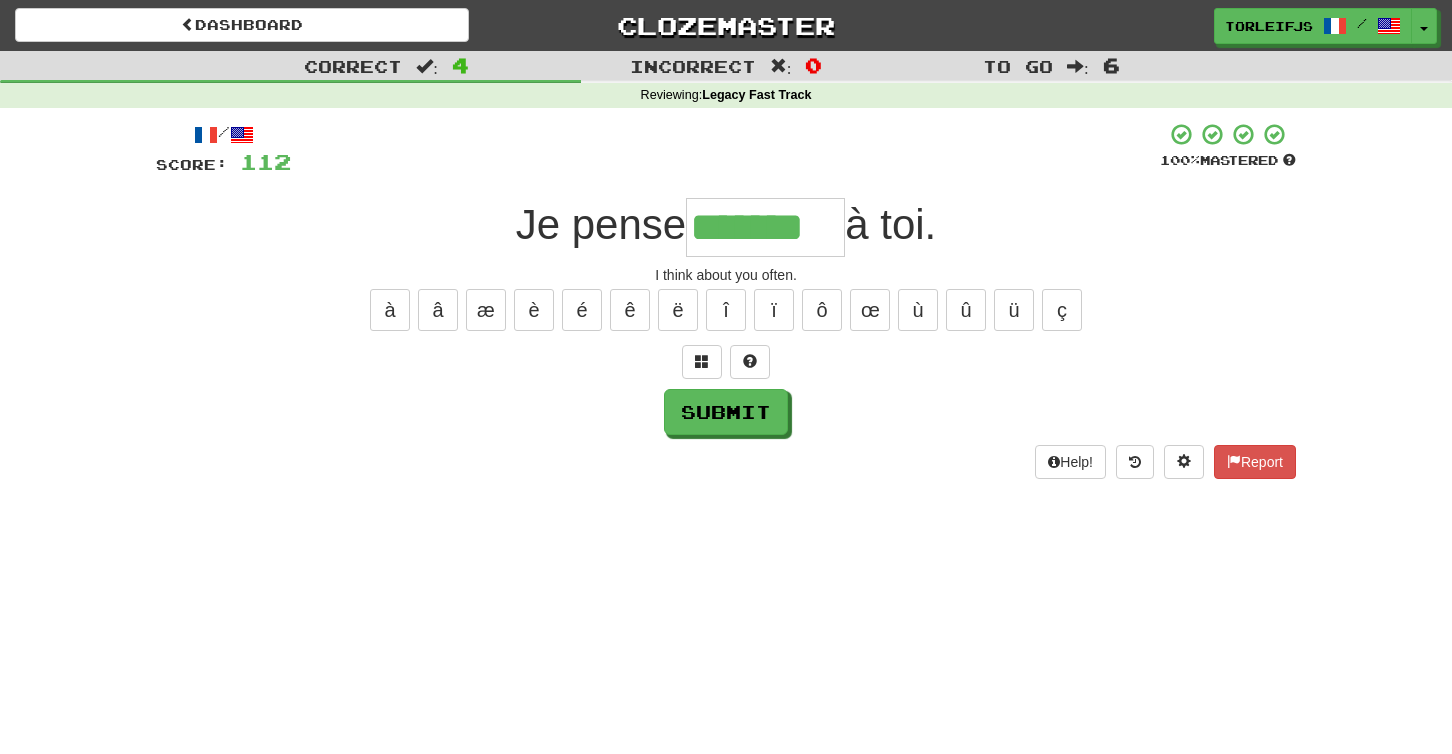 type on "*******" 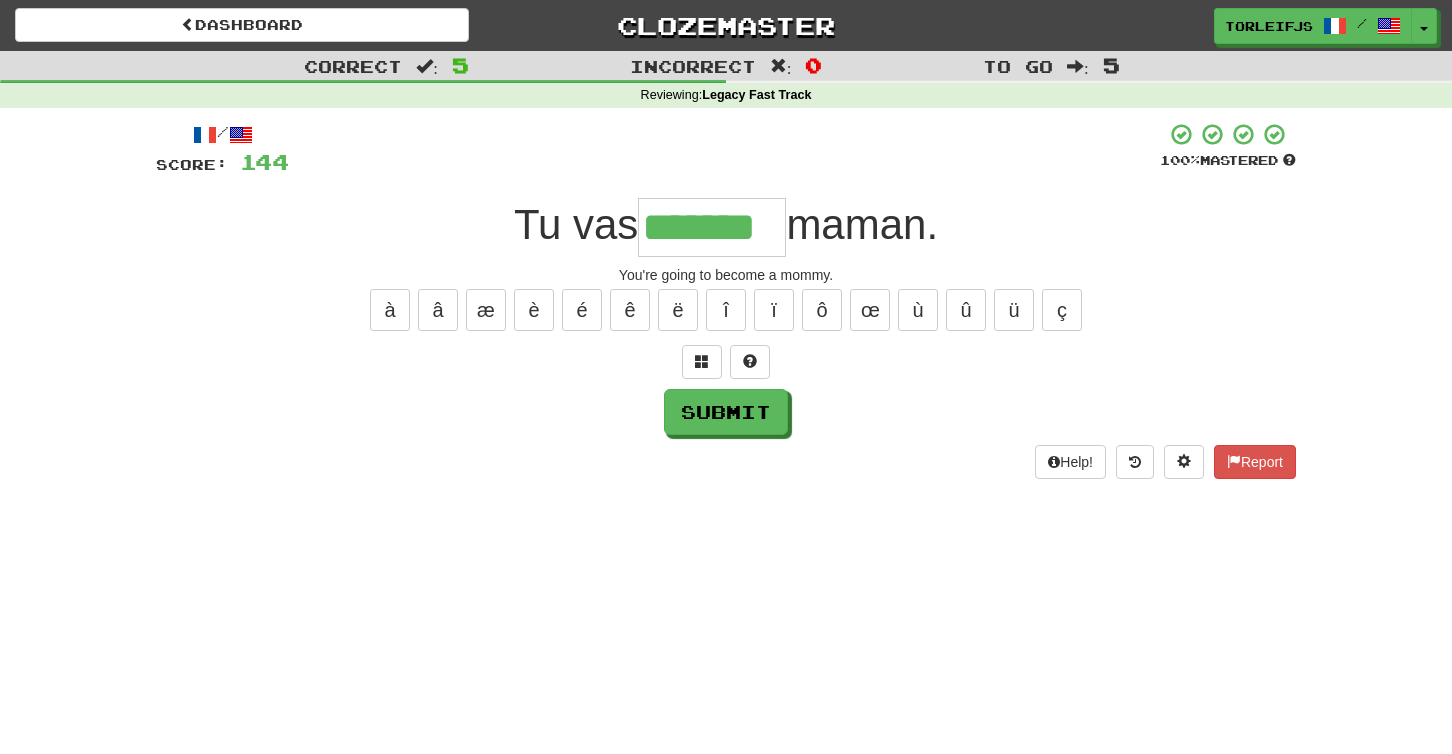 type on "*******" 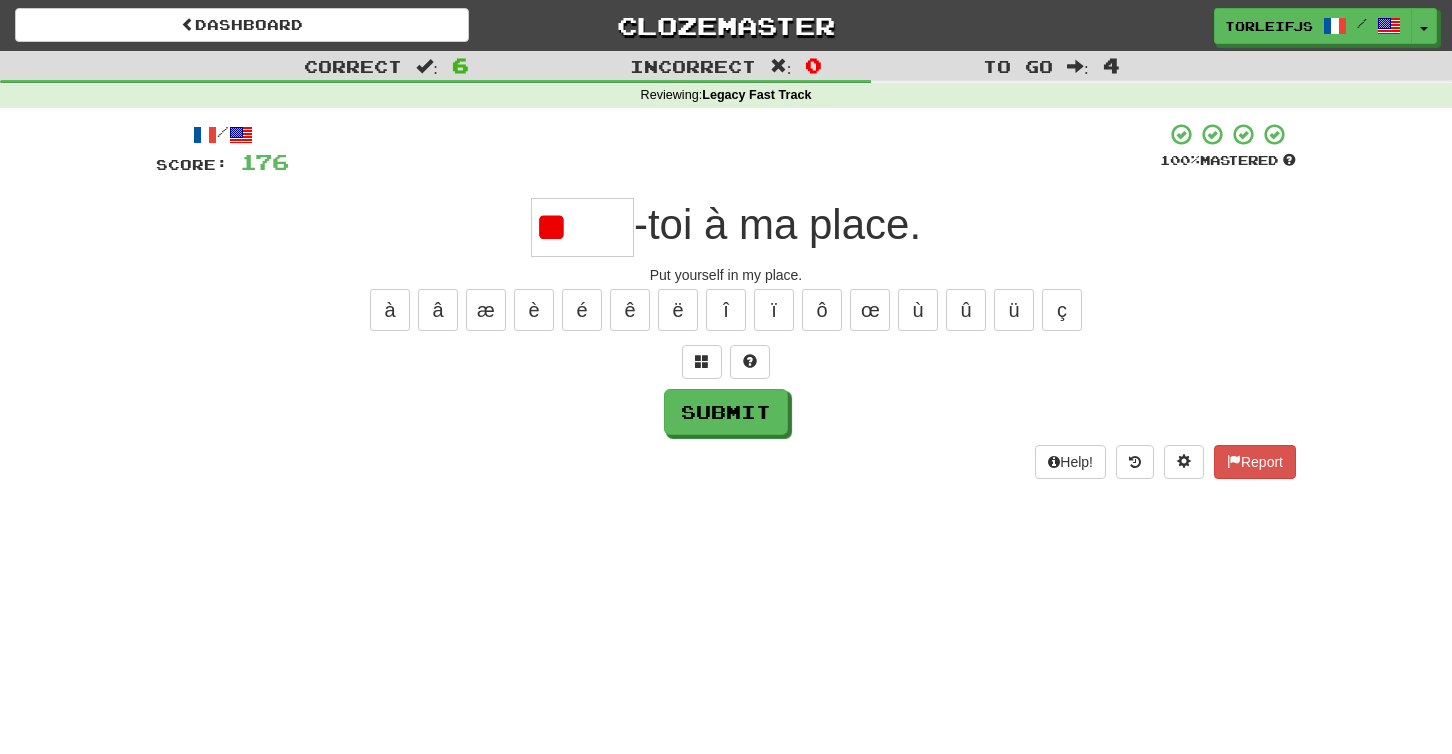 type on "*" 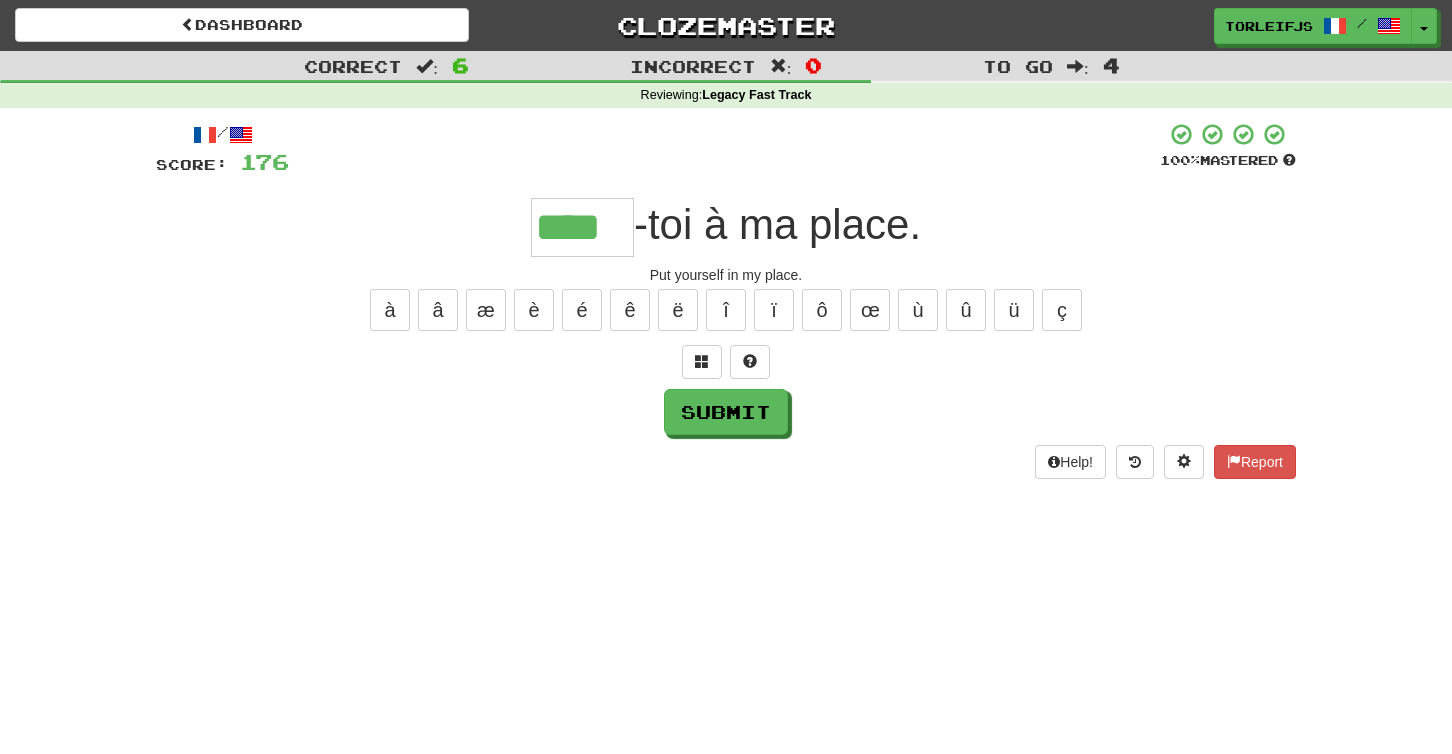 type on "****" 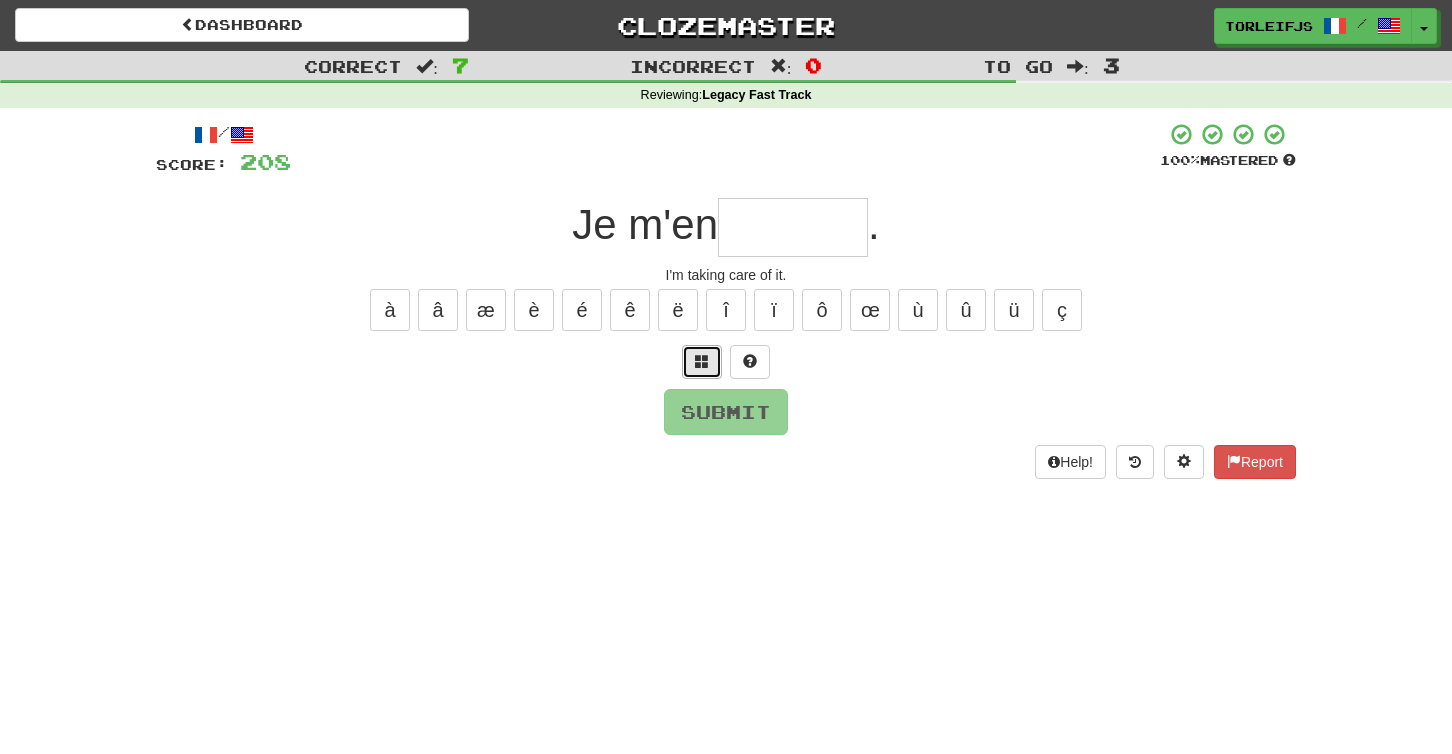 click at bounding box center (702, 361) 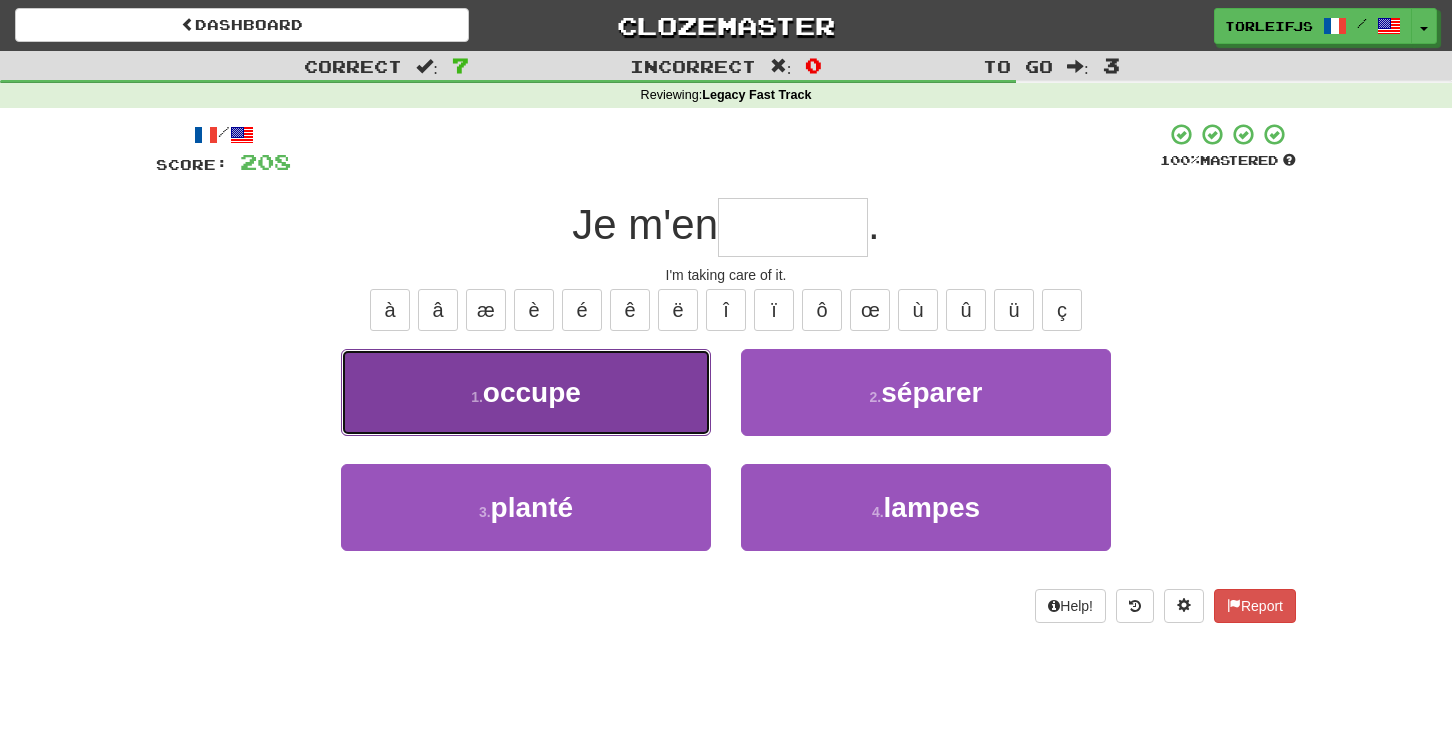 click on "1 .  occupe" at bounding box center [526, 392] 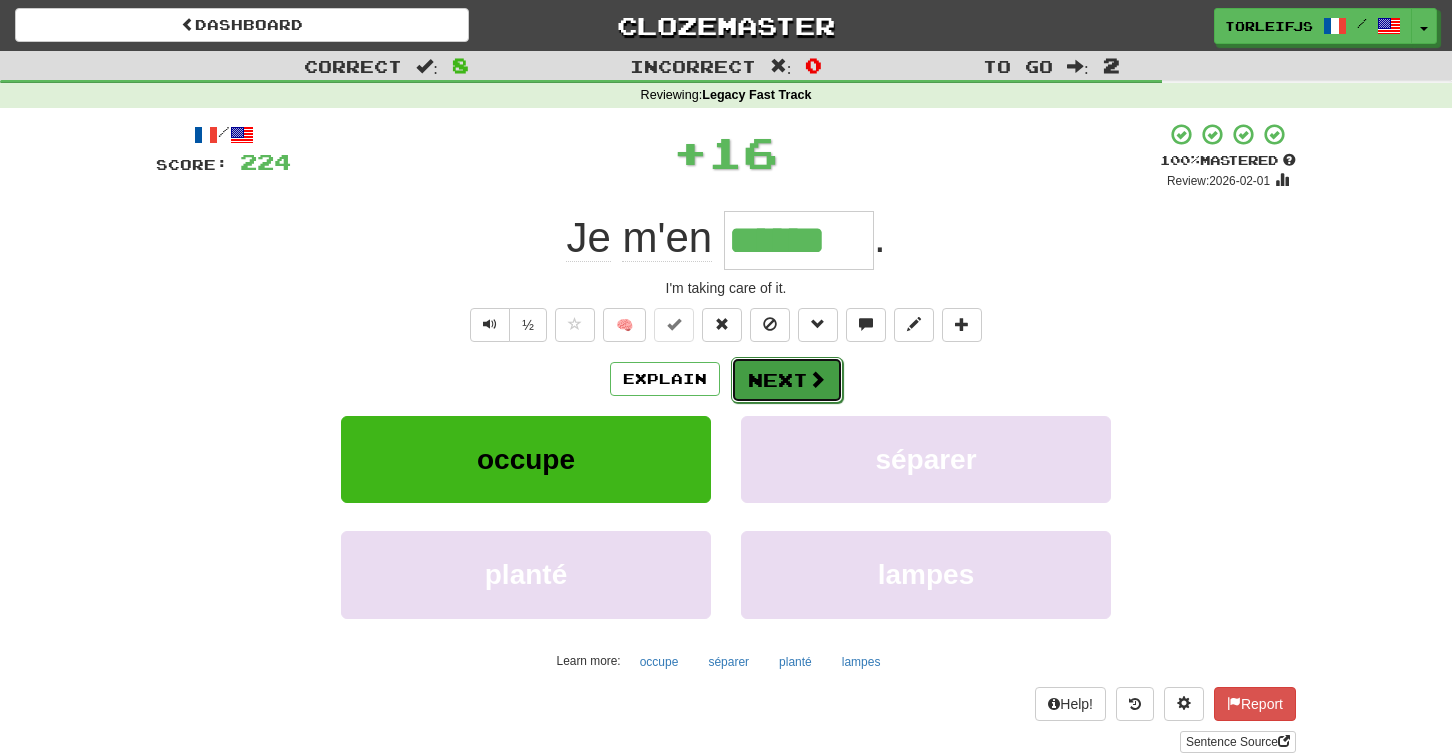 click on "Next" at bounding box center (787, 380) 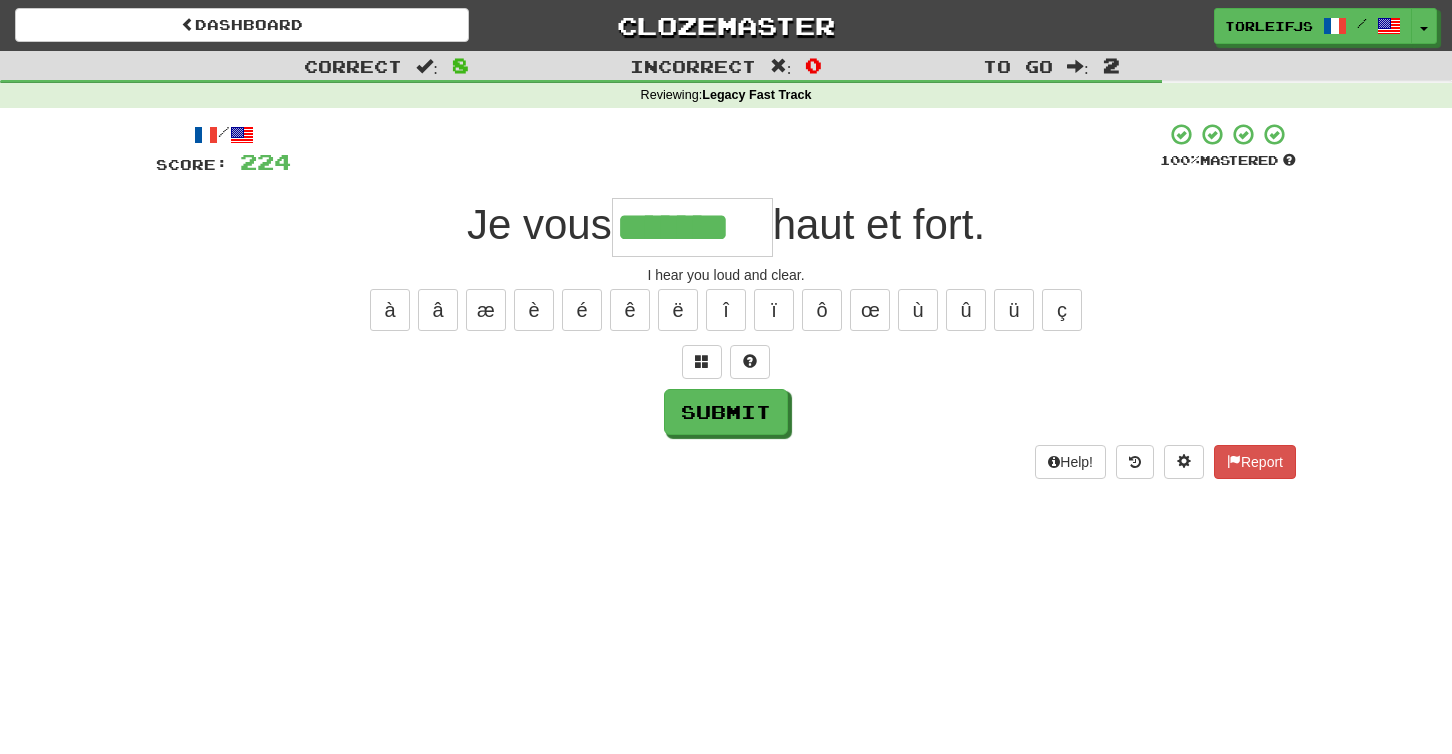 type on "*******" 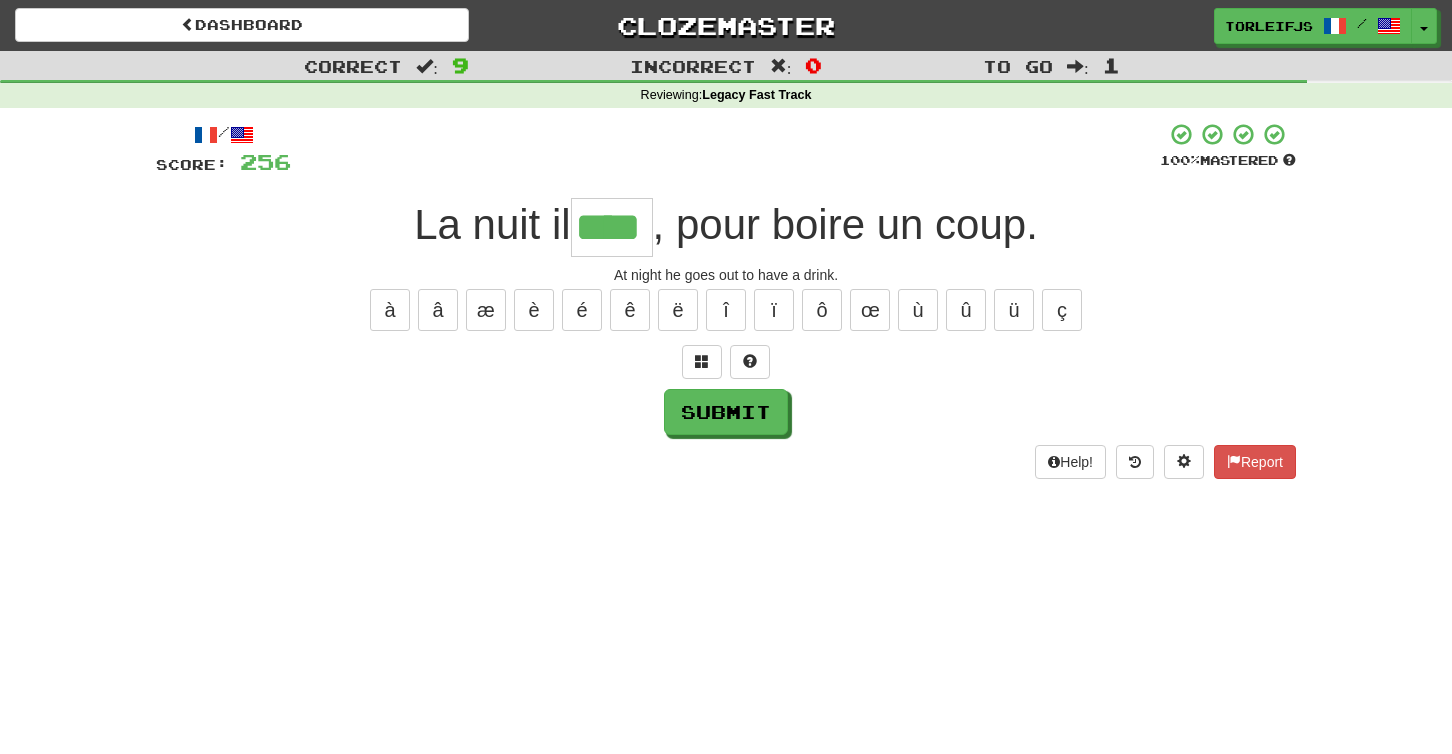type on "****" 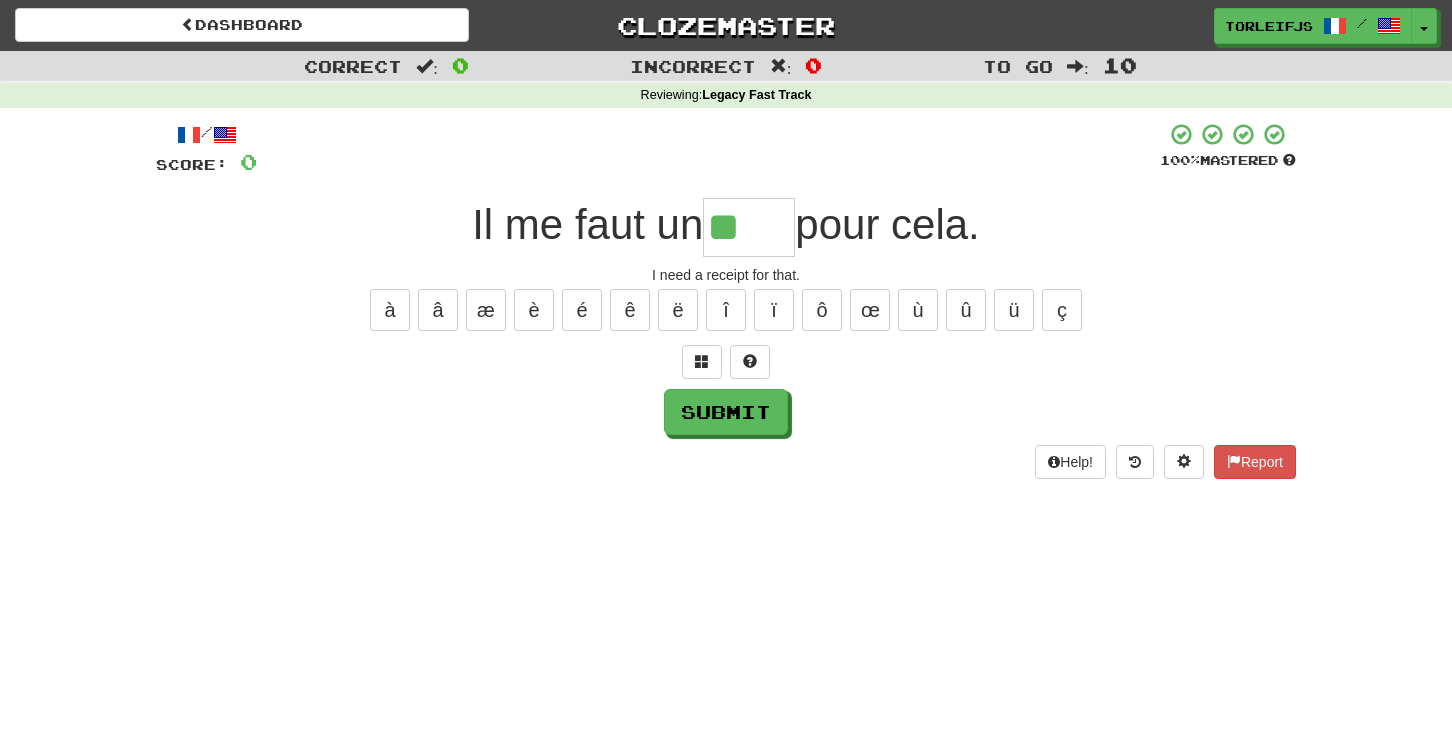type on "*" 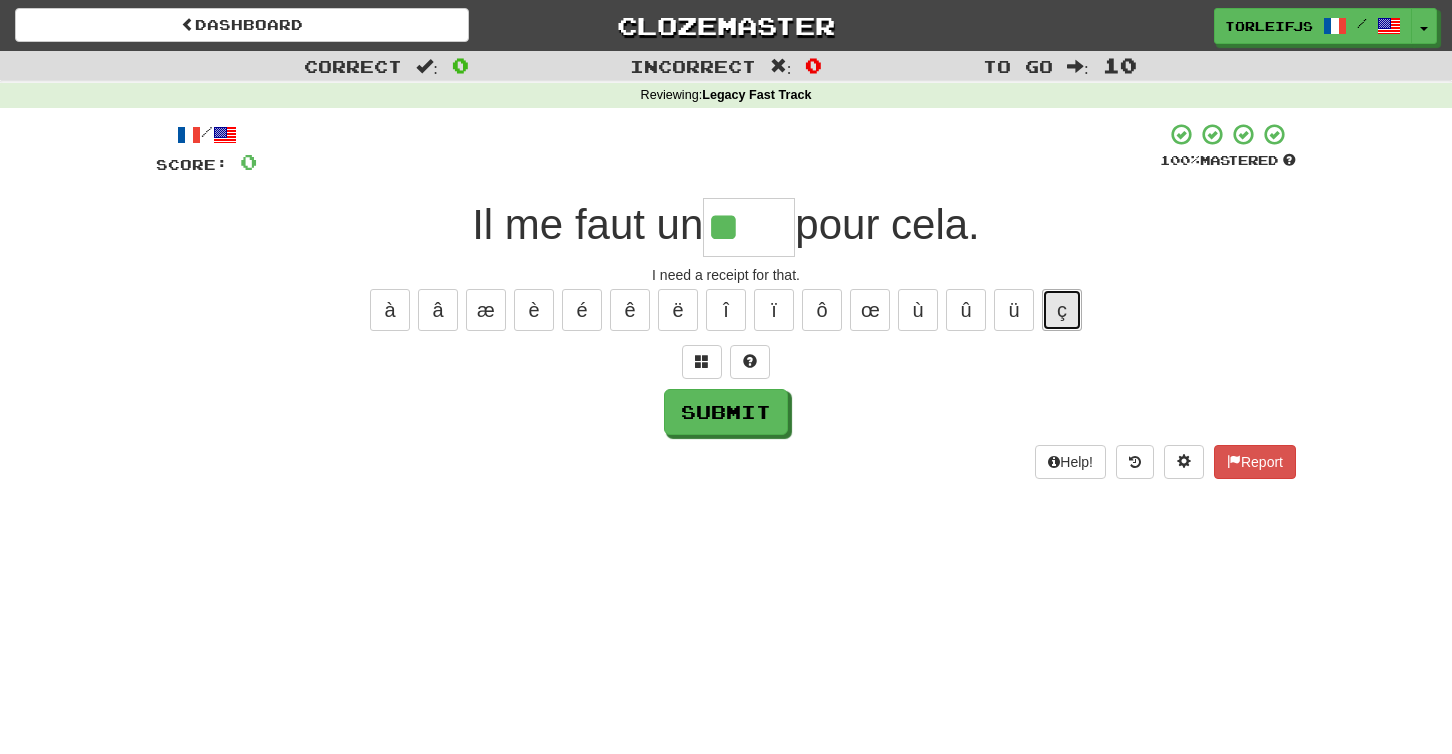 click on "ç" at bounding box center [1062, 310] 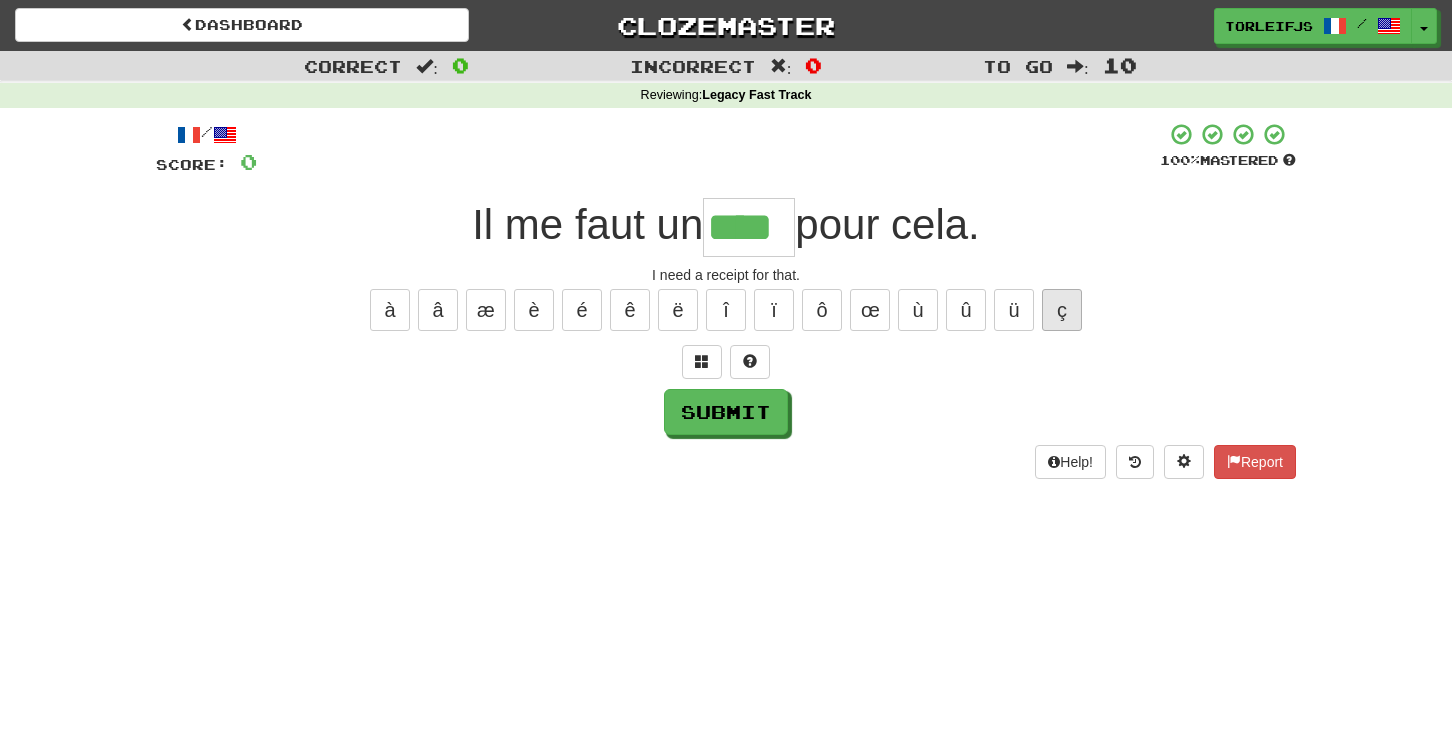 type on "****" 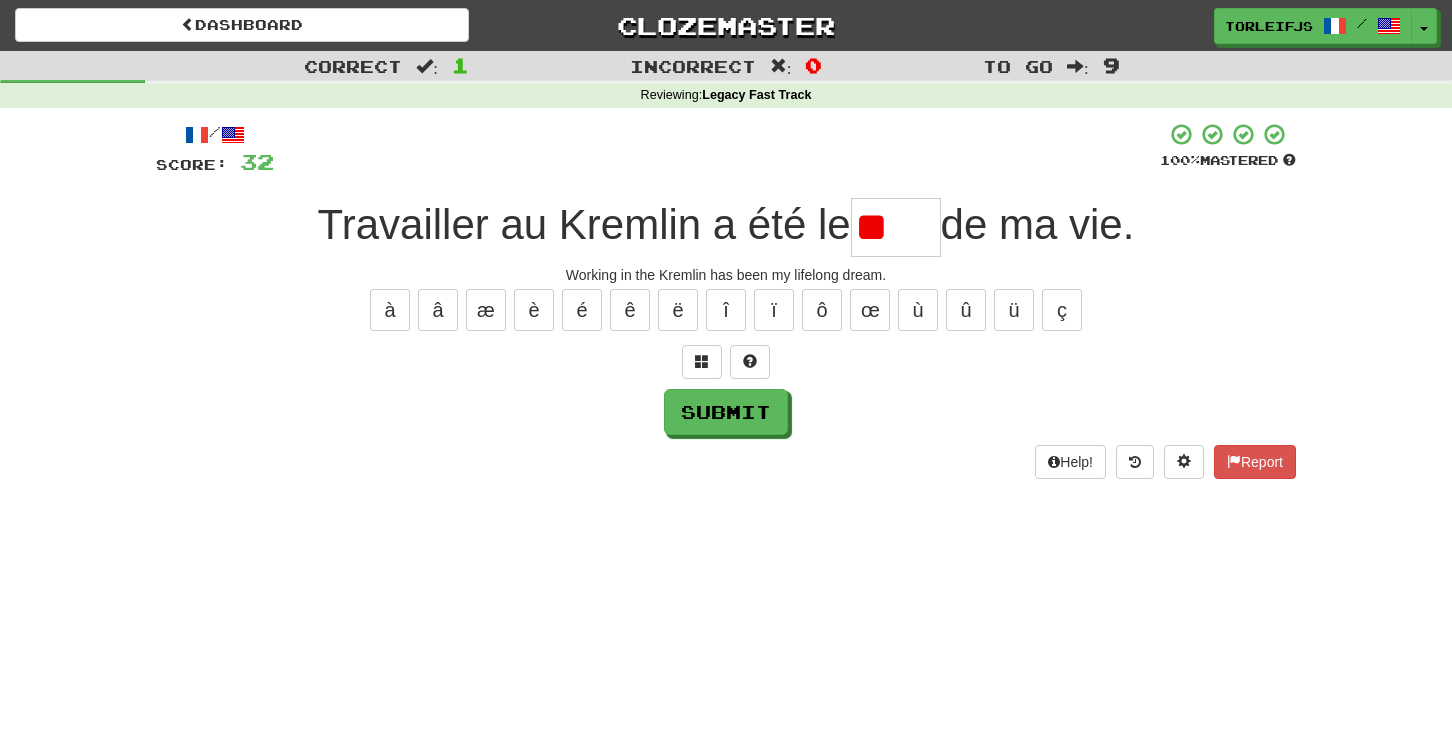 type on "*" 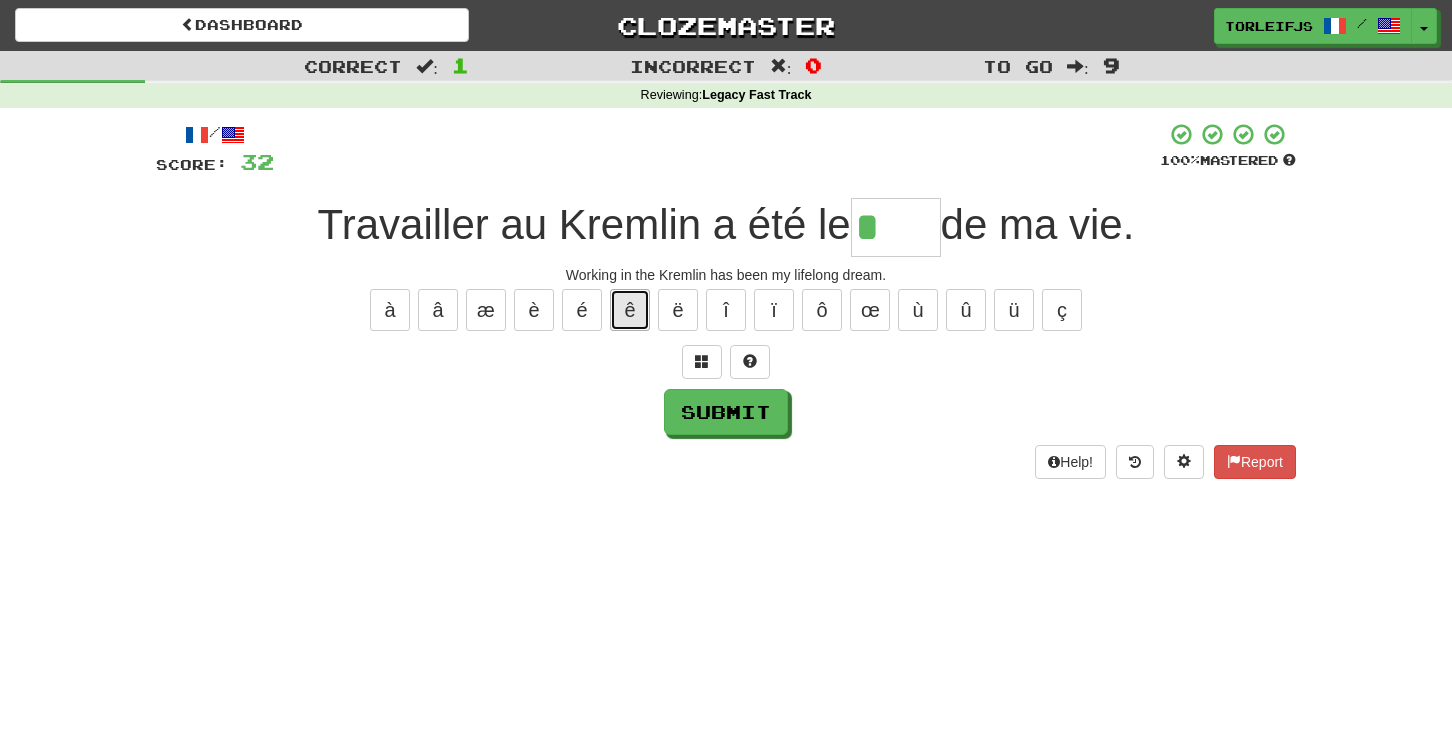 click on "ê" at bounding box center [630, 310] 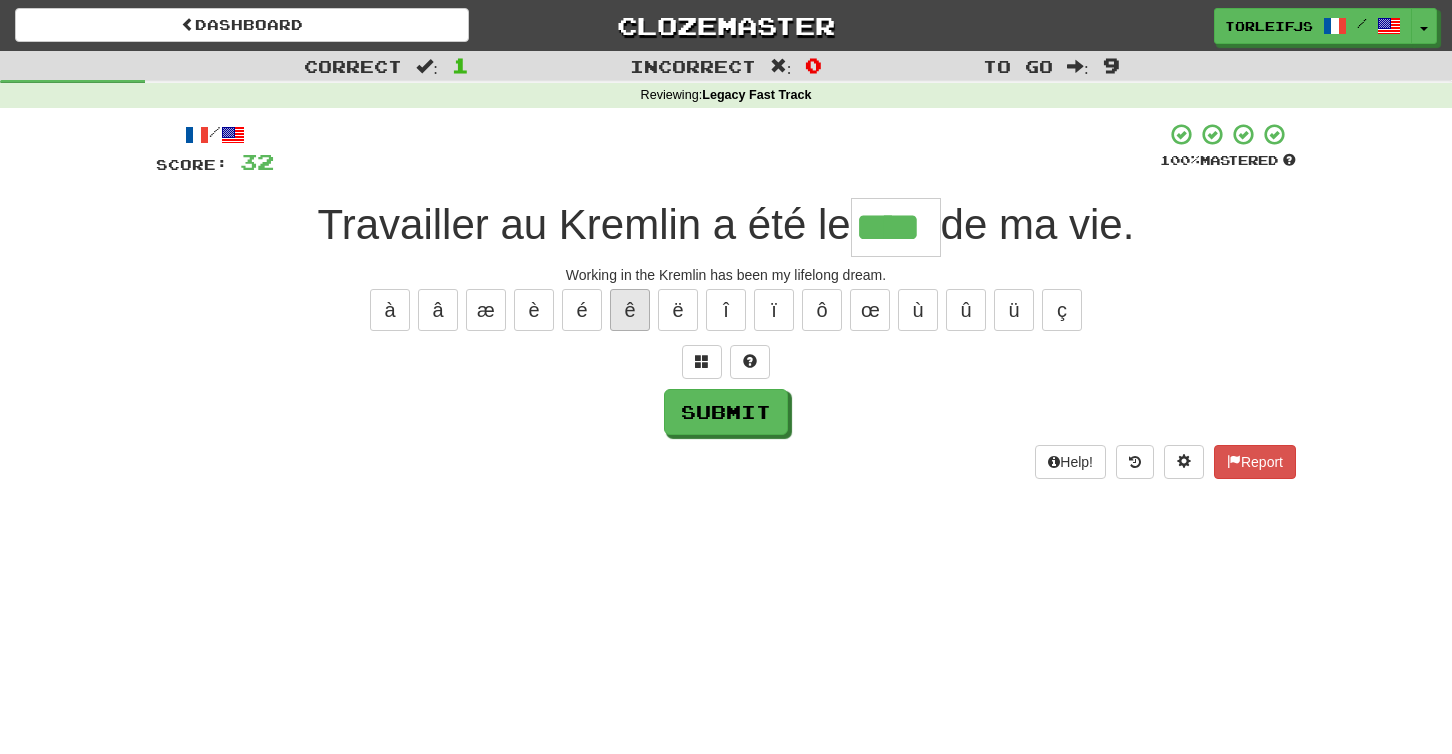 type on "****" 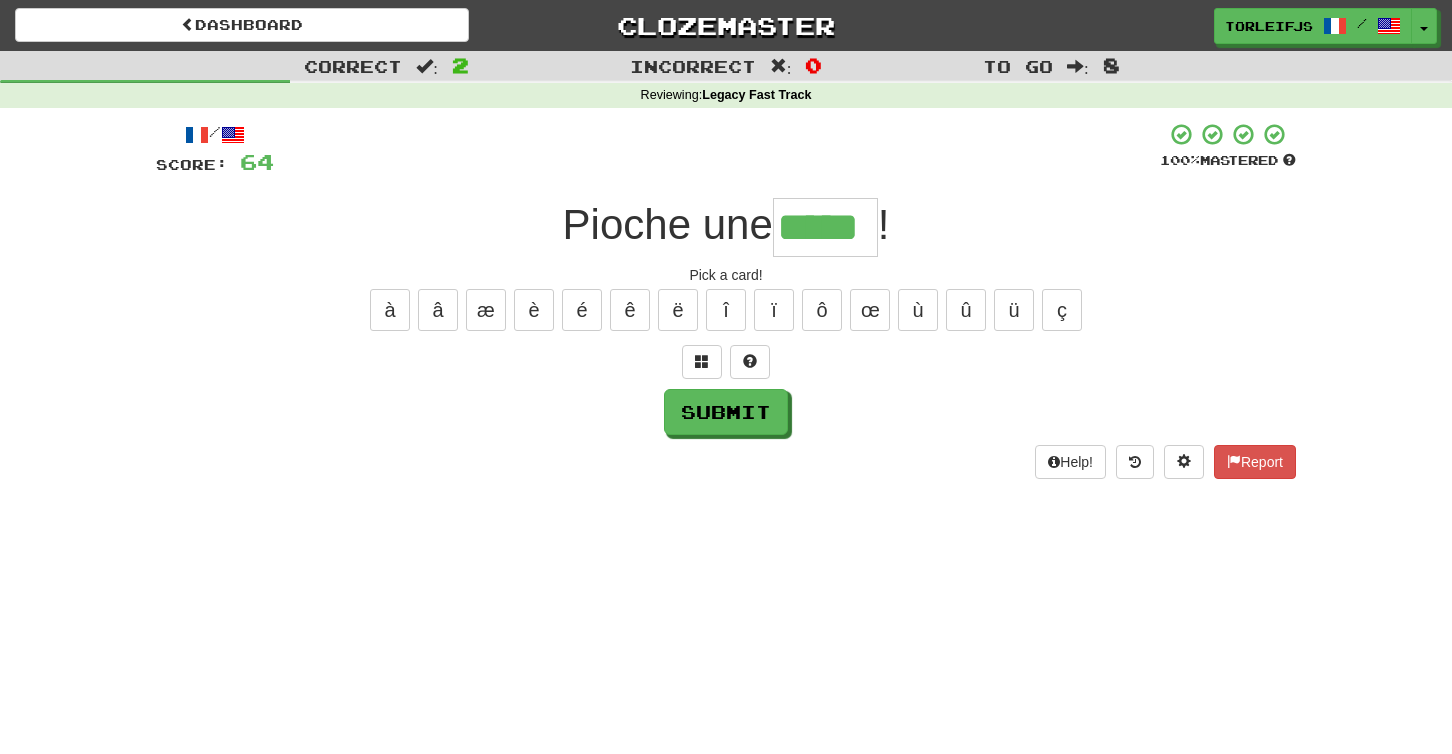 type on "*****" 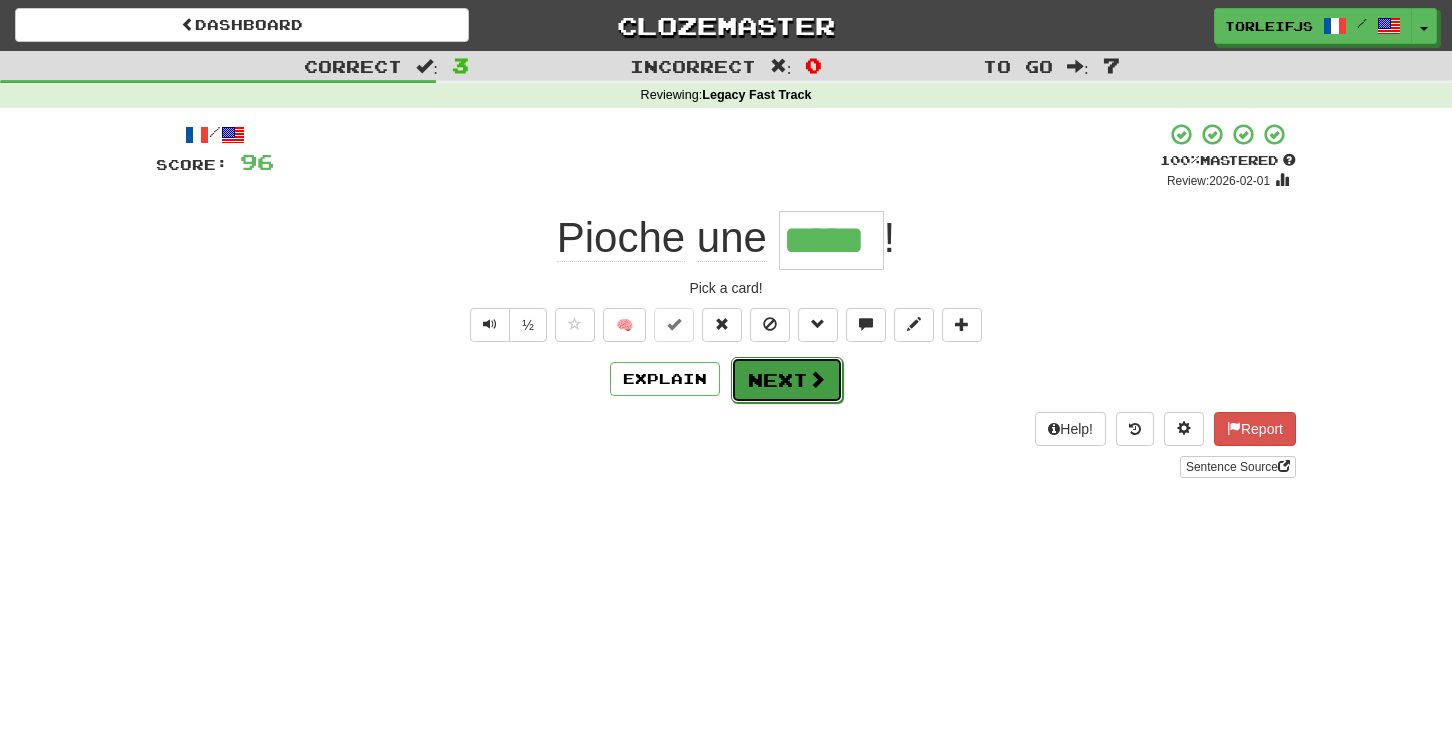 click on "Next" at bounding box center [787, 380] 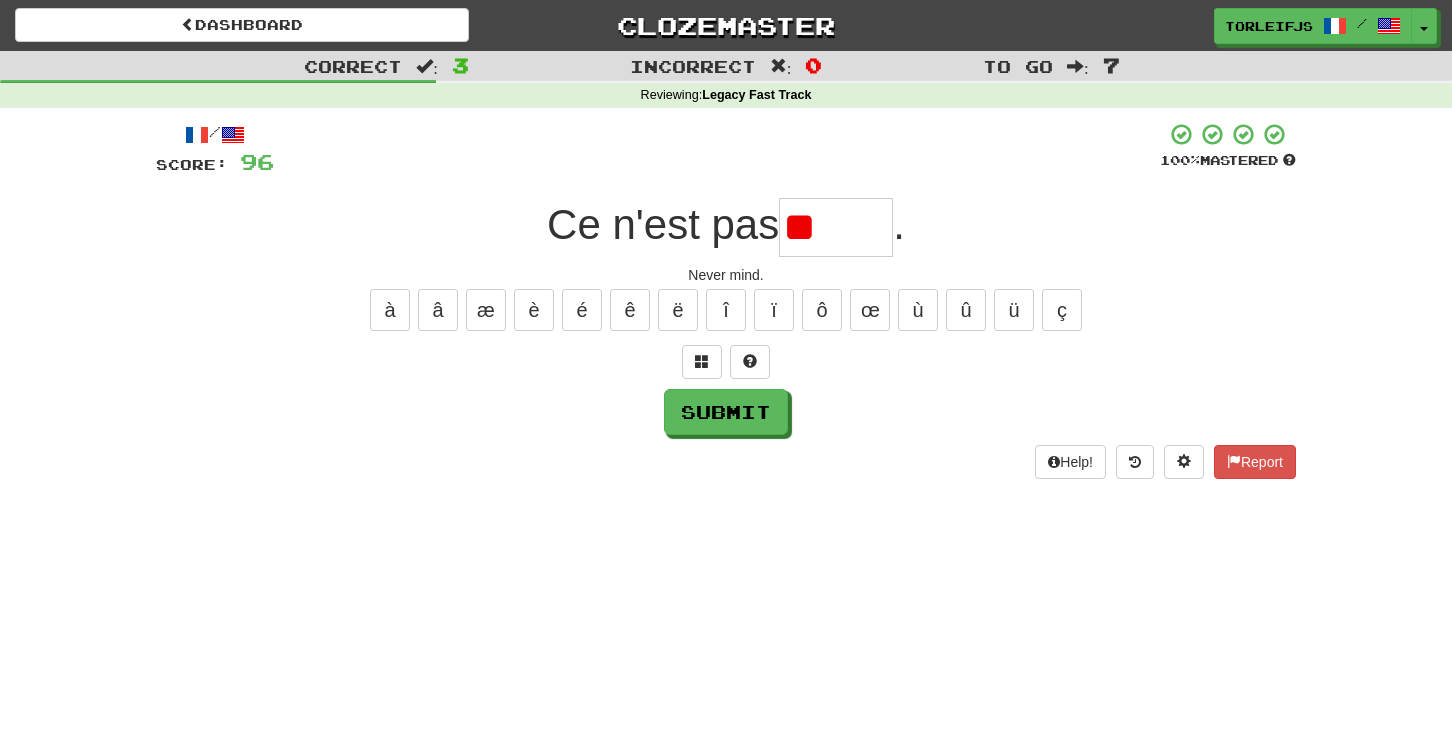 type on "*" 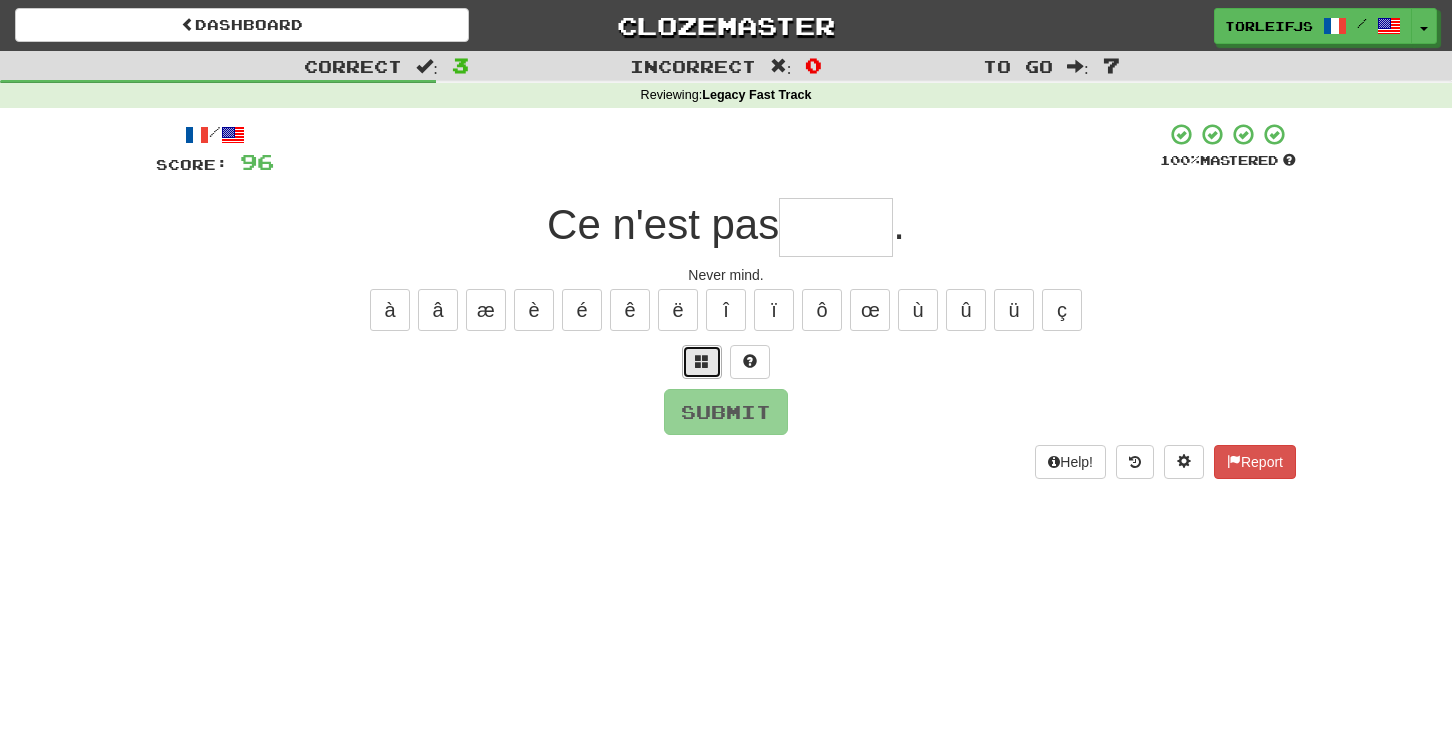 click at bounding box center [702, 361] 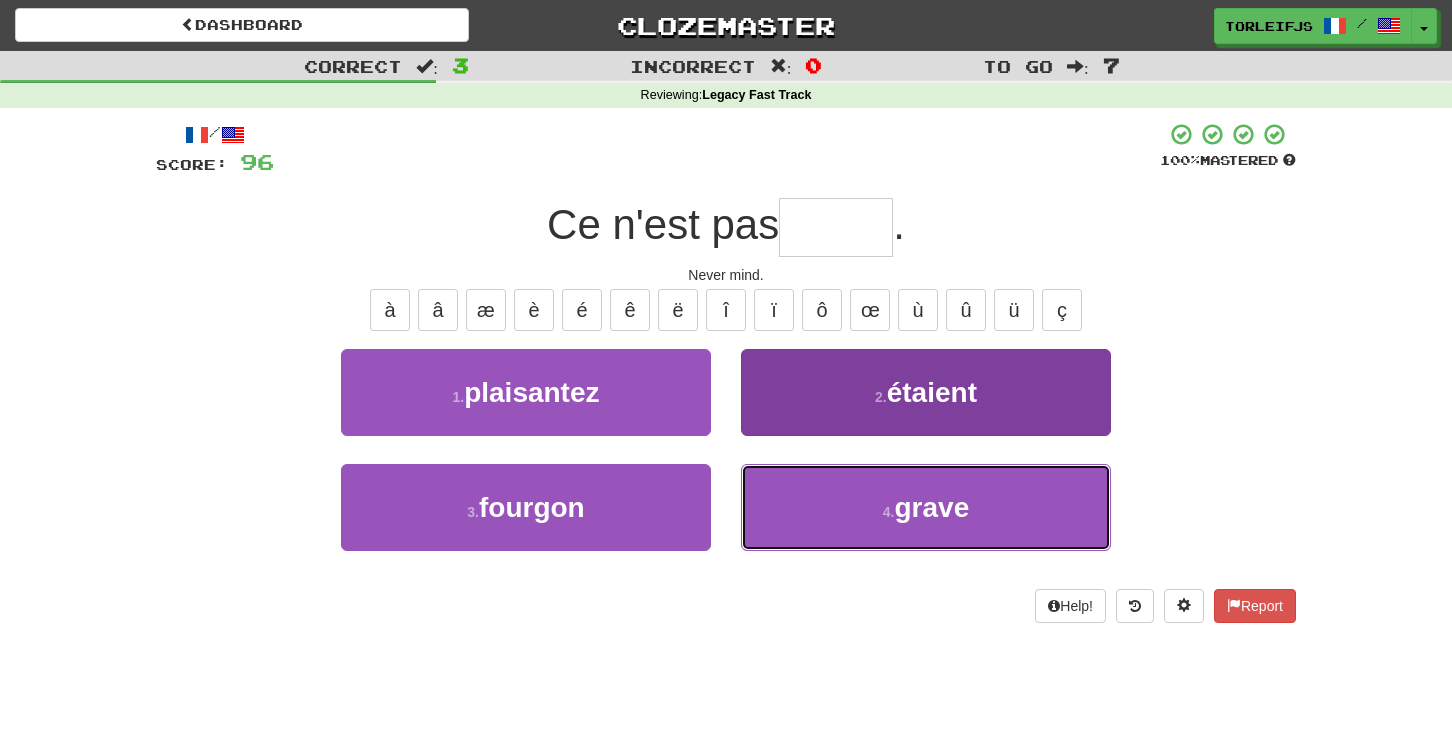 click on "4 .  grave" at bounding box center [926, 507] 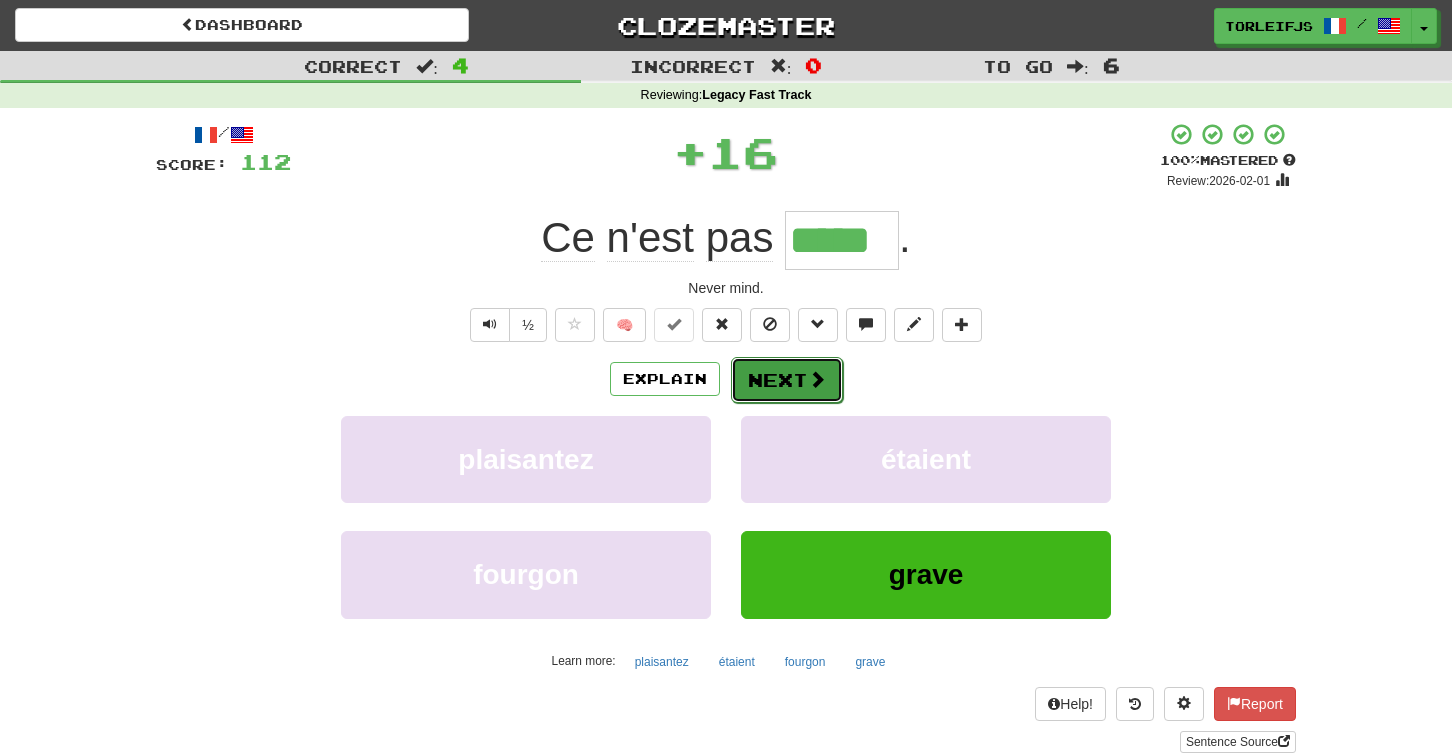 click on "Next" at bounding box center (787, 380) 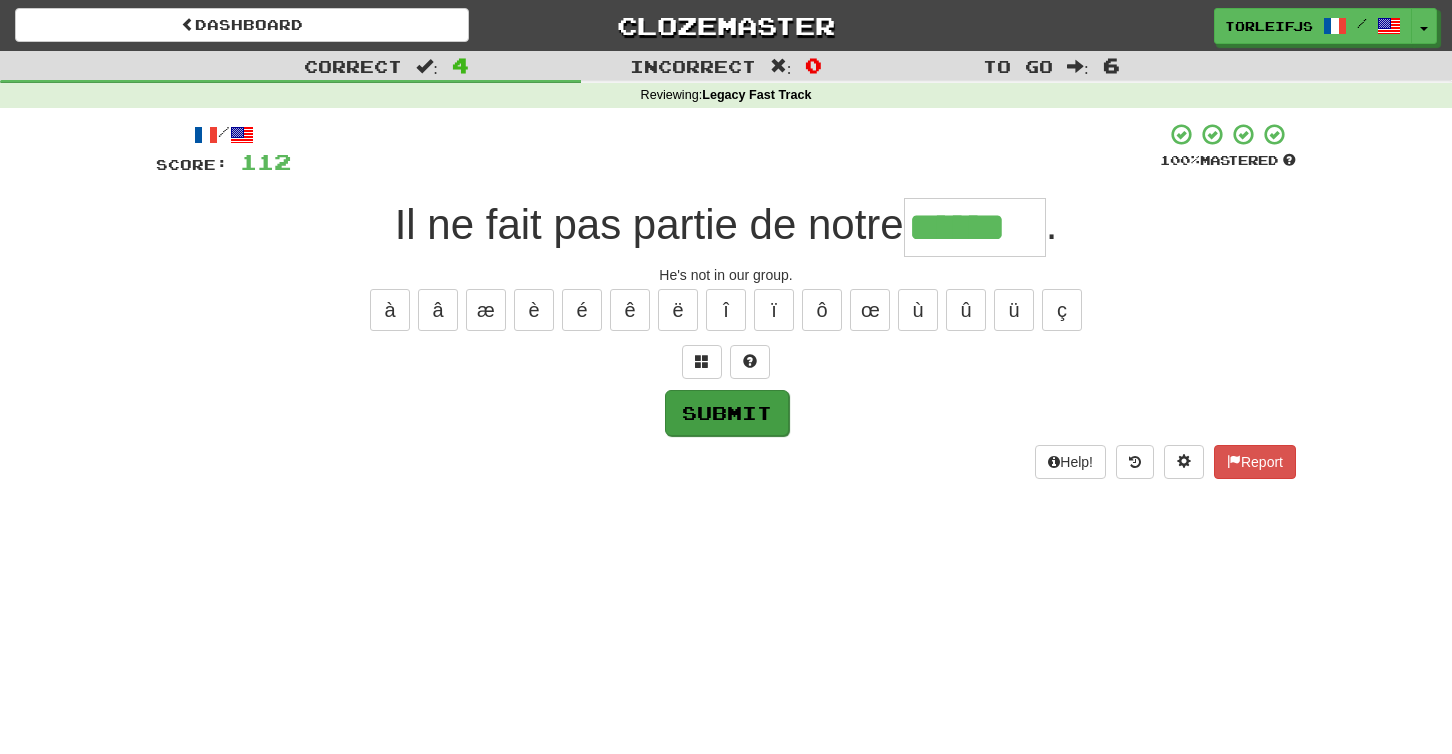 type on "******" 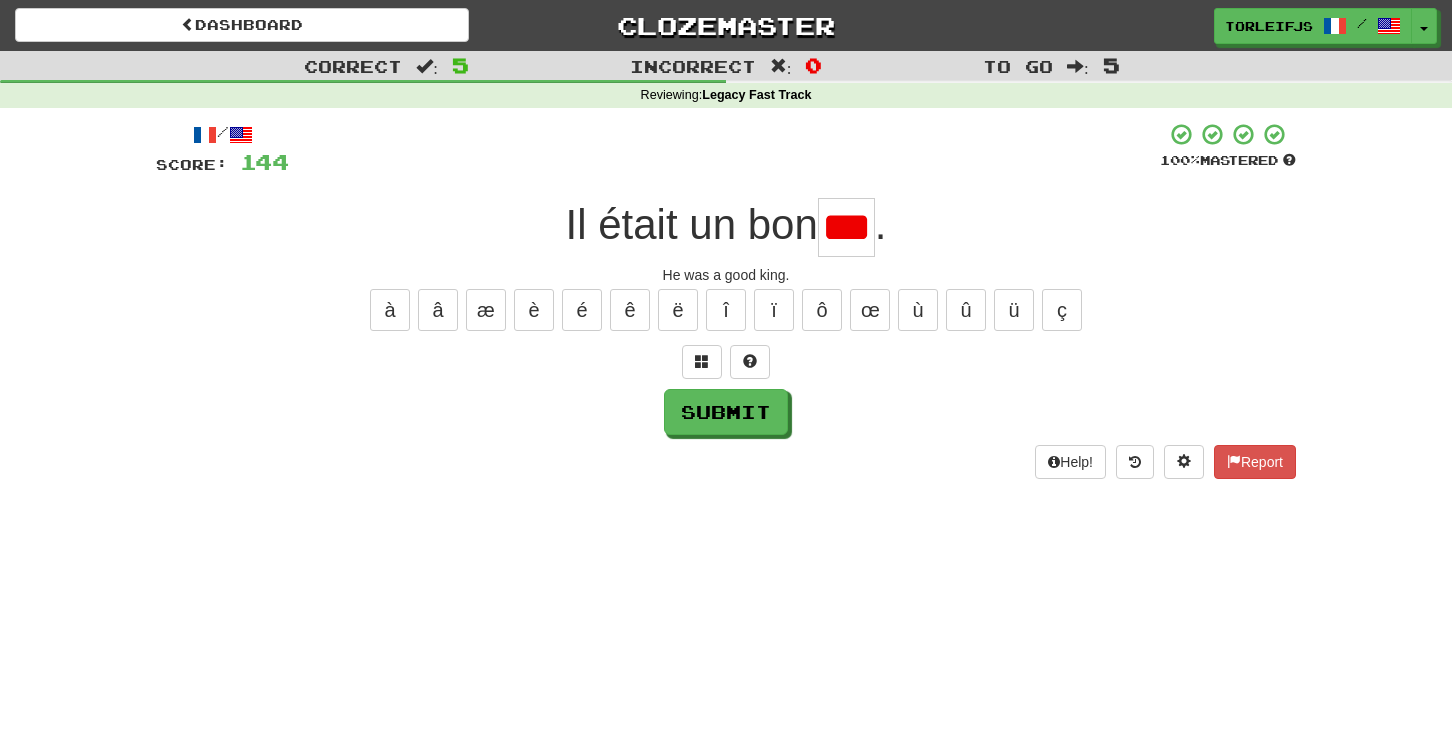 scroll, scrollTop: 0, scrollLeft: 0, axis: both 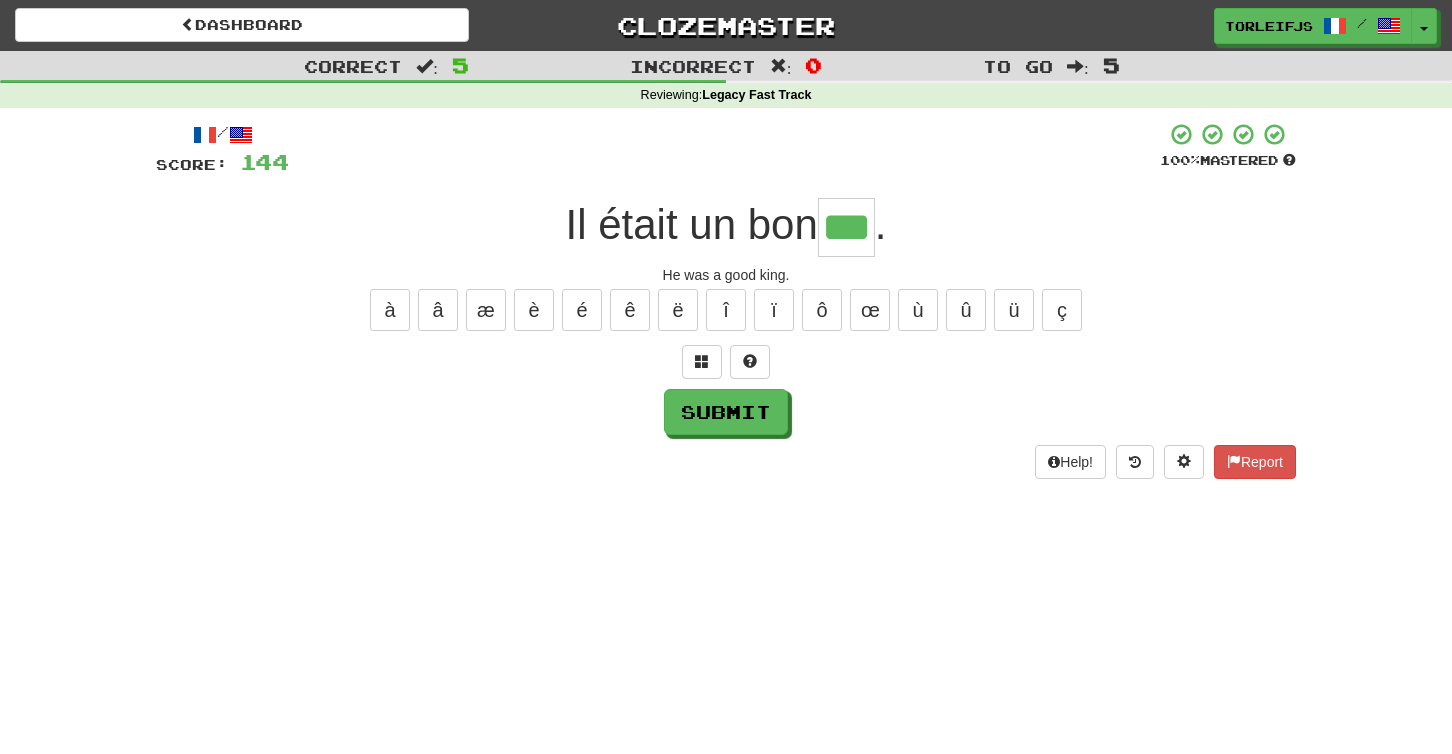 type on "***" 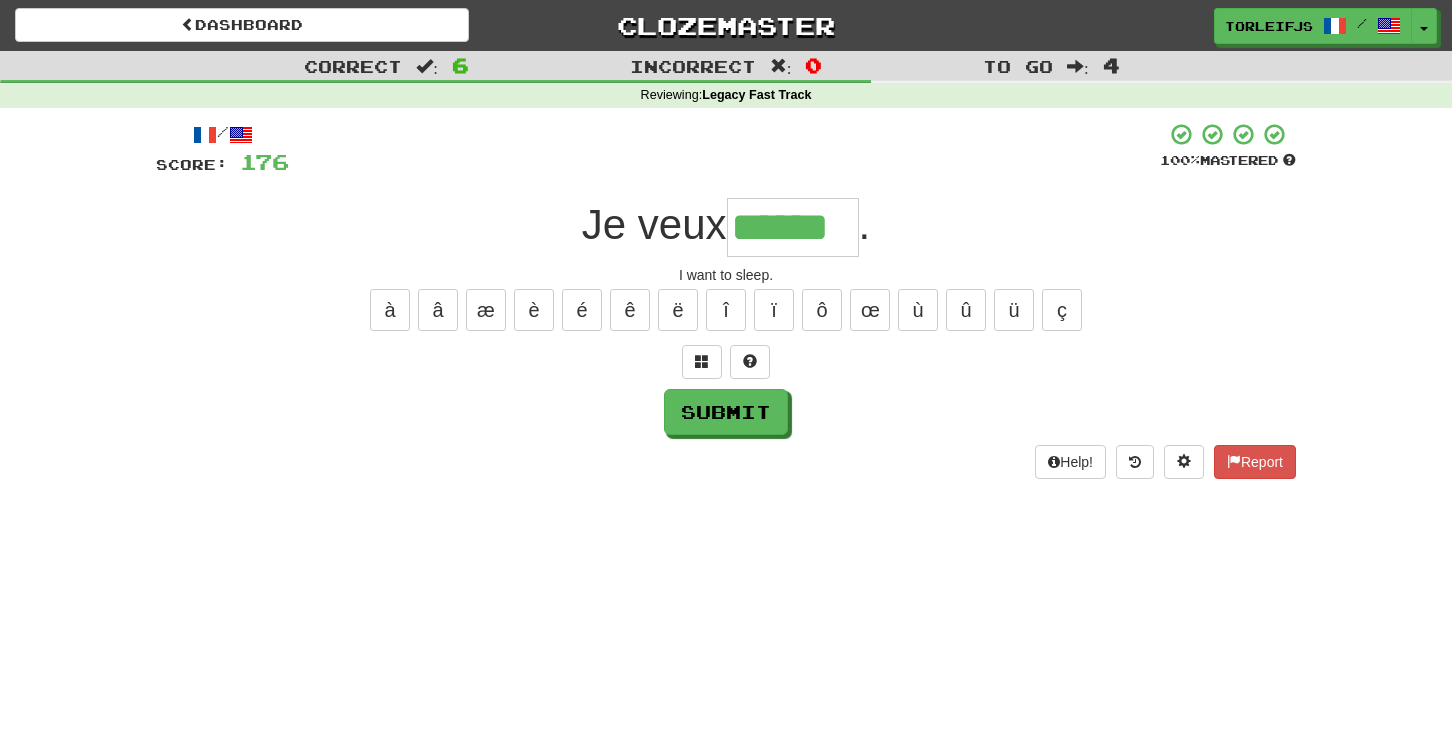 type on "******" 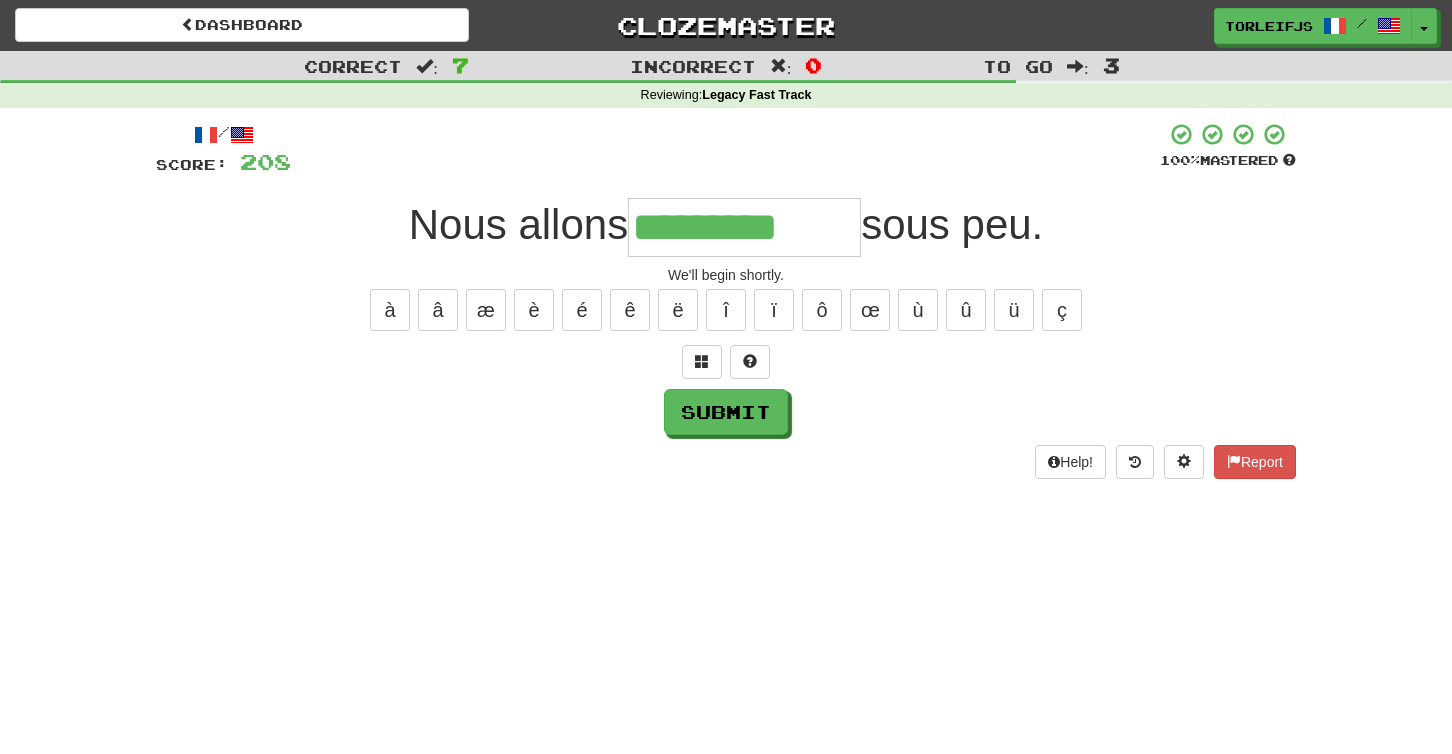 type on "*********" 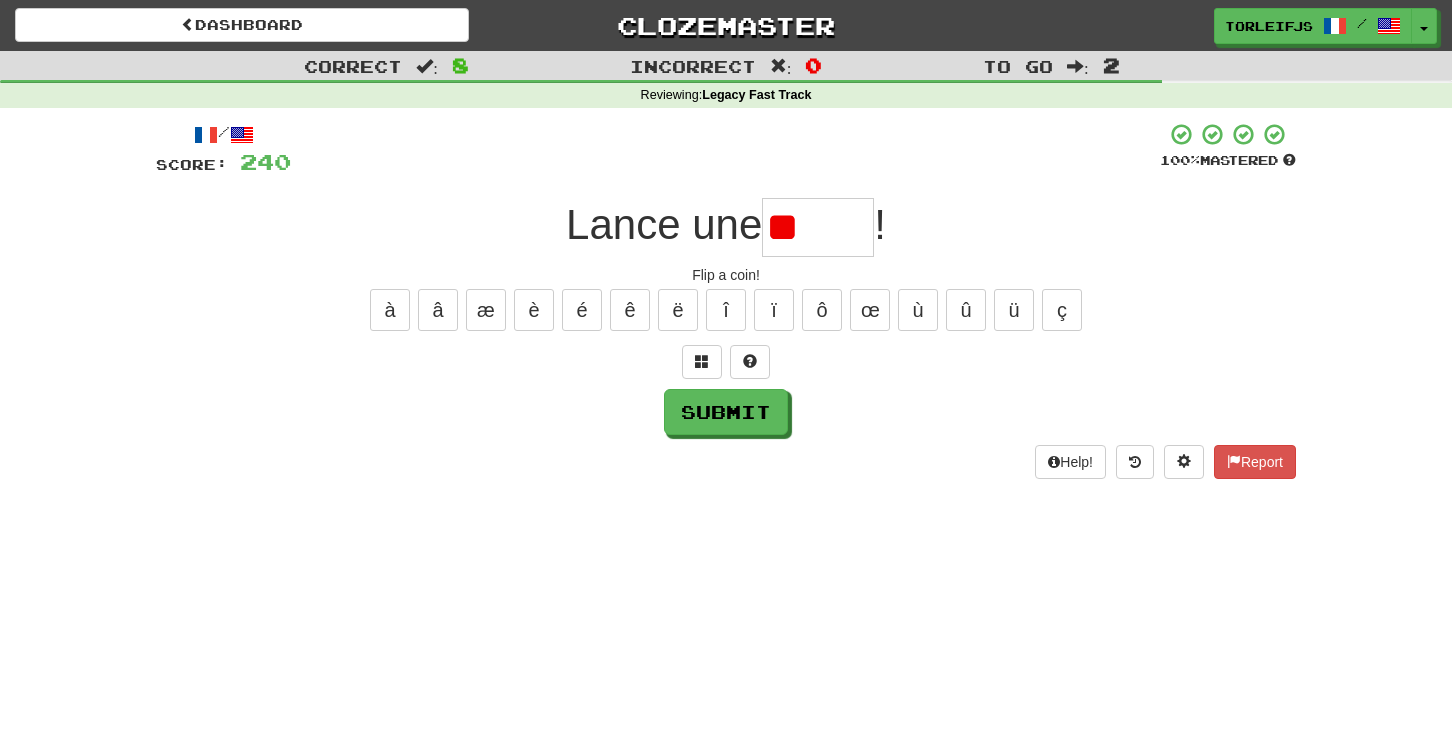 type on "*" 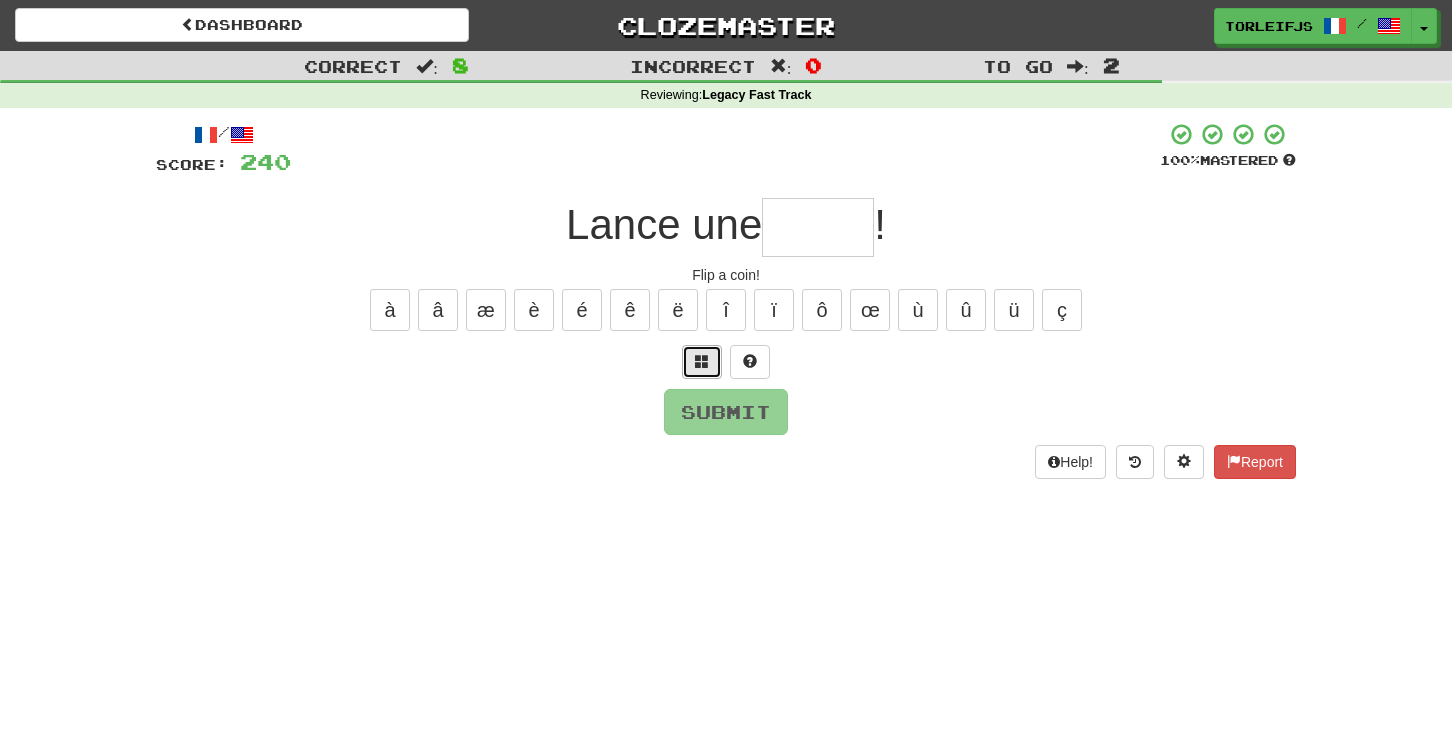 click at bounding box center (702, 361) 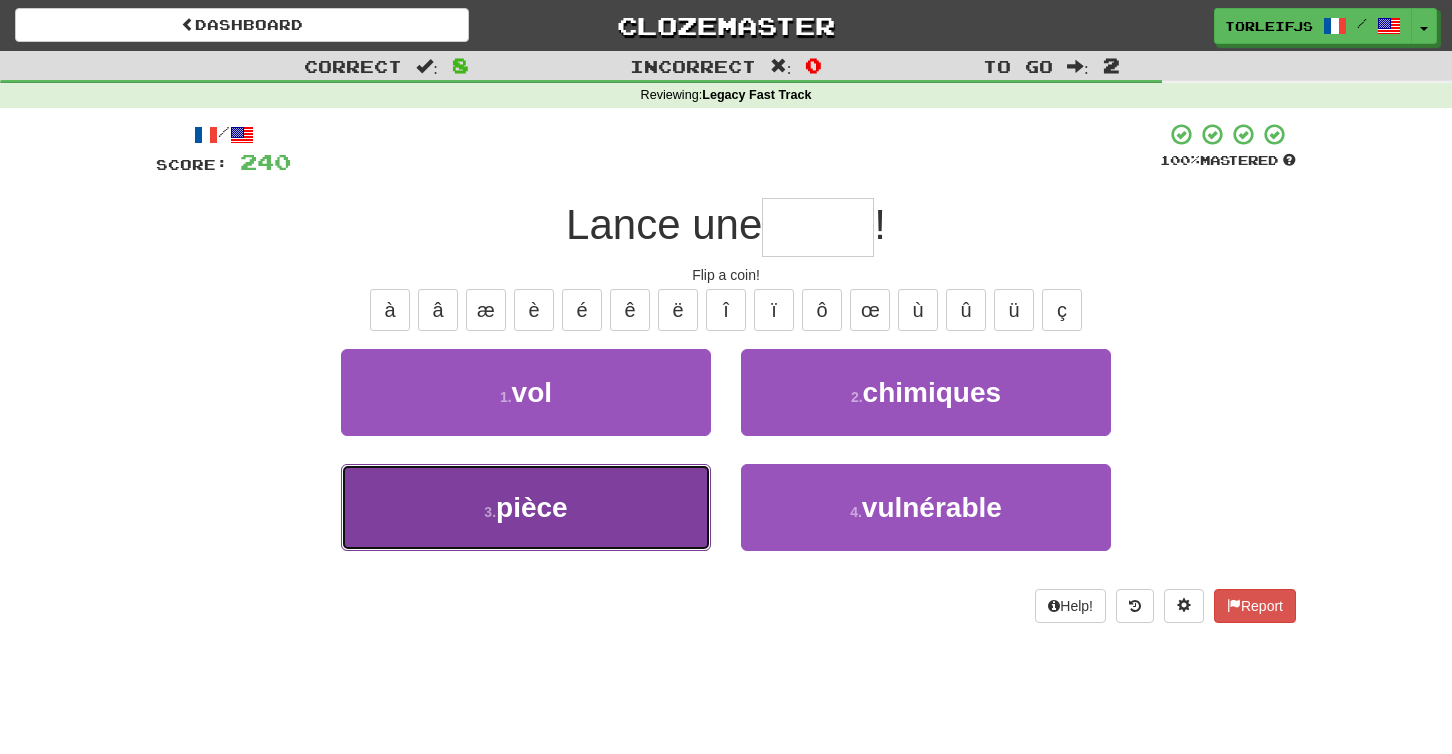 click on "3 .  pièce" at bounding box center (526, 507) 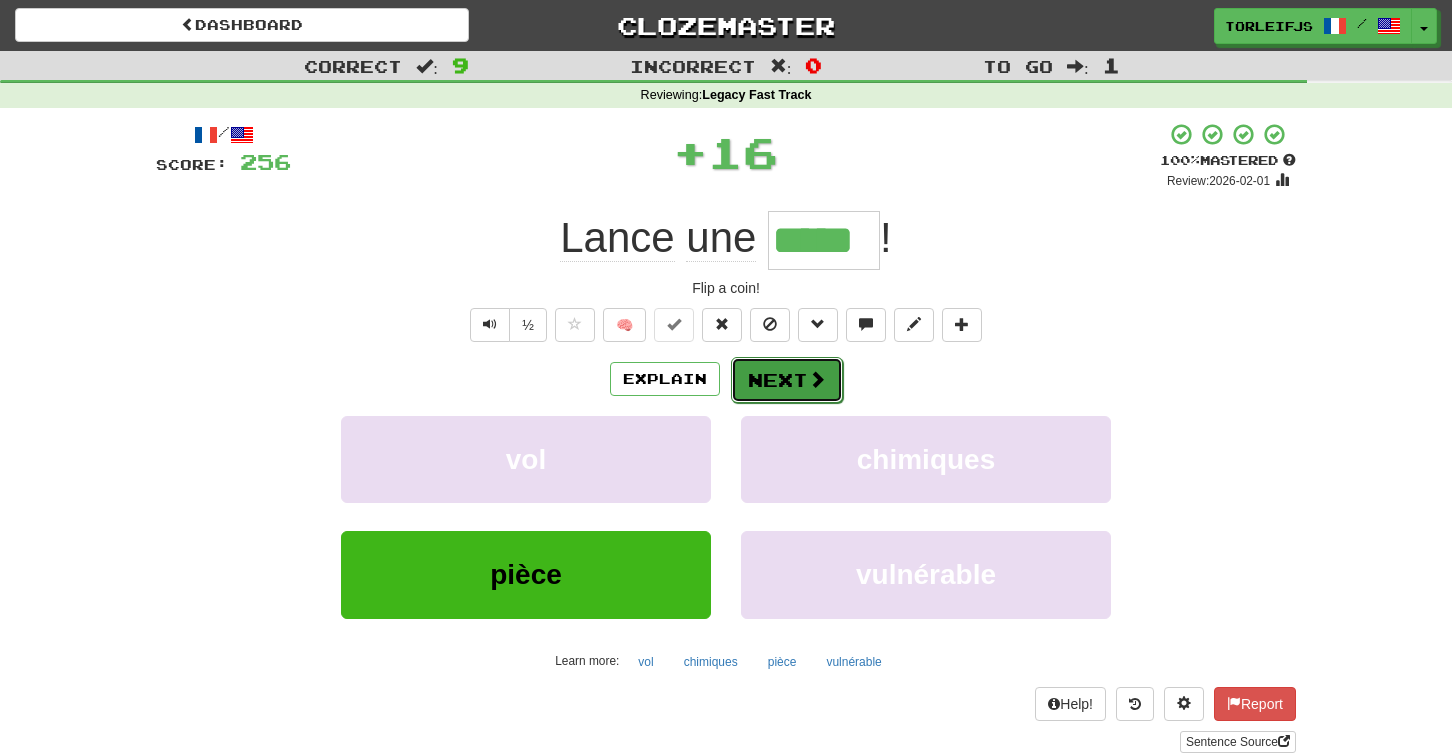click on "Next" at bounding box center [787, 380] 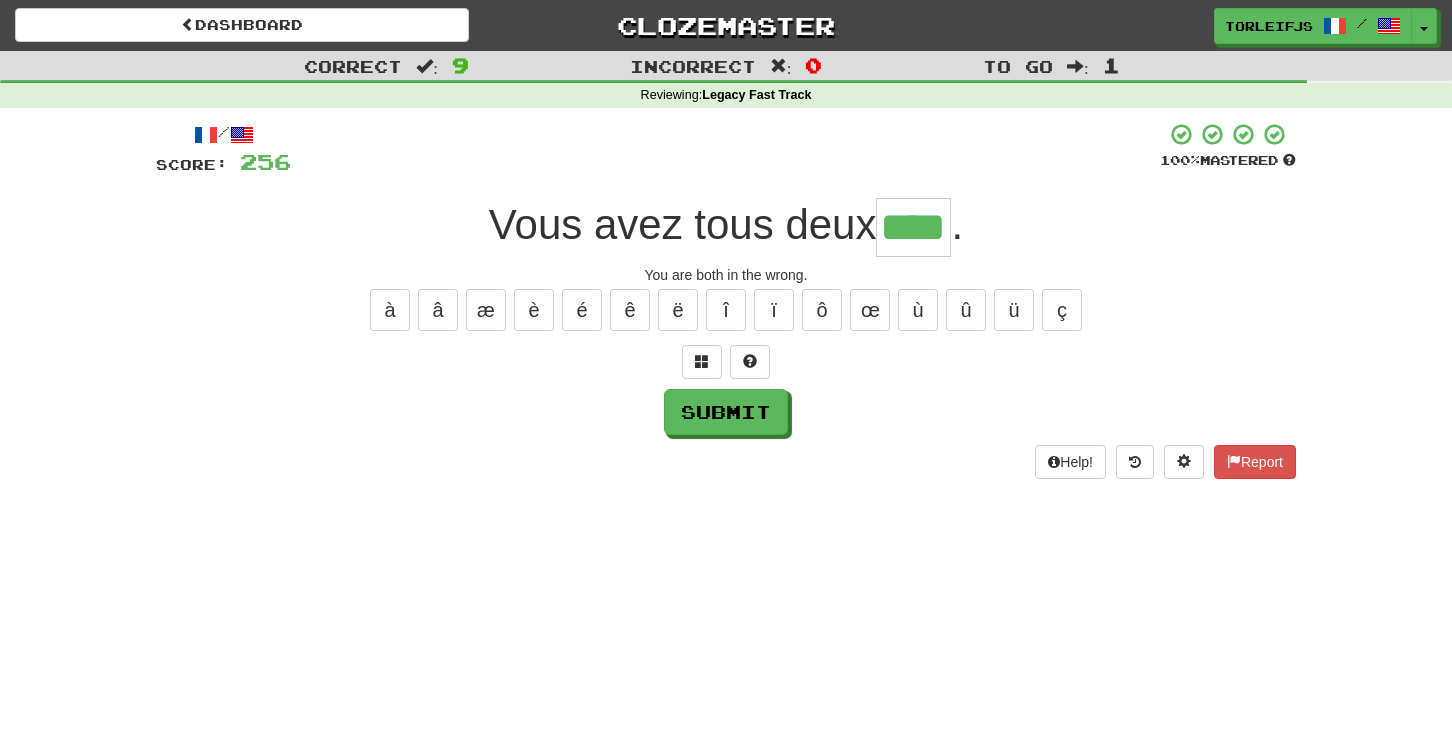 type on "****" 